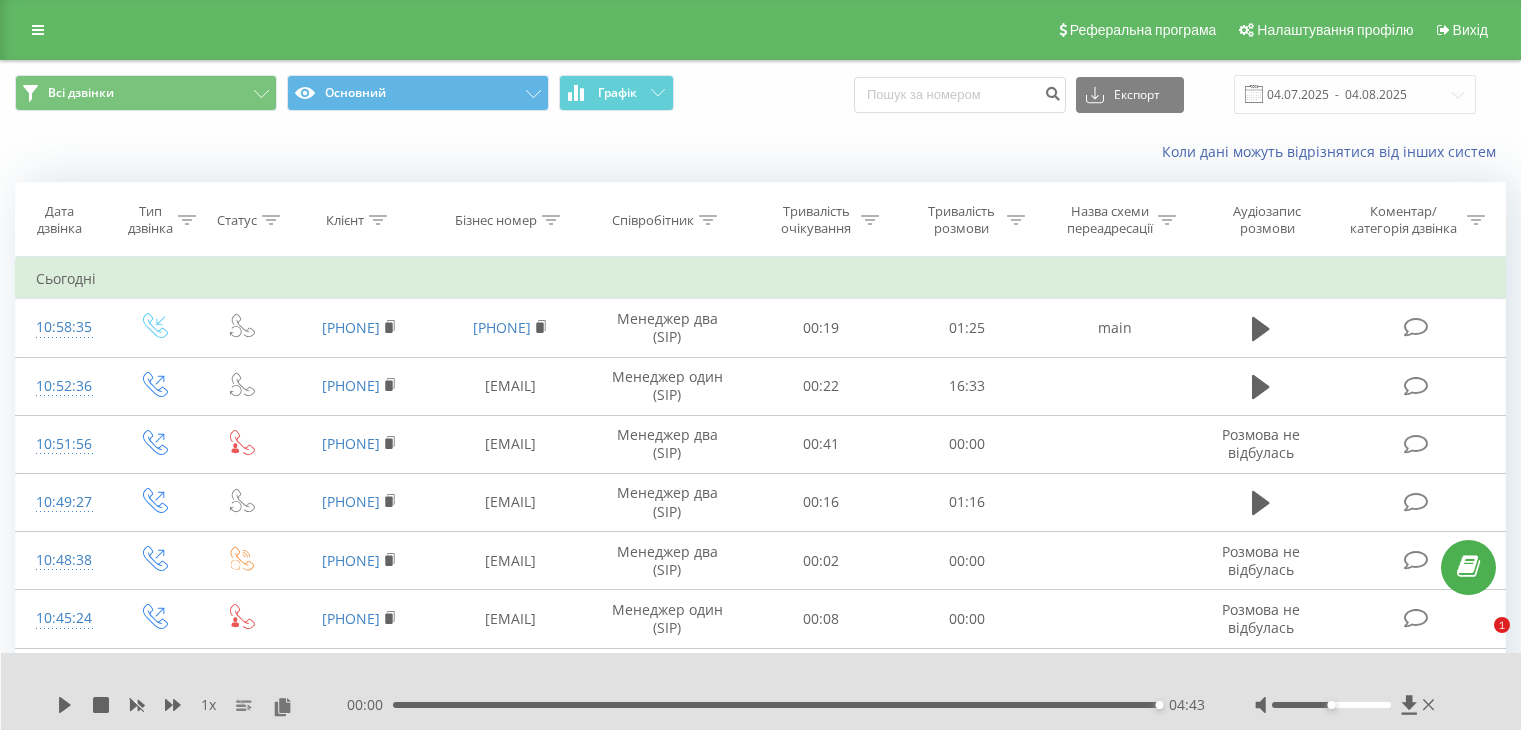 scroll, scrollTop: 900, scrollLeft: 0, axis: vertical 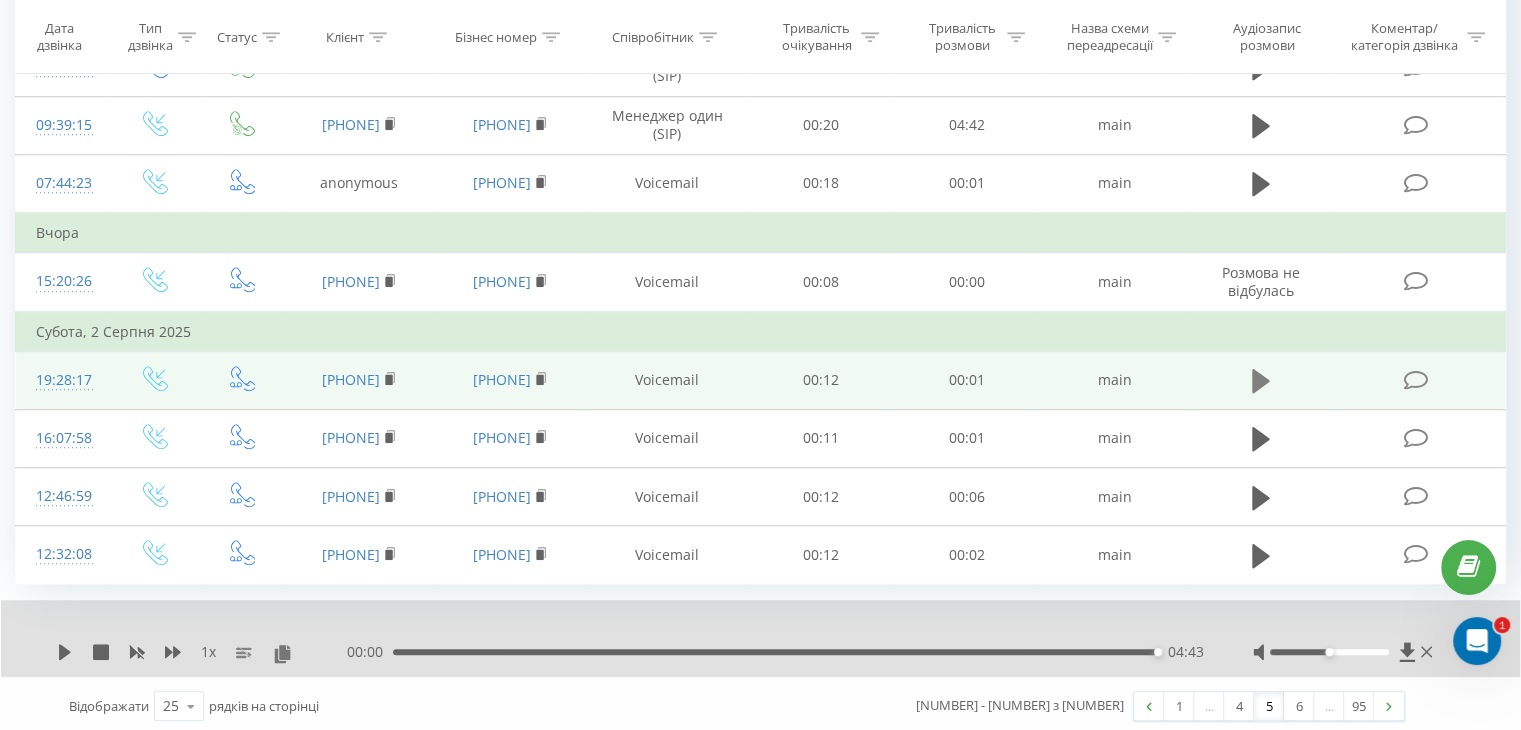 click 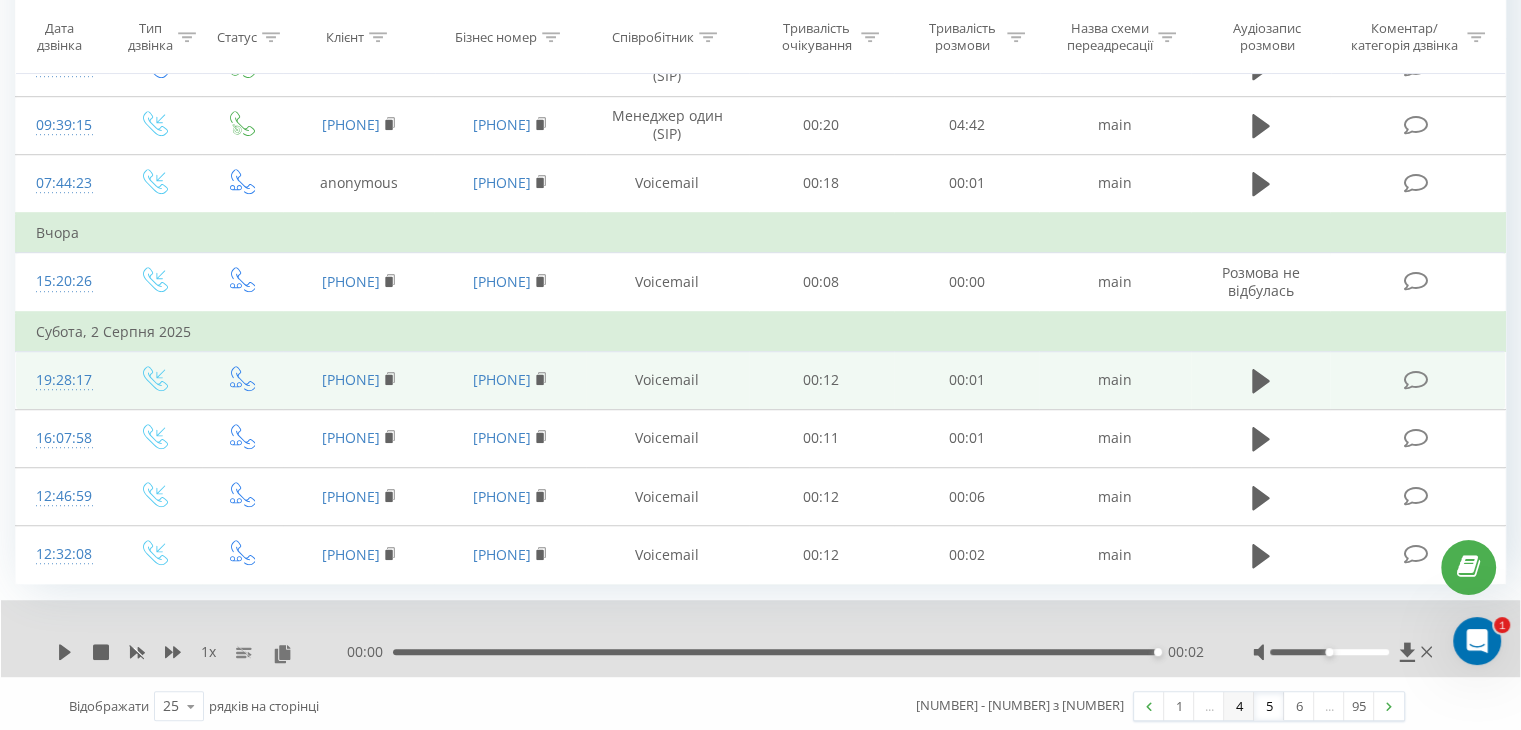 click on "4" at bounding box center (1239, 706) 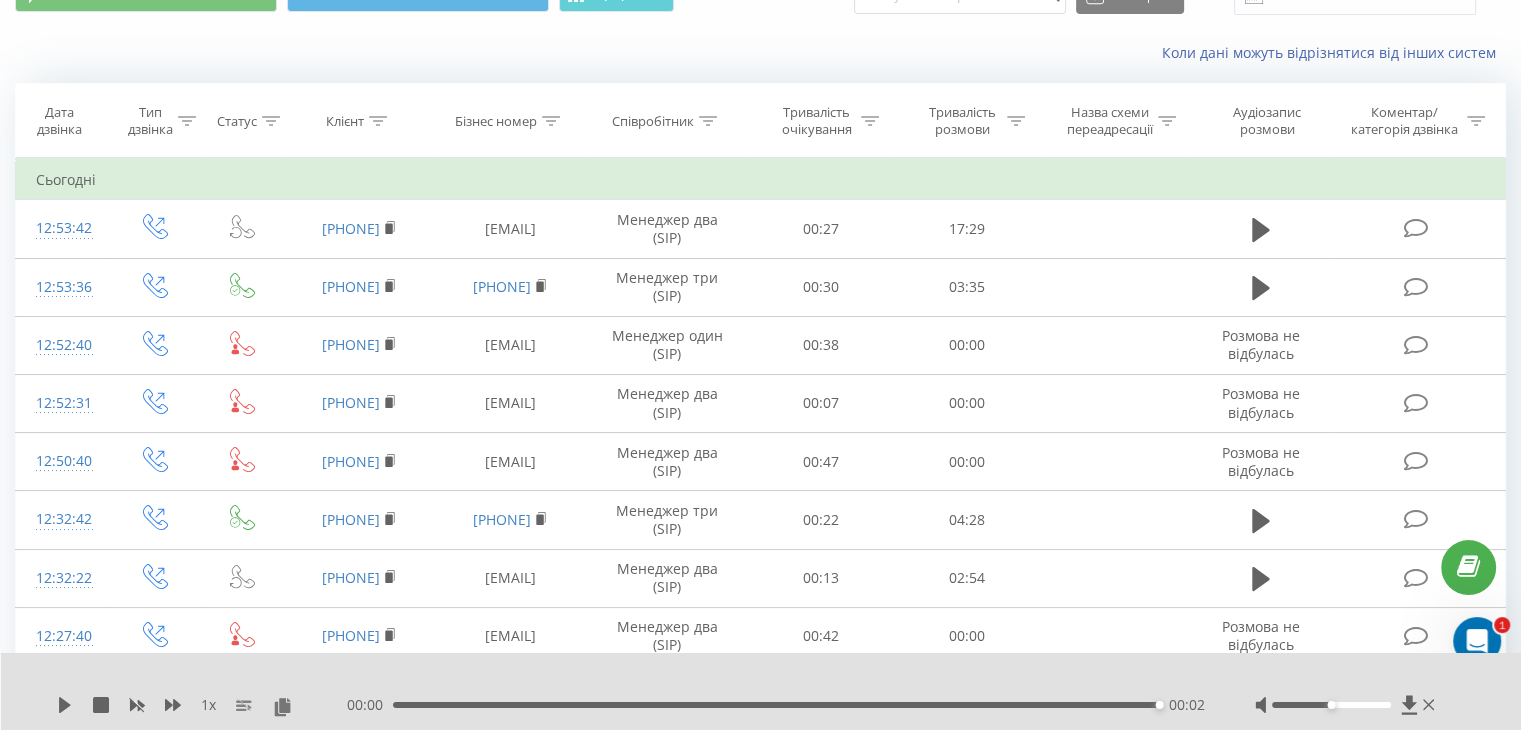 scroll, scrollTop: 100, scrollLeft: 0, axis: vertical 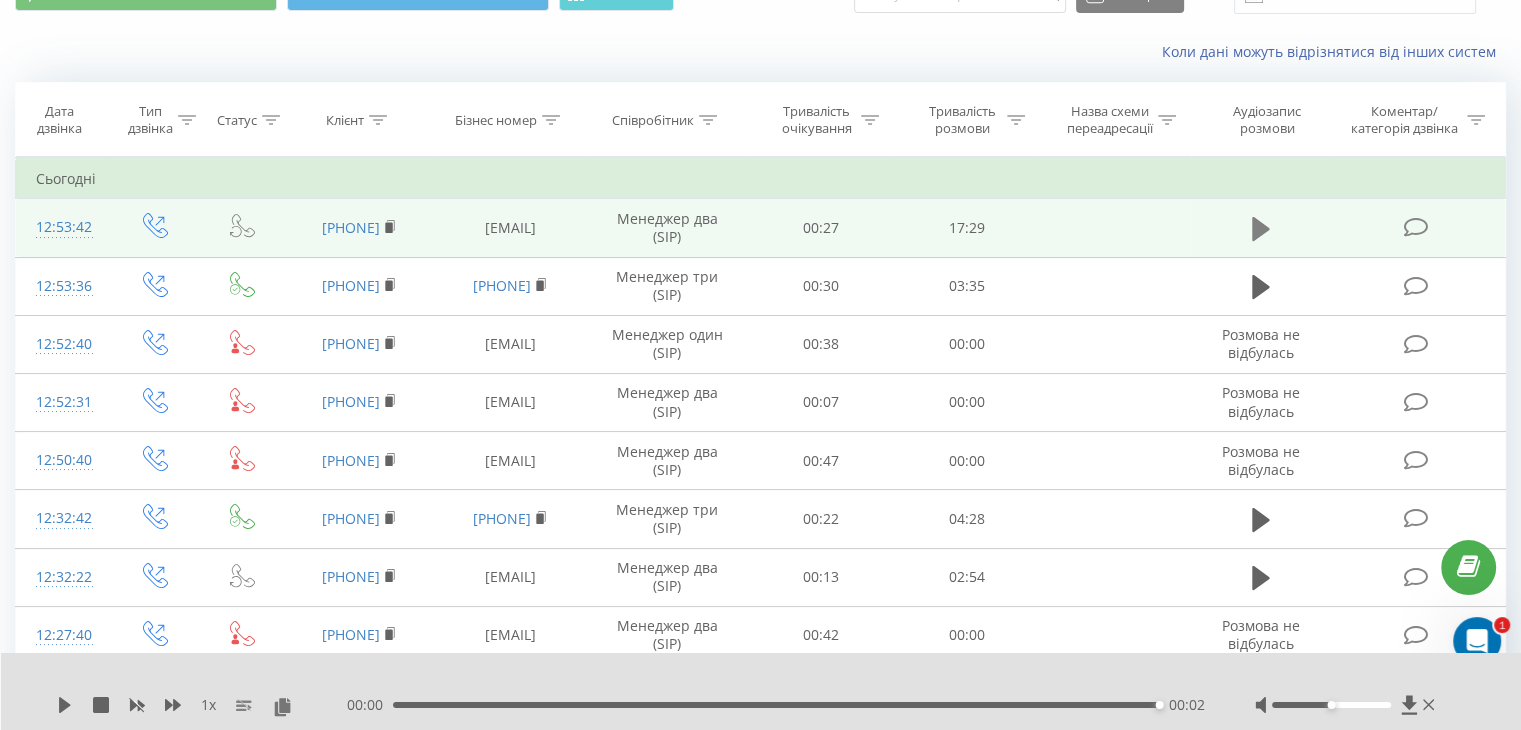 click 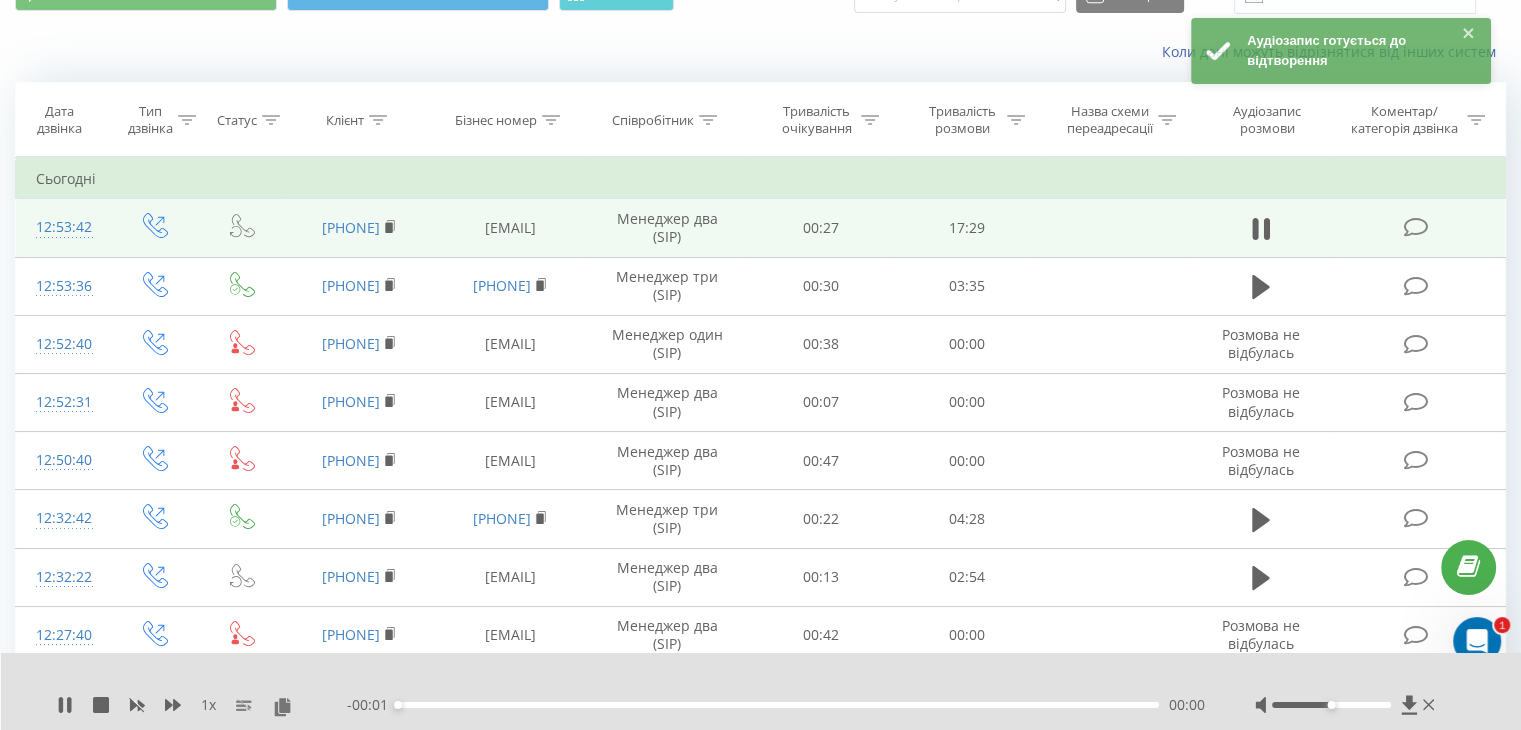 drag, startPoint x: 280, startPoint y: 217, endPoint x: 413, endPoint y: 219, distance: 133.01503 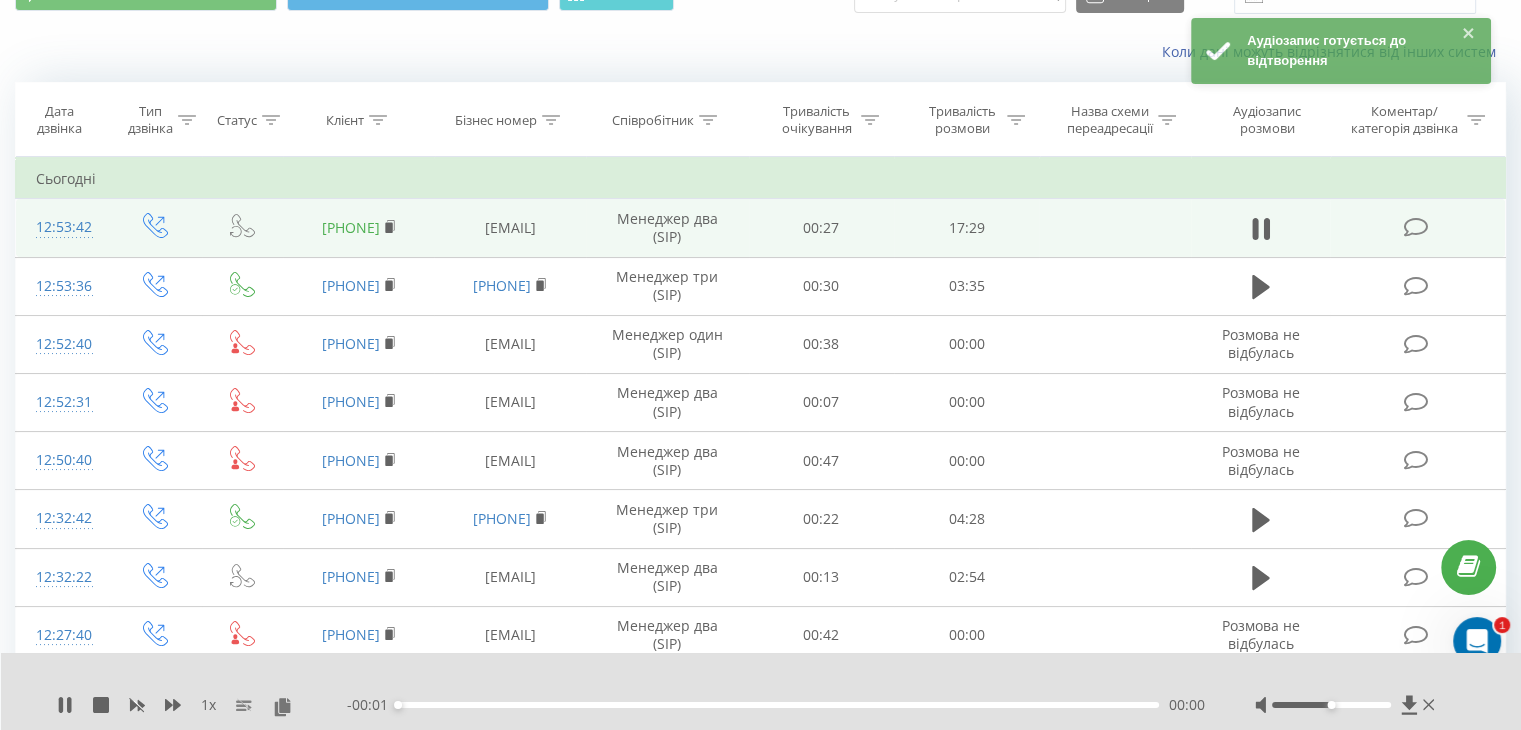 copy on "[PHONE]" 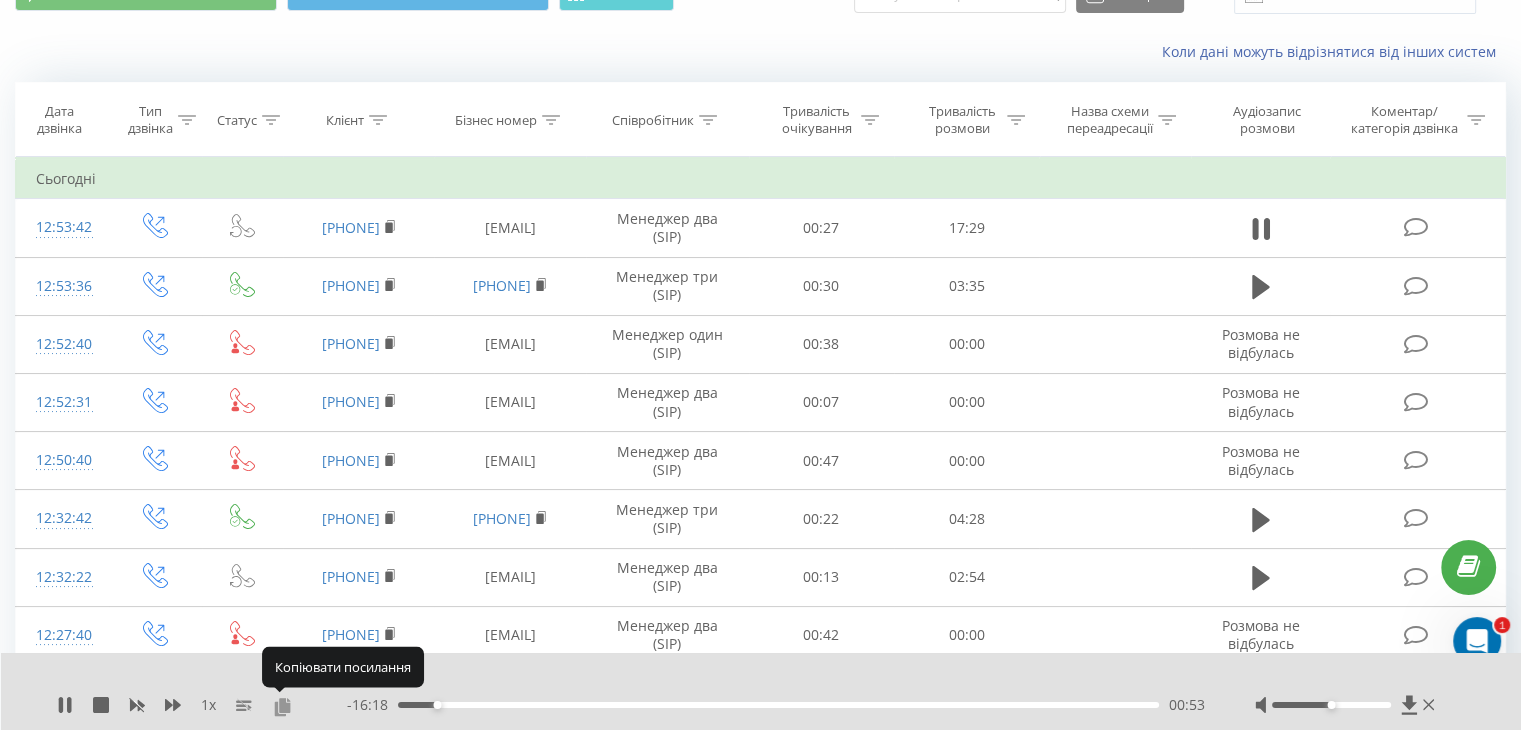 click at bounding box center (282, 706) 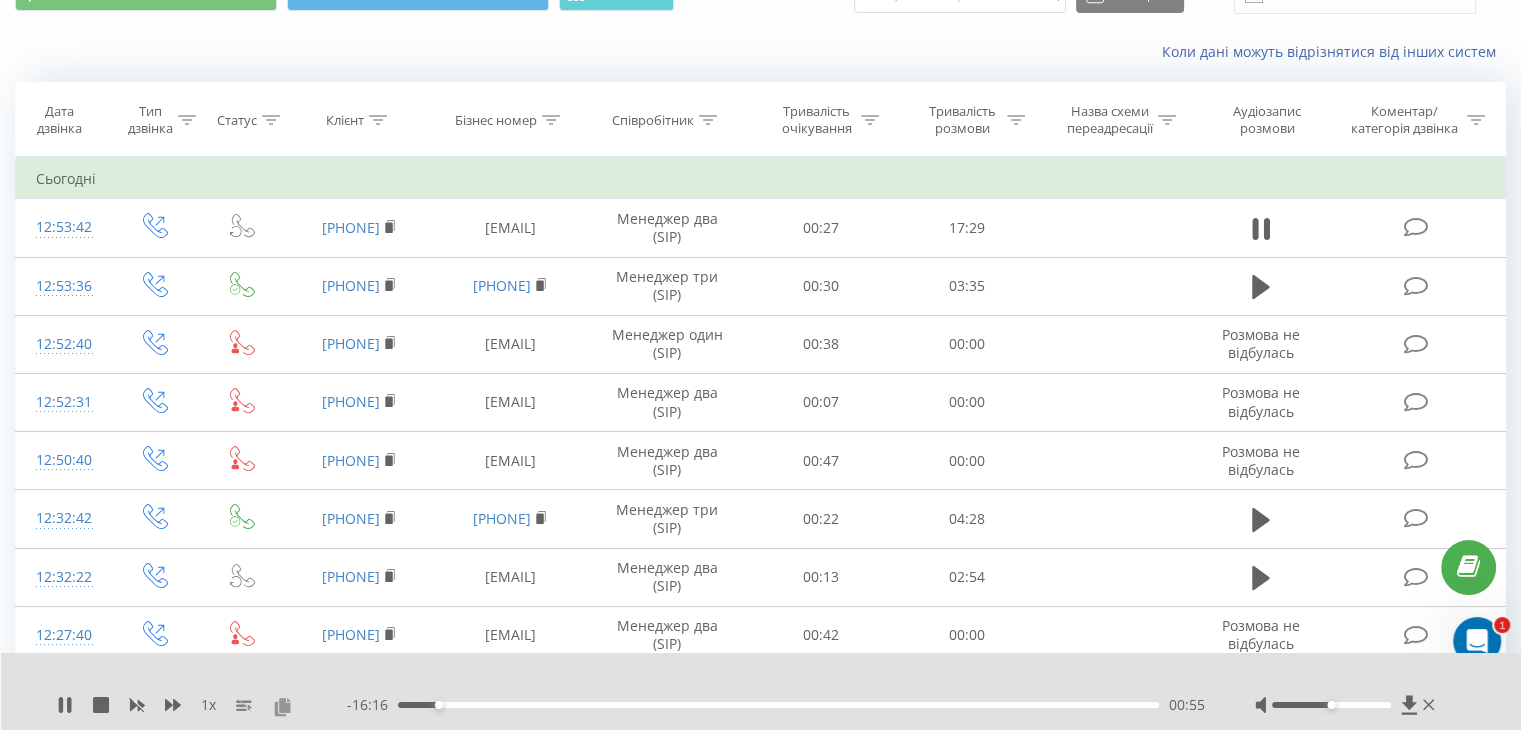 click at bounding box center (282, 706) 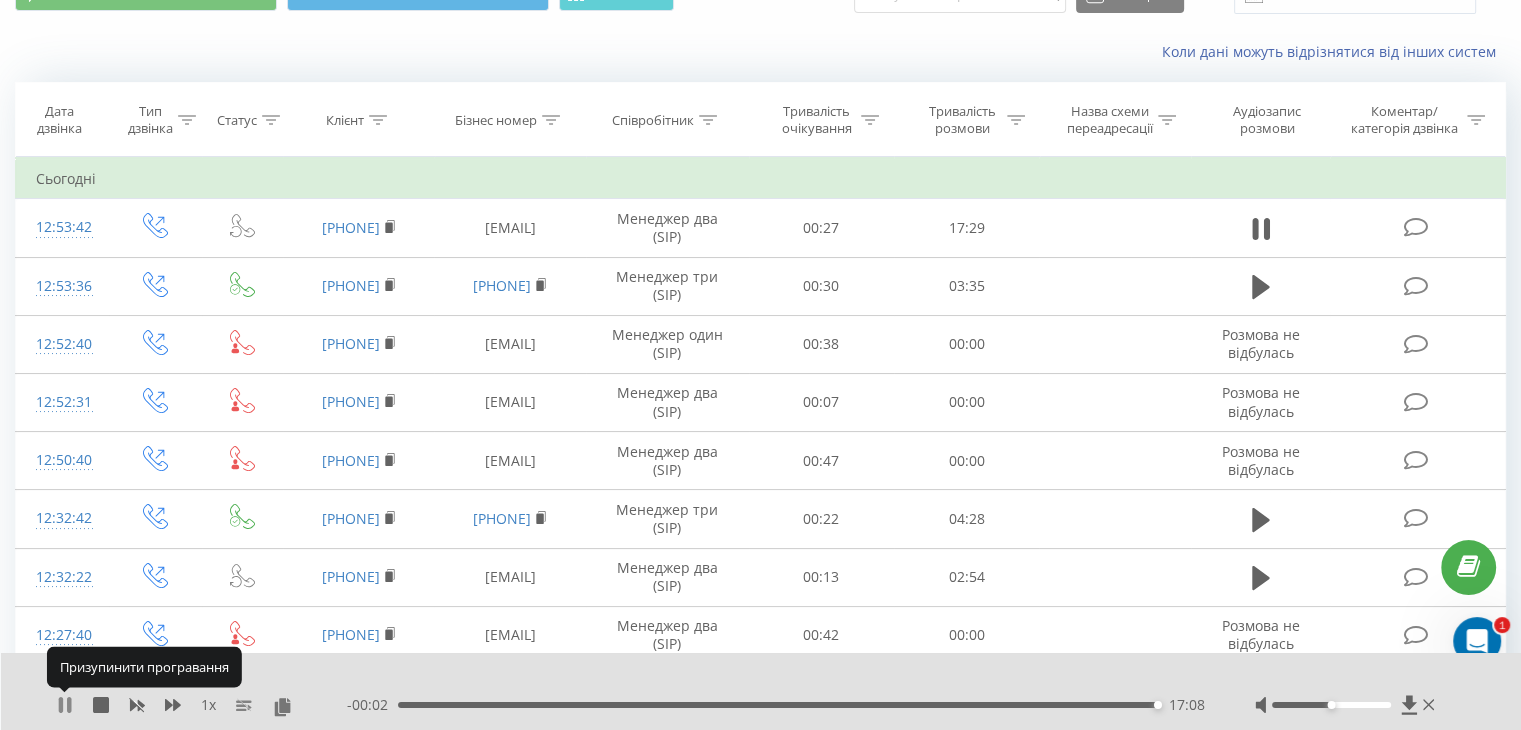 click 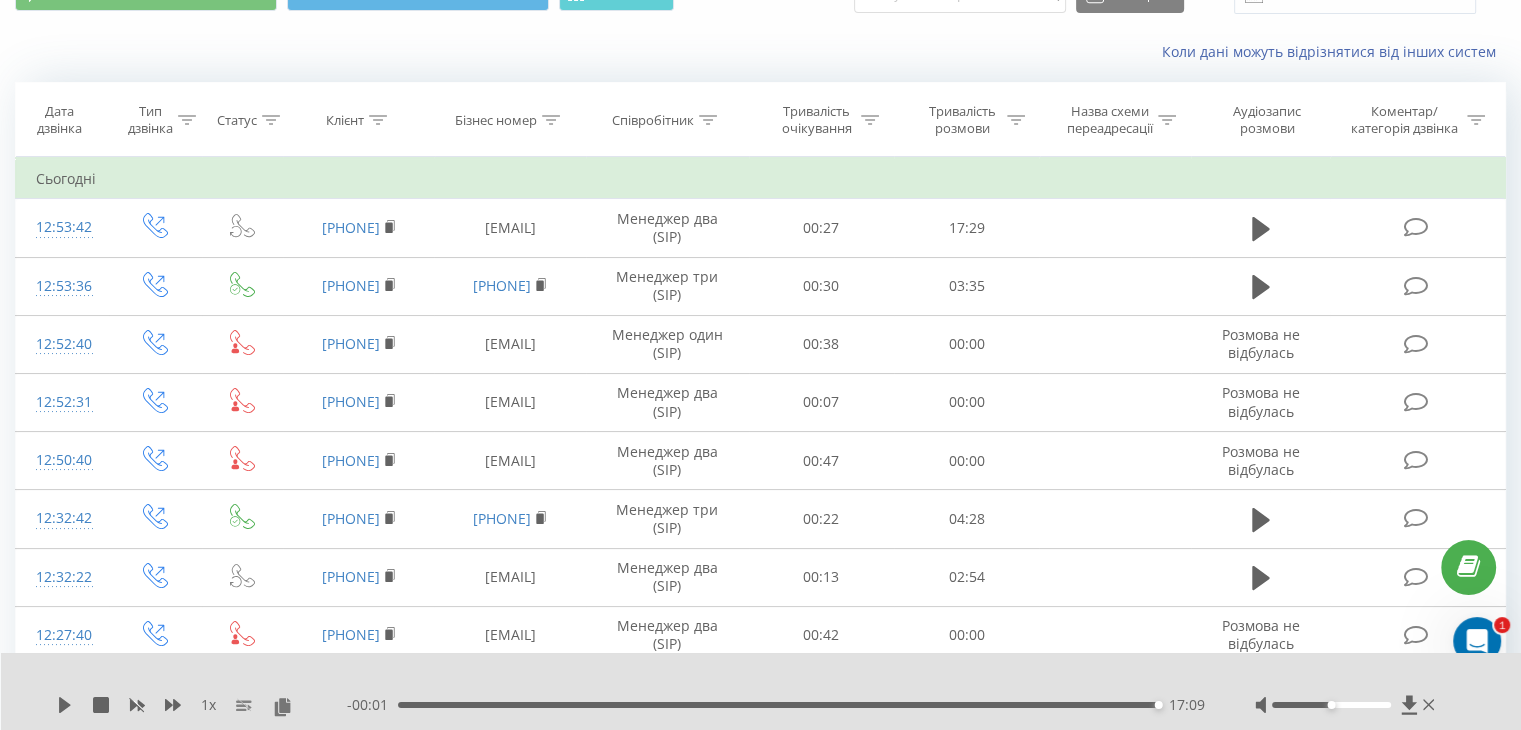 click on "17:09" at bounding box center (778, 705) 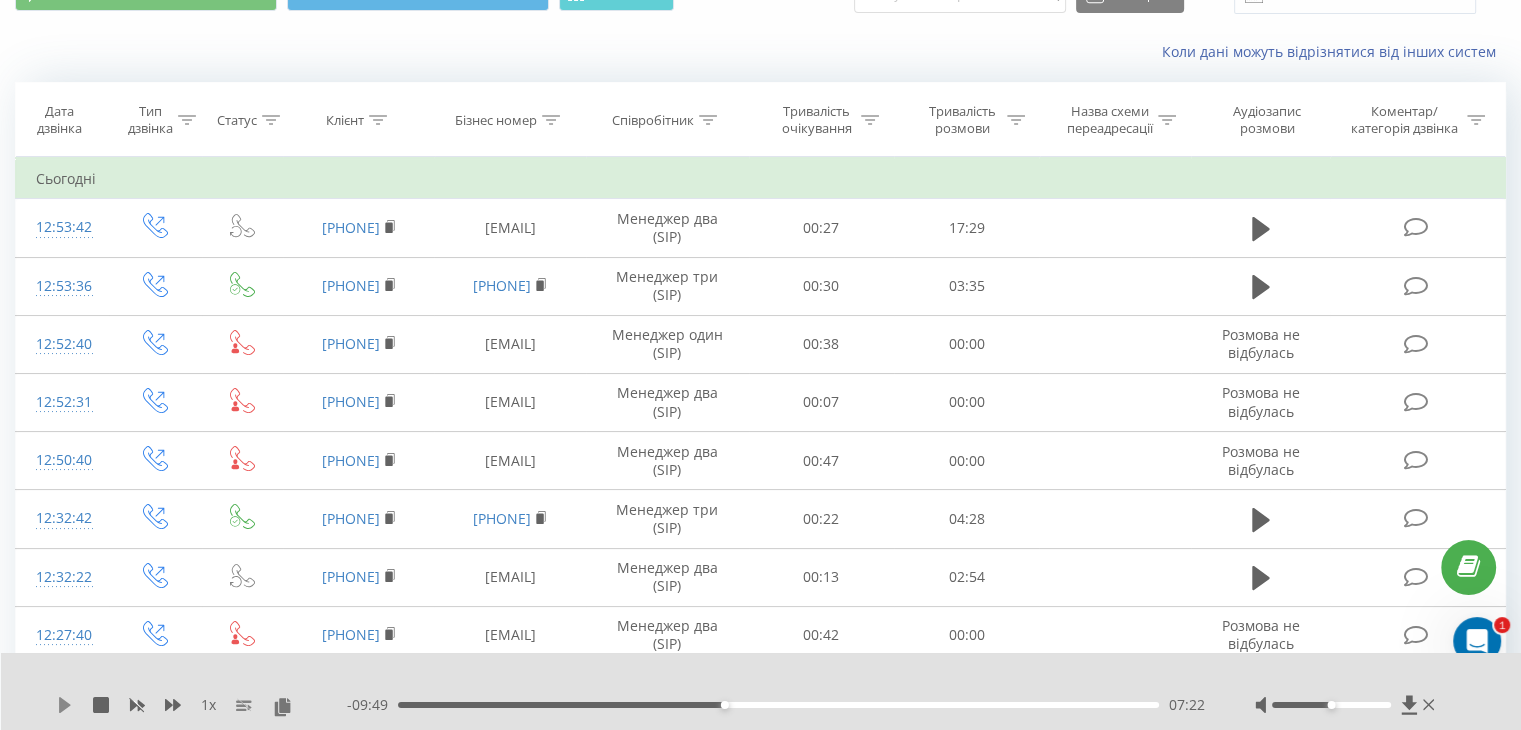 click 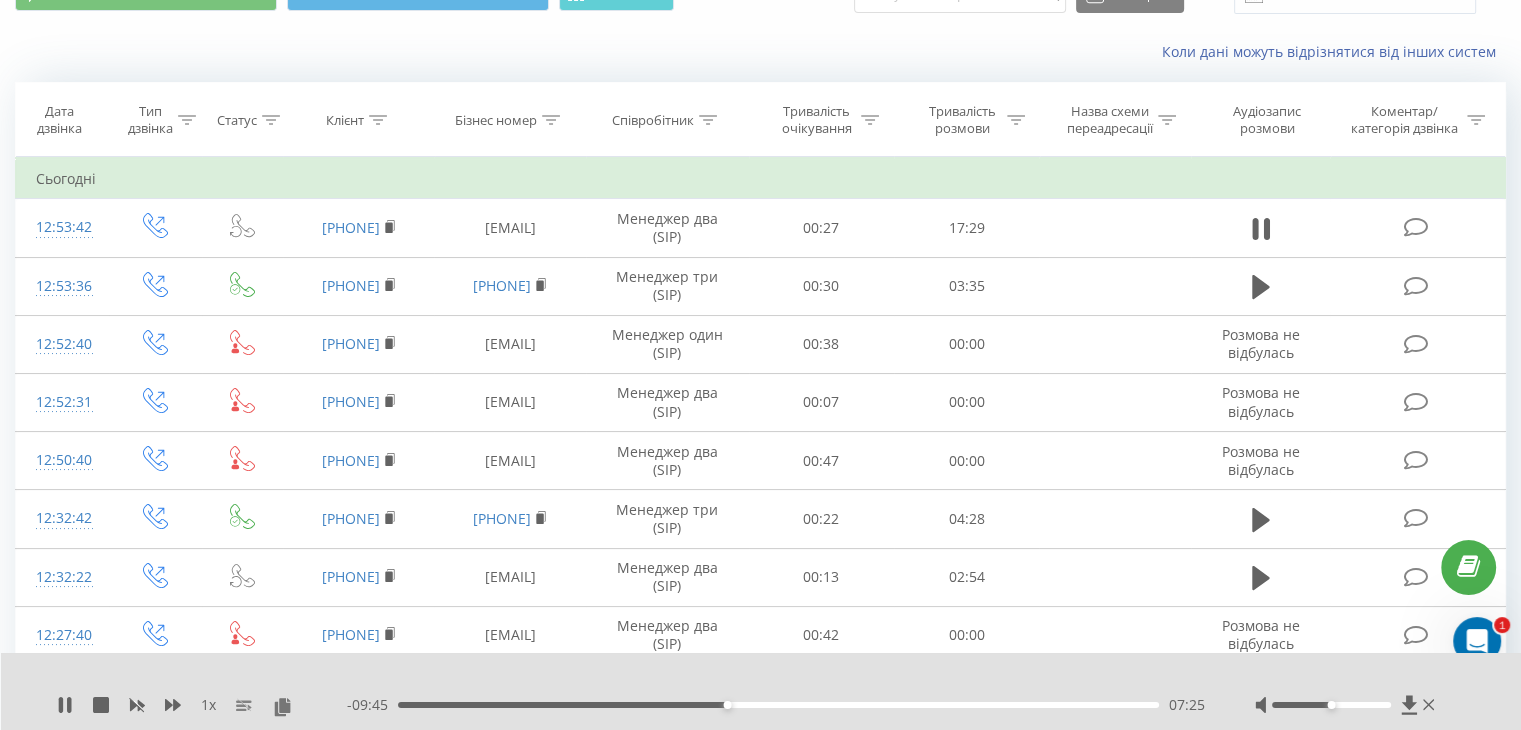 click on "- 09:45 07:25   07:25" at bounding box center (776, 705) 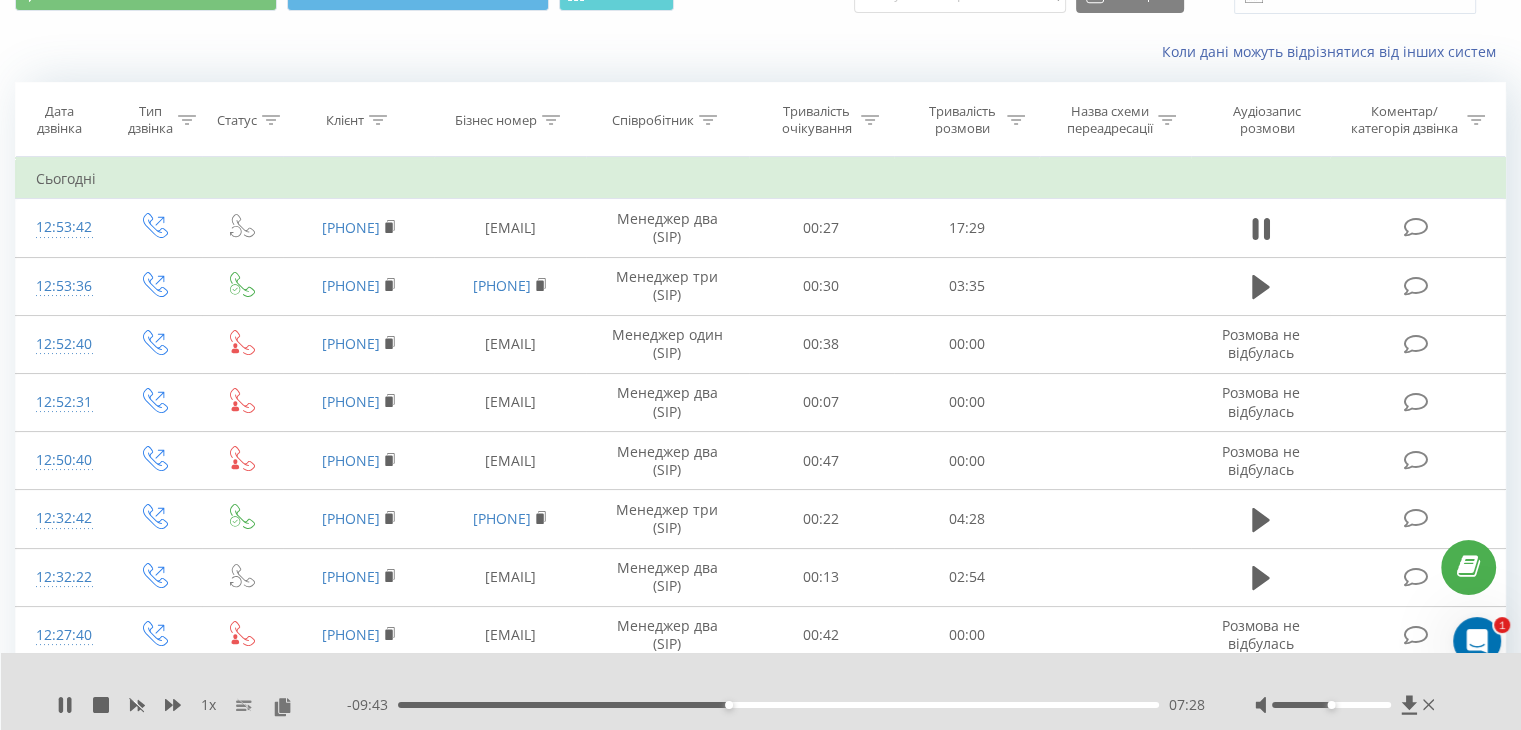 click on "07:28" at bounding box center (778, 705) 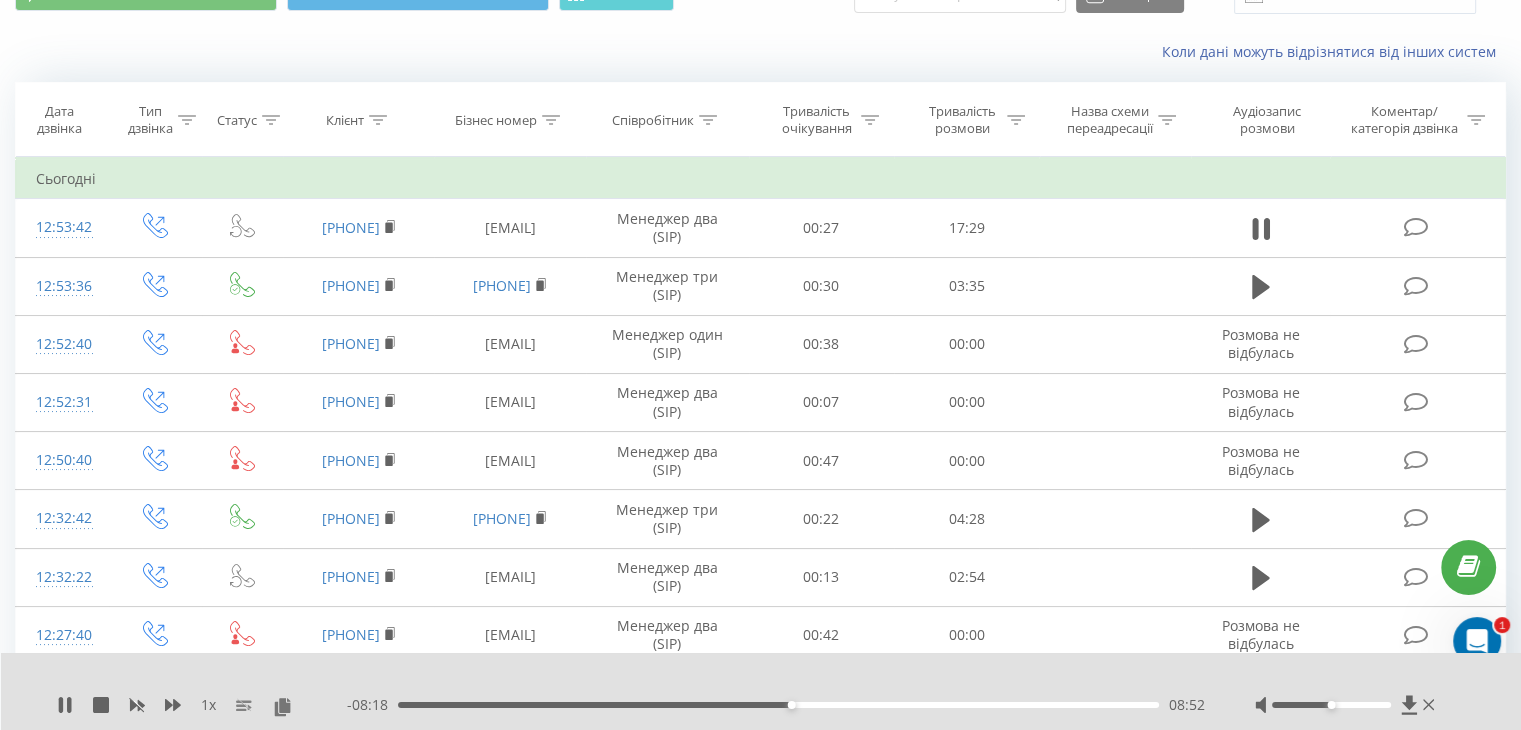click on "08:52" at bounding box center [778, 705] 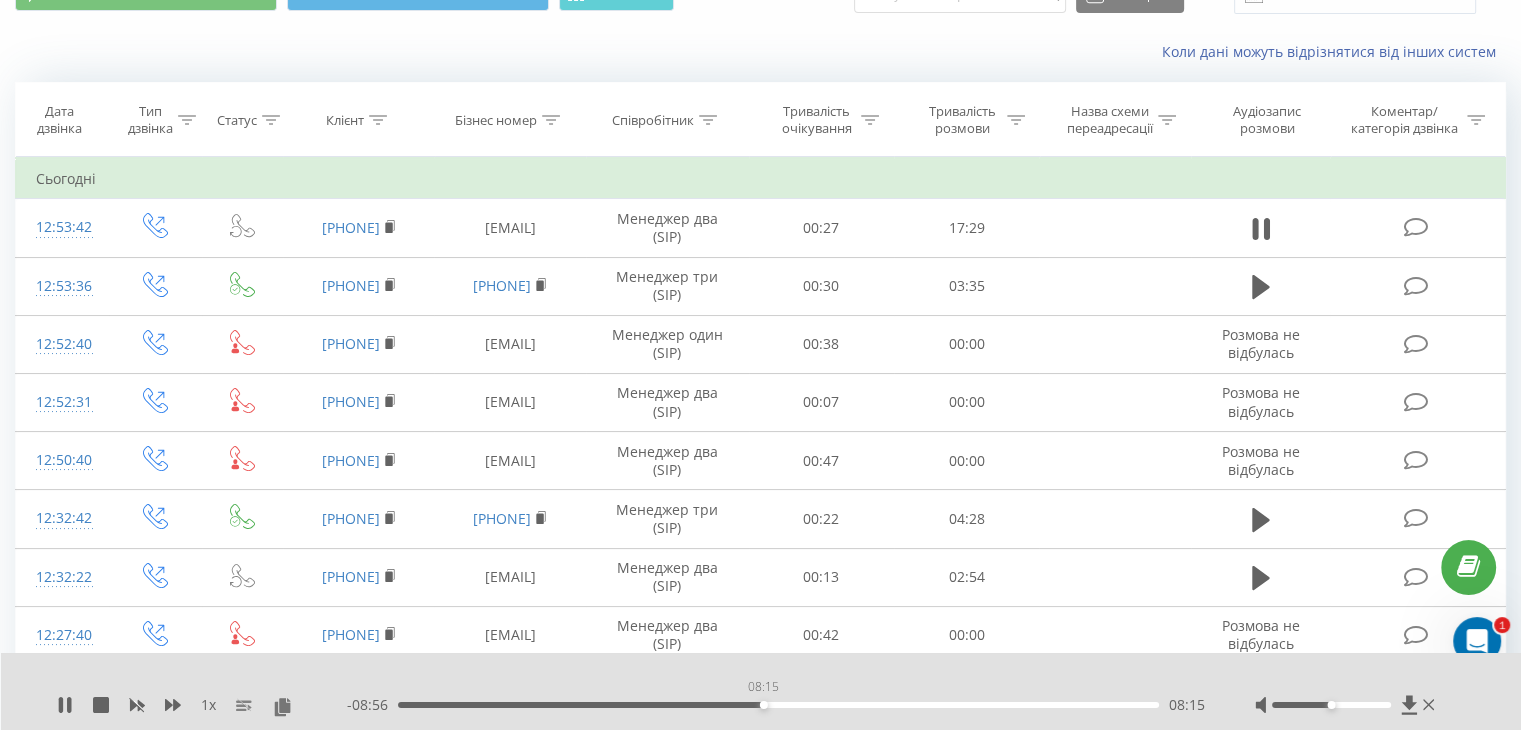 click on "08:15" at bounding box center [778, 705] 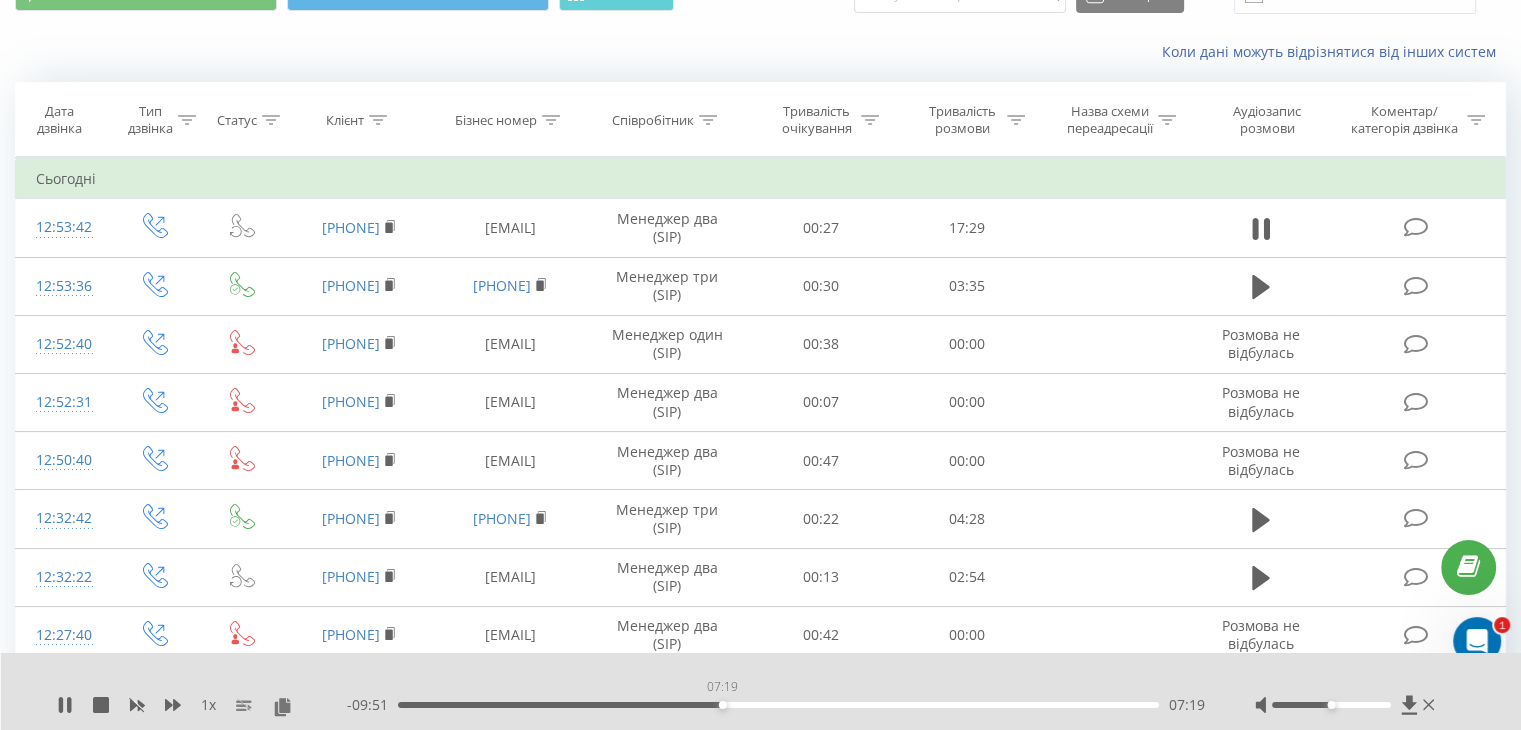 click on "07:19" at bounding box center (778, 705) 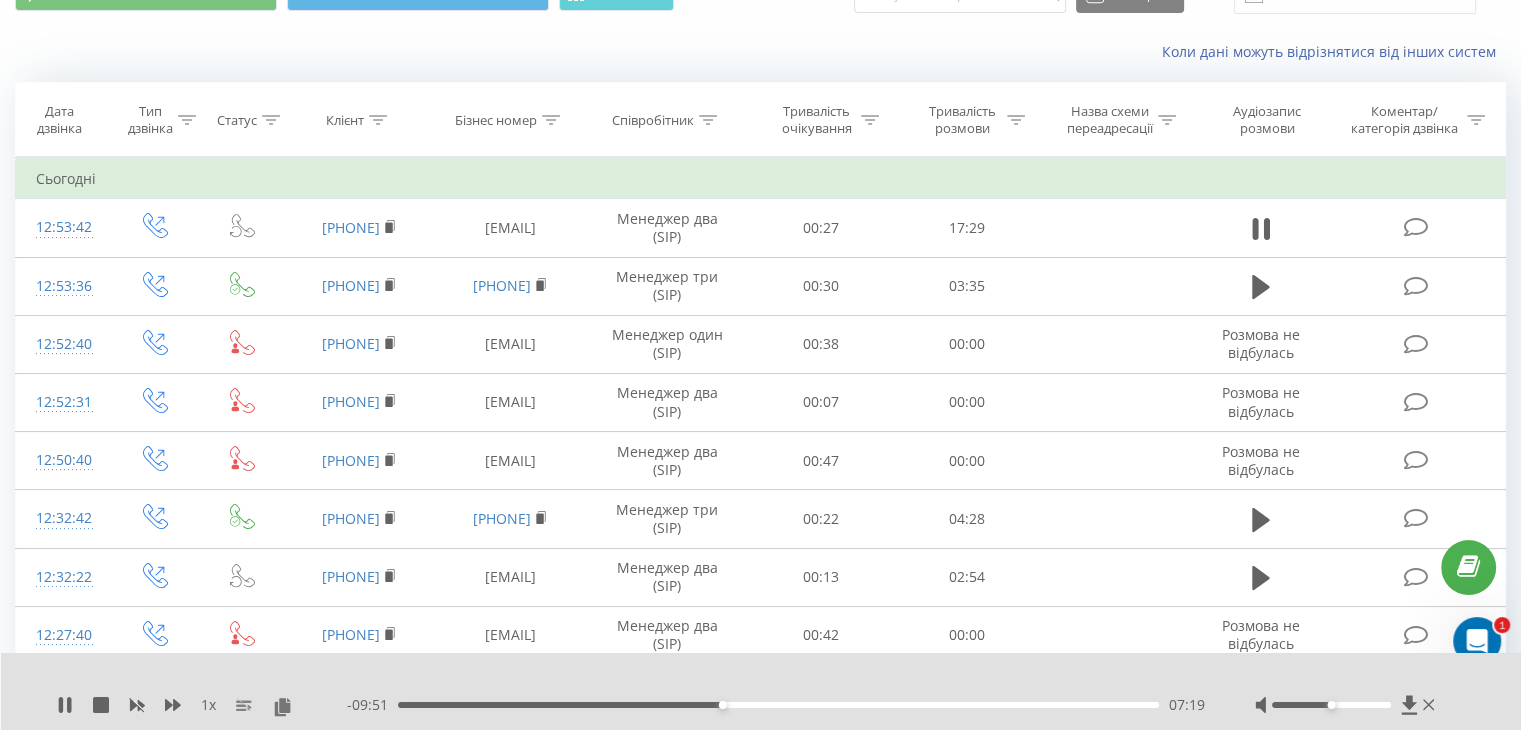 click on "07:19" at bounding box center [778, 705] 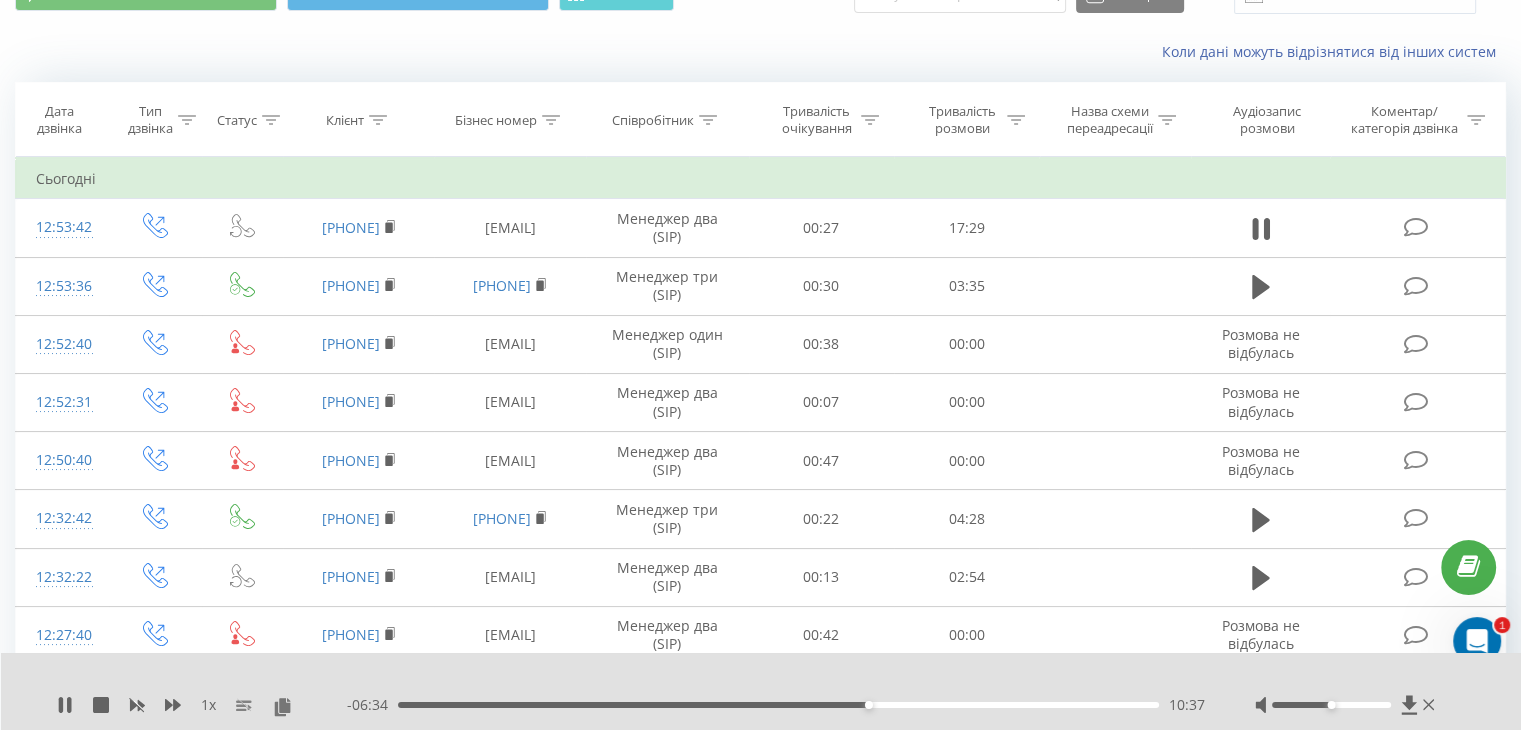 click on "- 06:34 10:37   10:37" at bounding box center [776, 705] 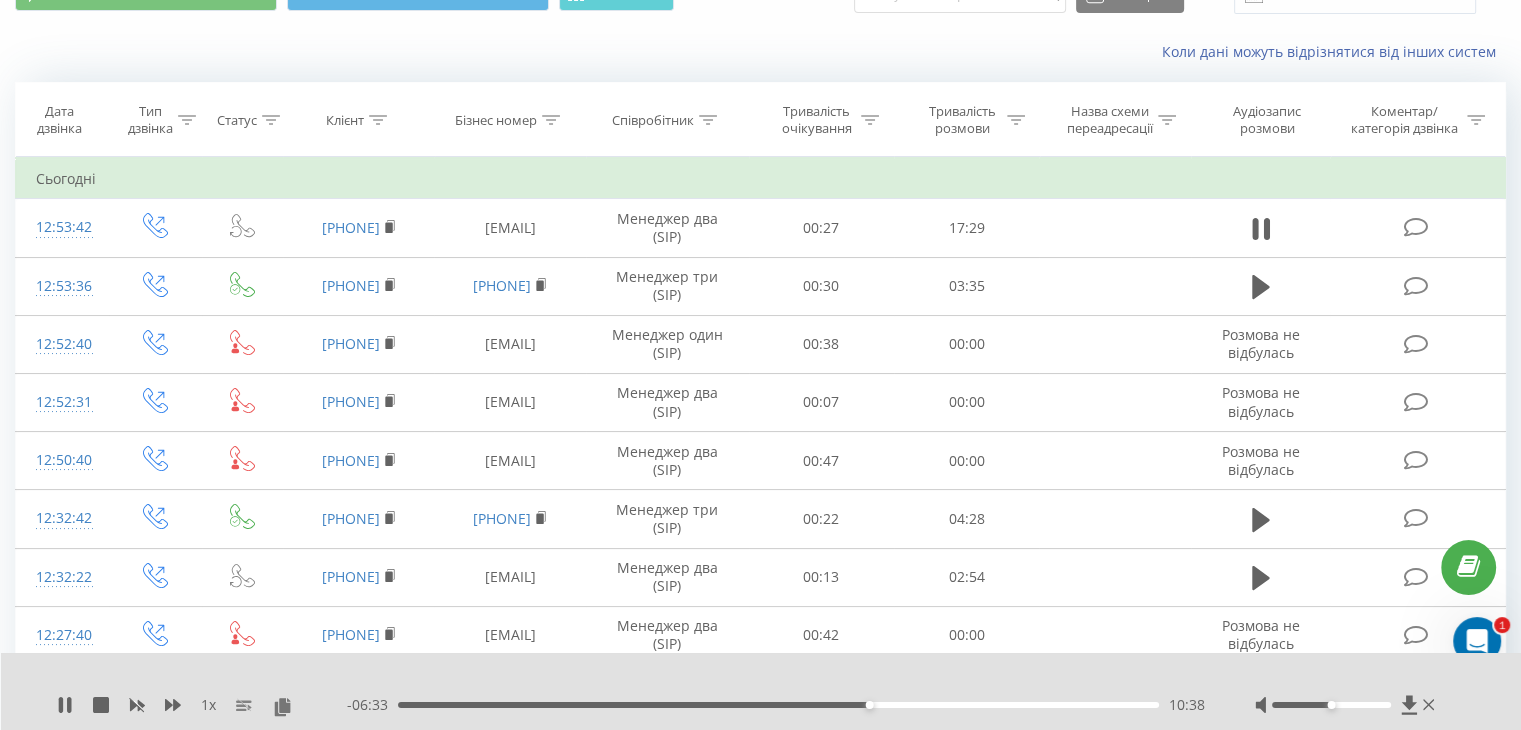 click on "10:38" at bounding box center (778, 705) 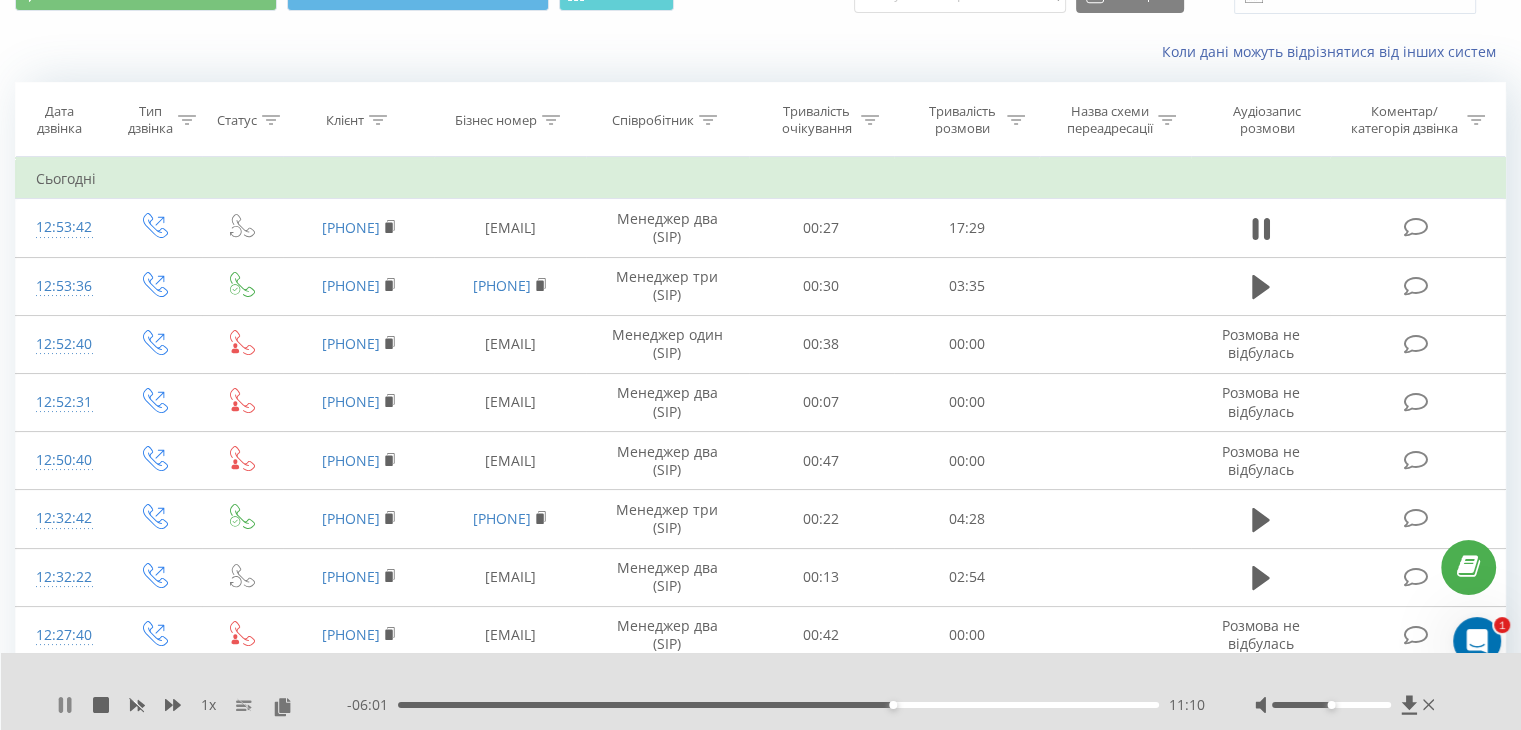click 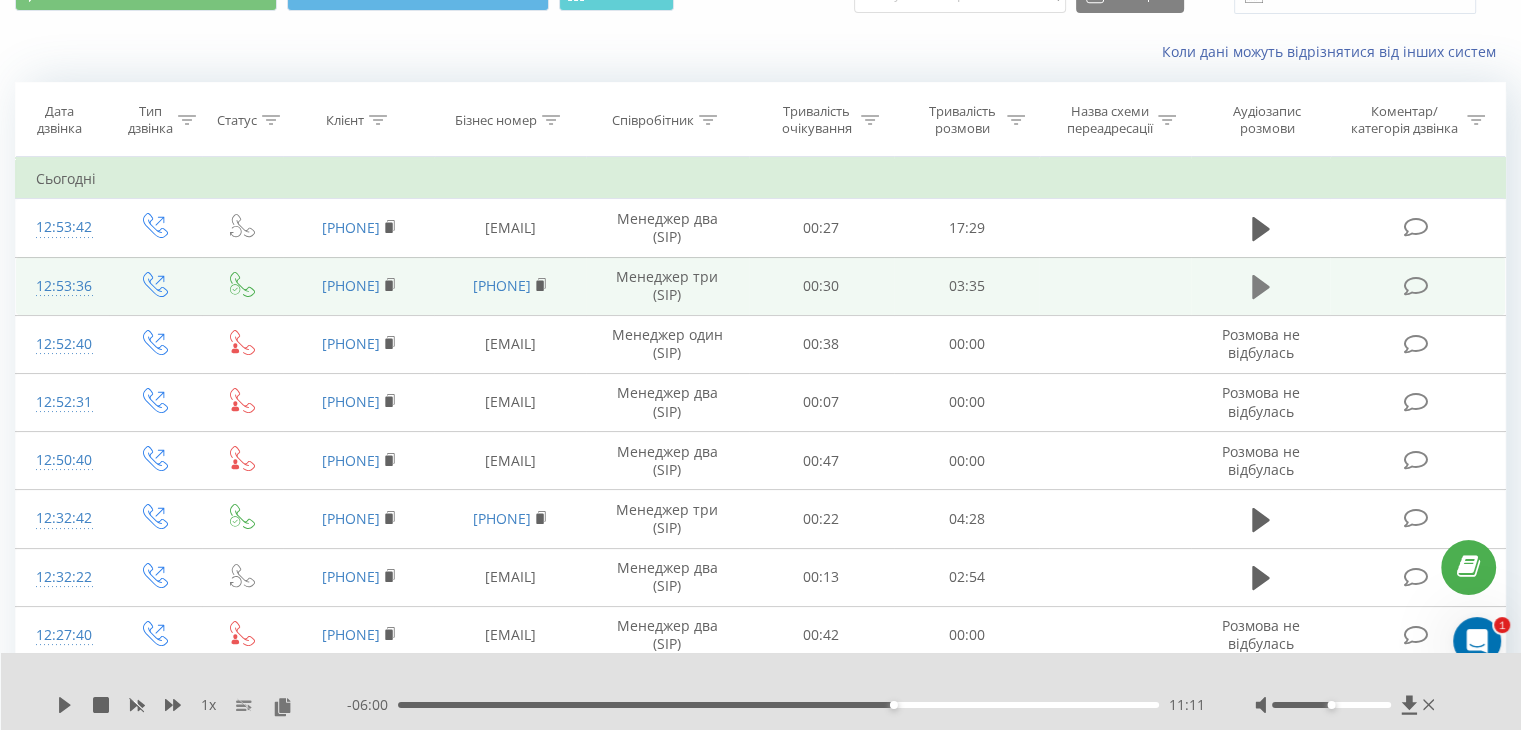click 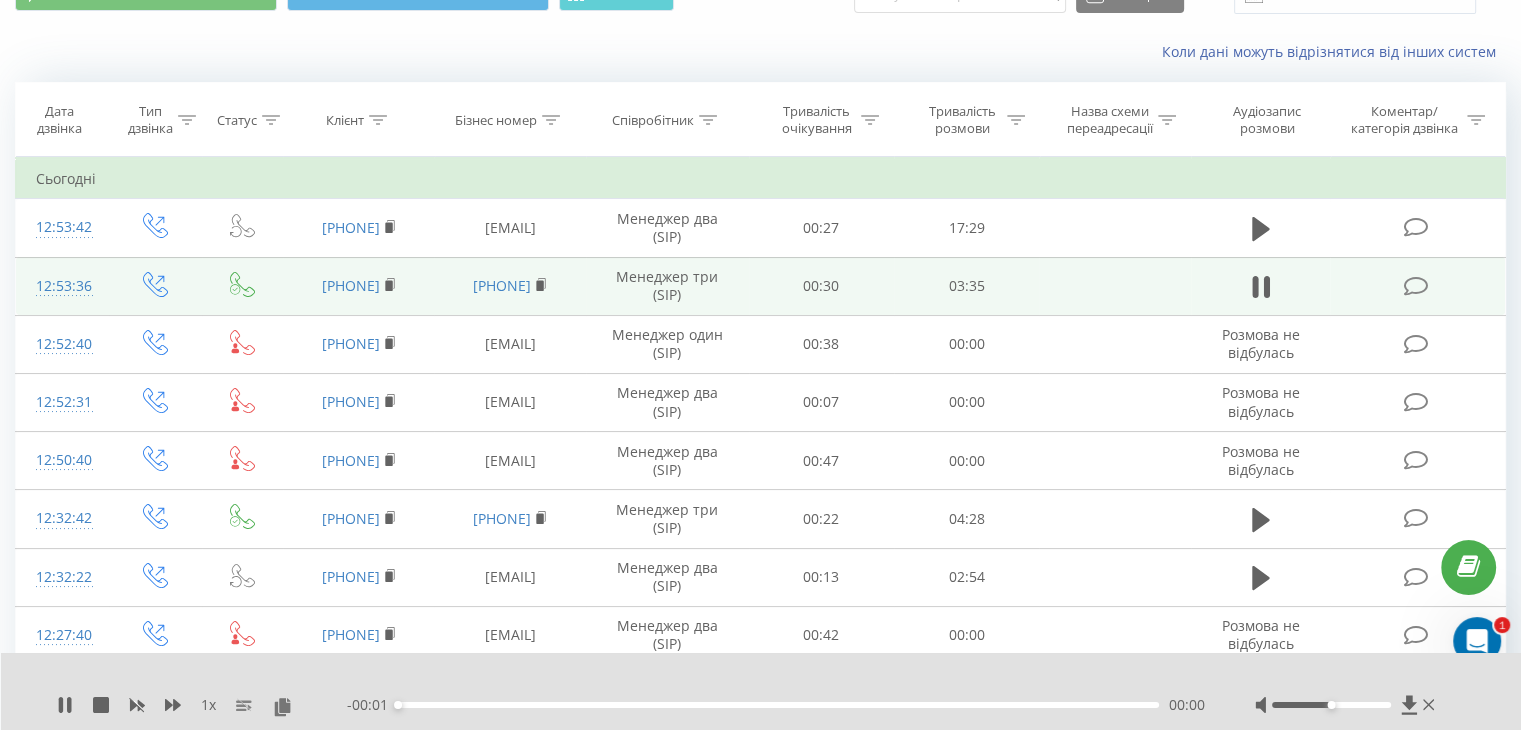 drag, startPoint x: 289, startPoint y: 270, endPoint x: 408, endPoint y: 279, distance: 119.33985 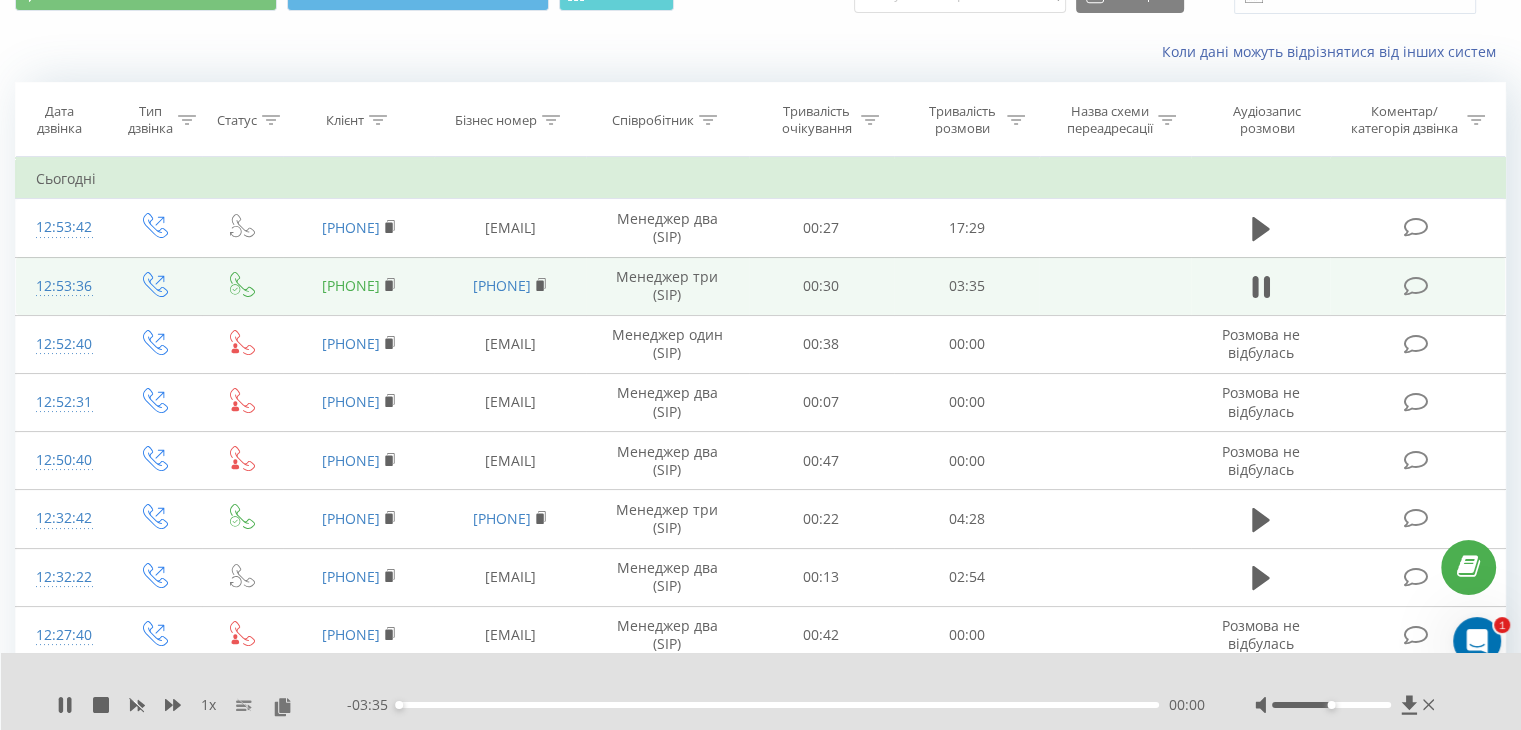 copy on "[PHONE]" 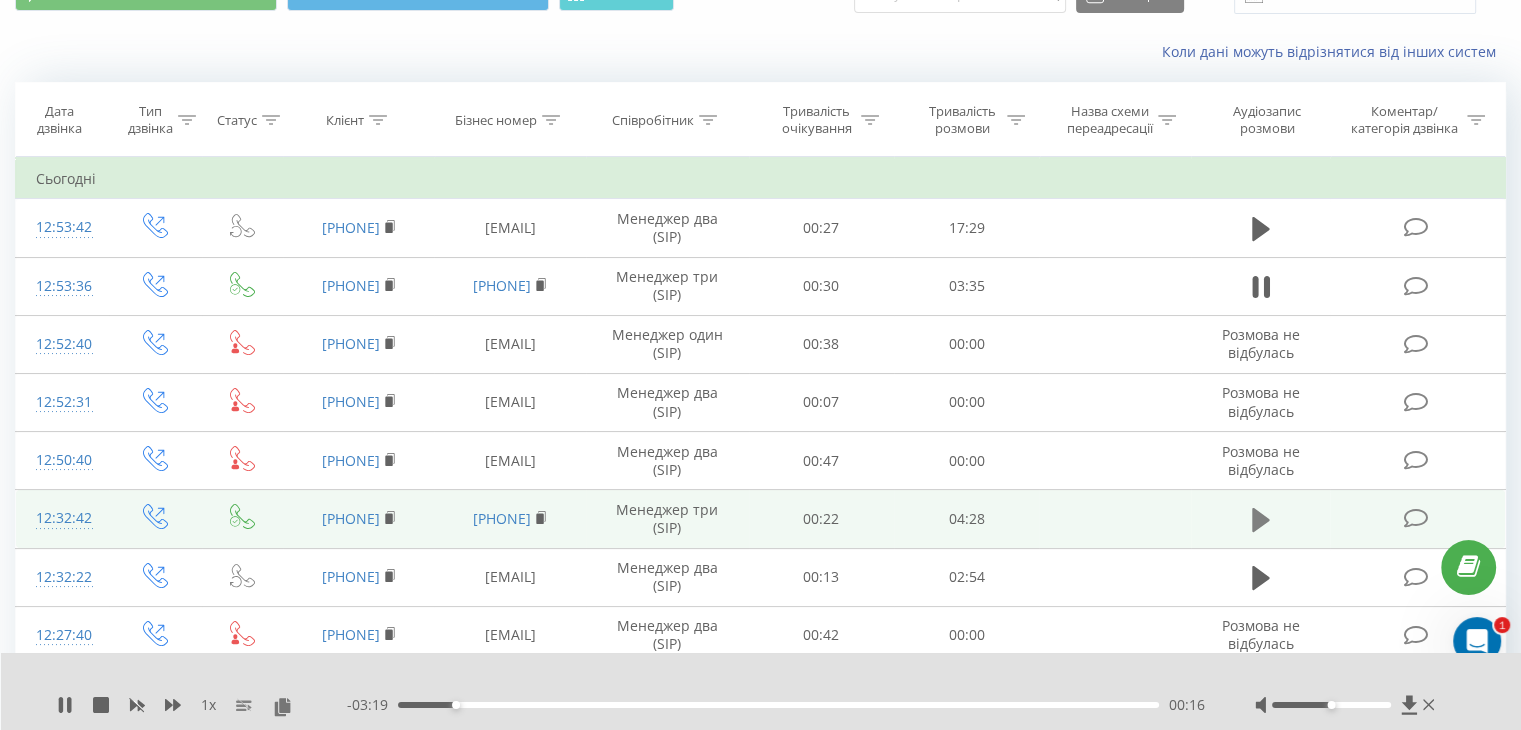 click 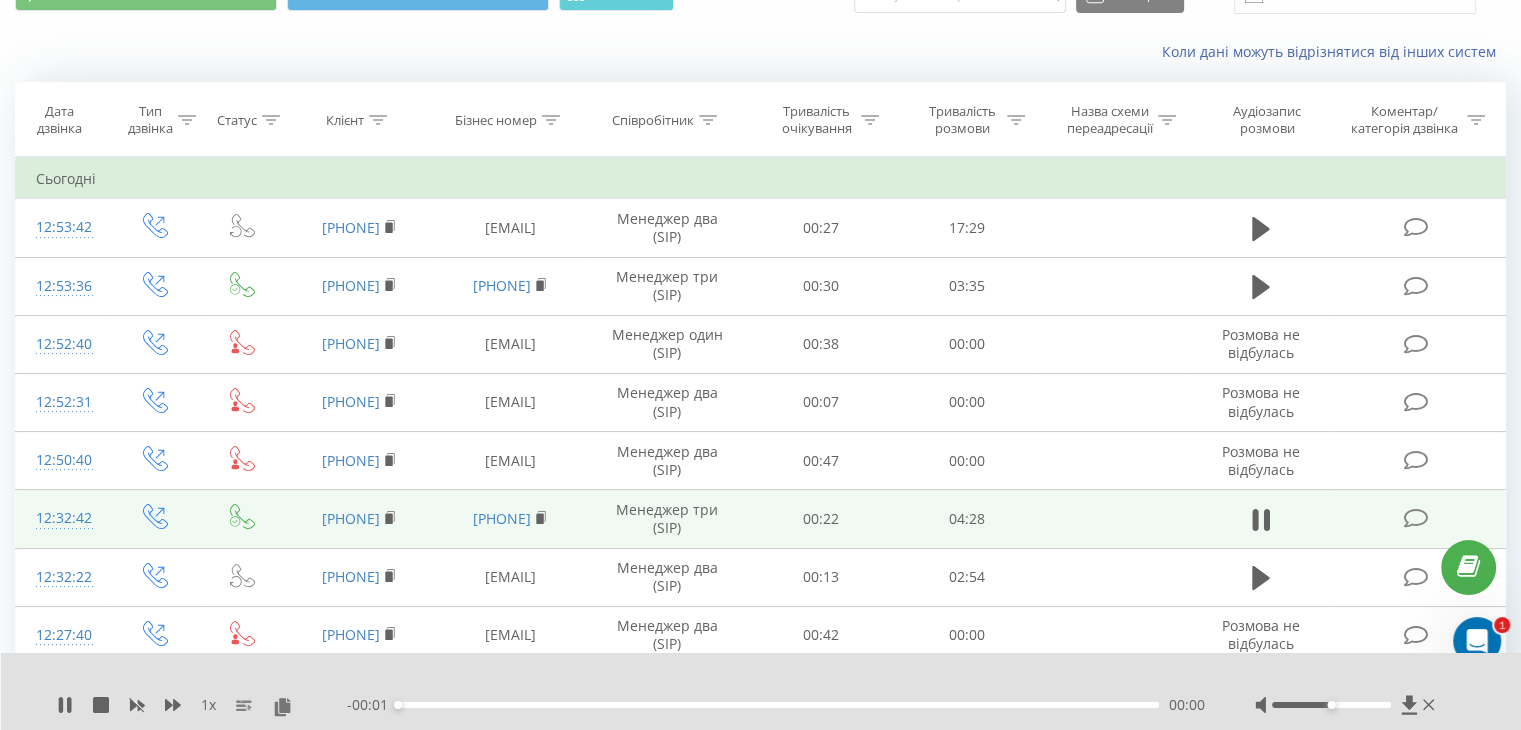 drag, startPoint x: 286, startPoint y: 505, endPoint x: 414, endPoint y: 514, distance: 128.31601 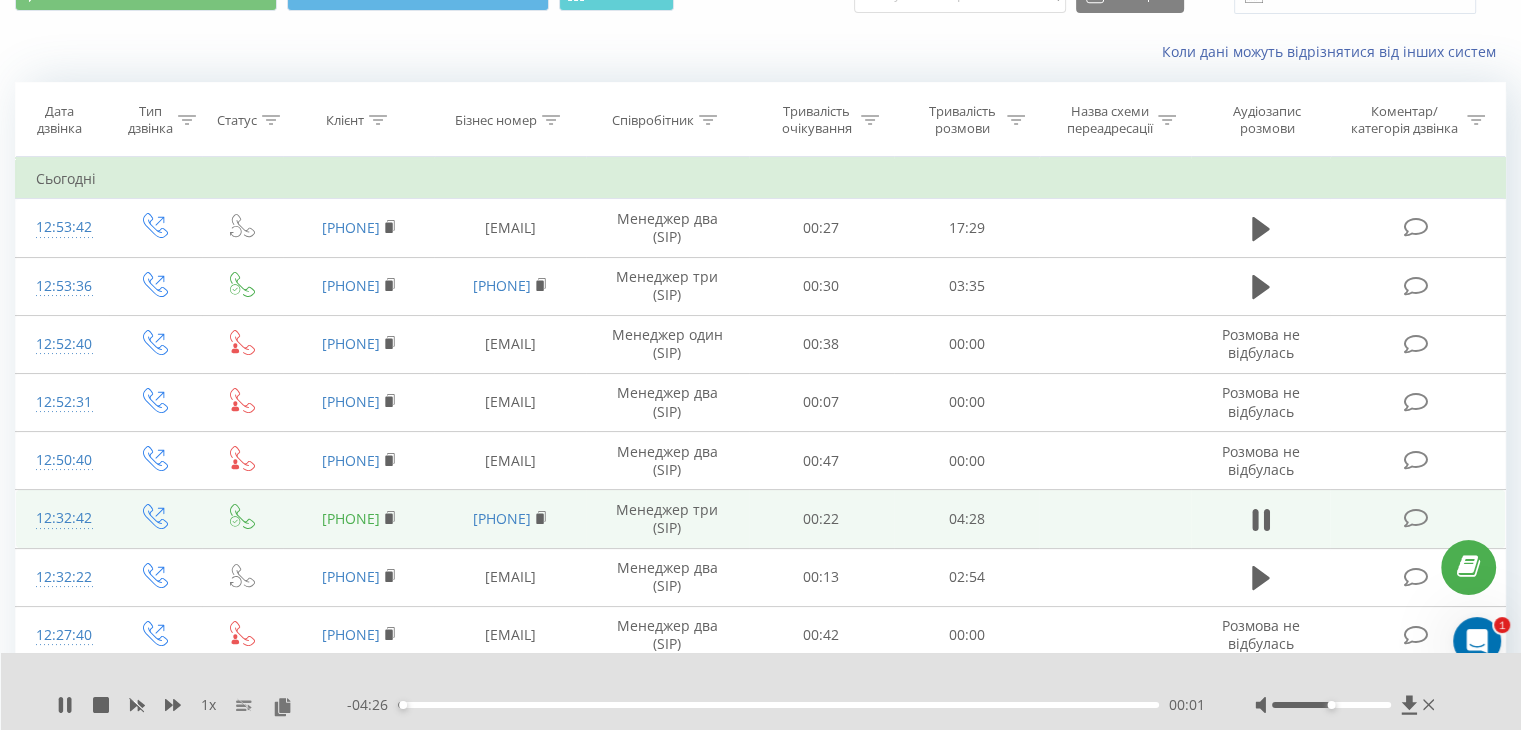 copy on "[PHONE]" 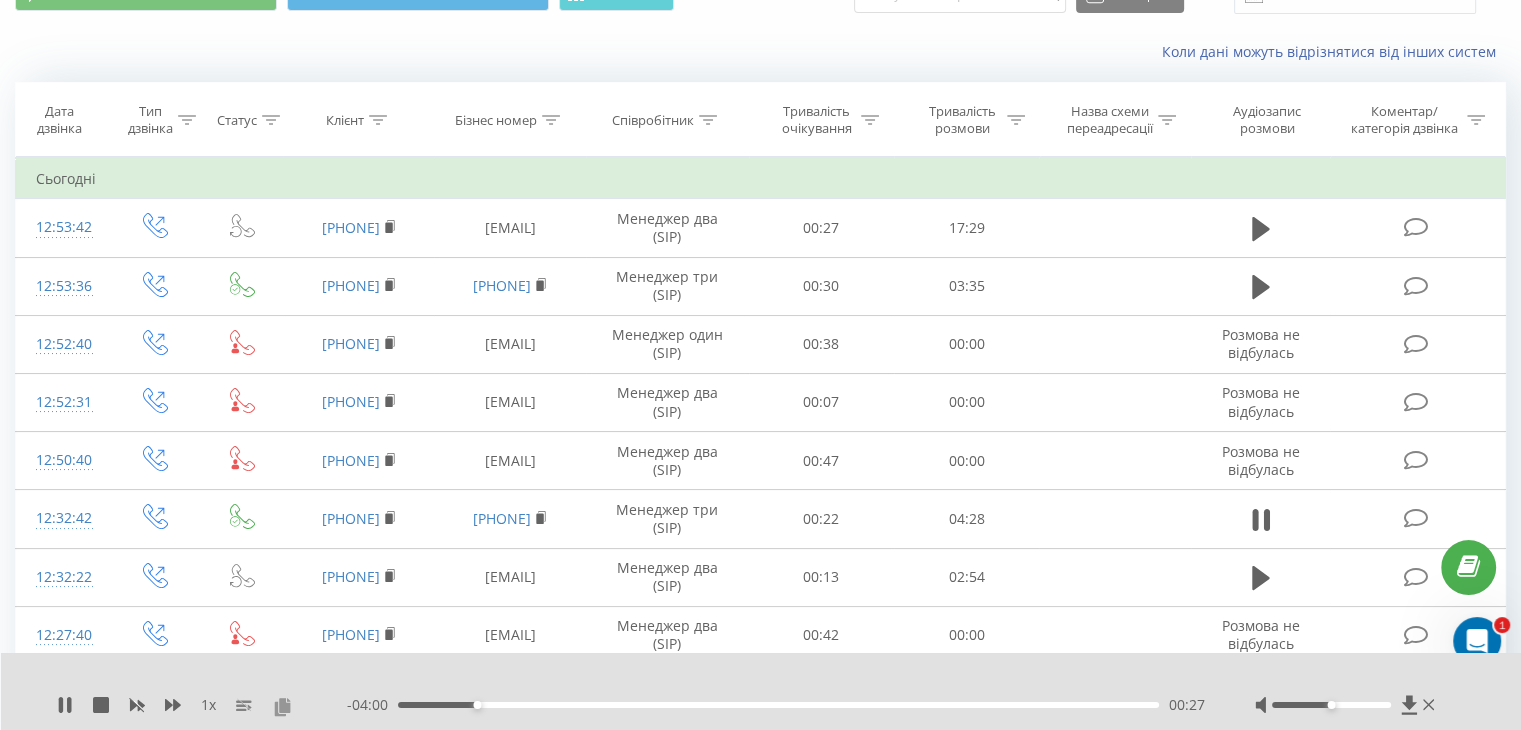 click at bounding box center [282, 706] 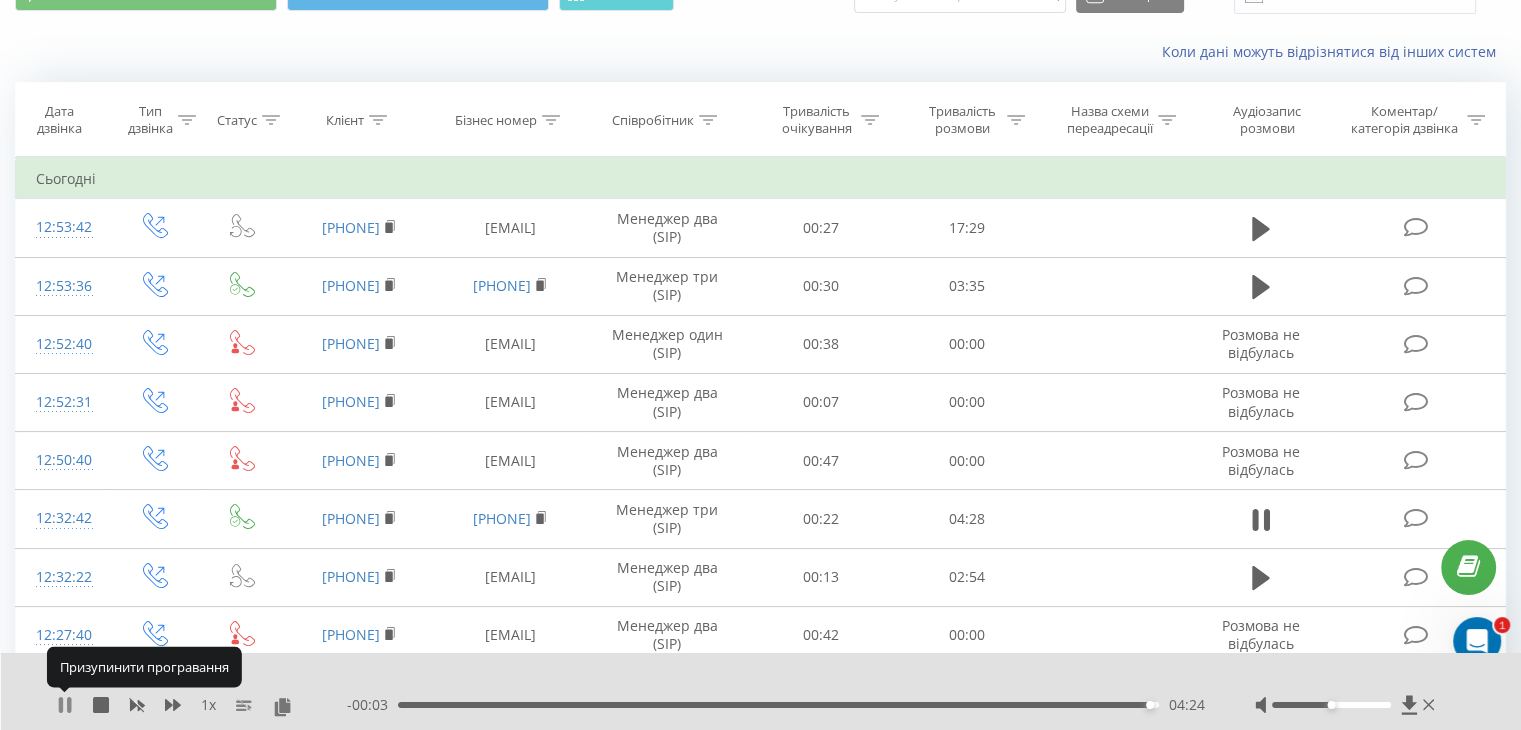 click 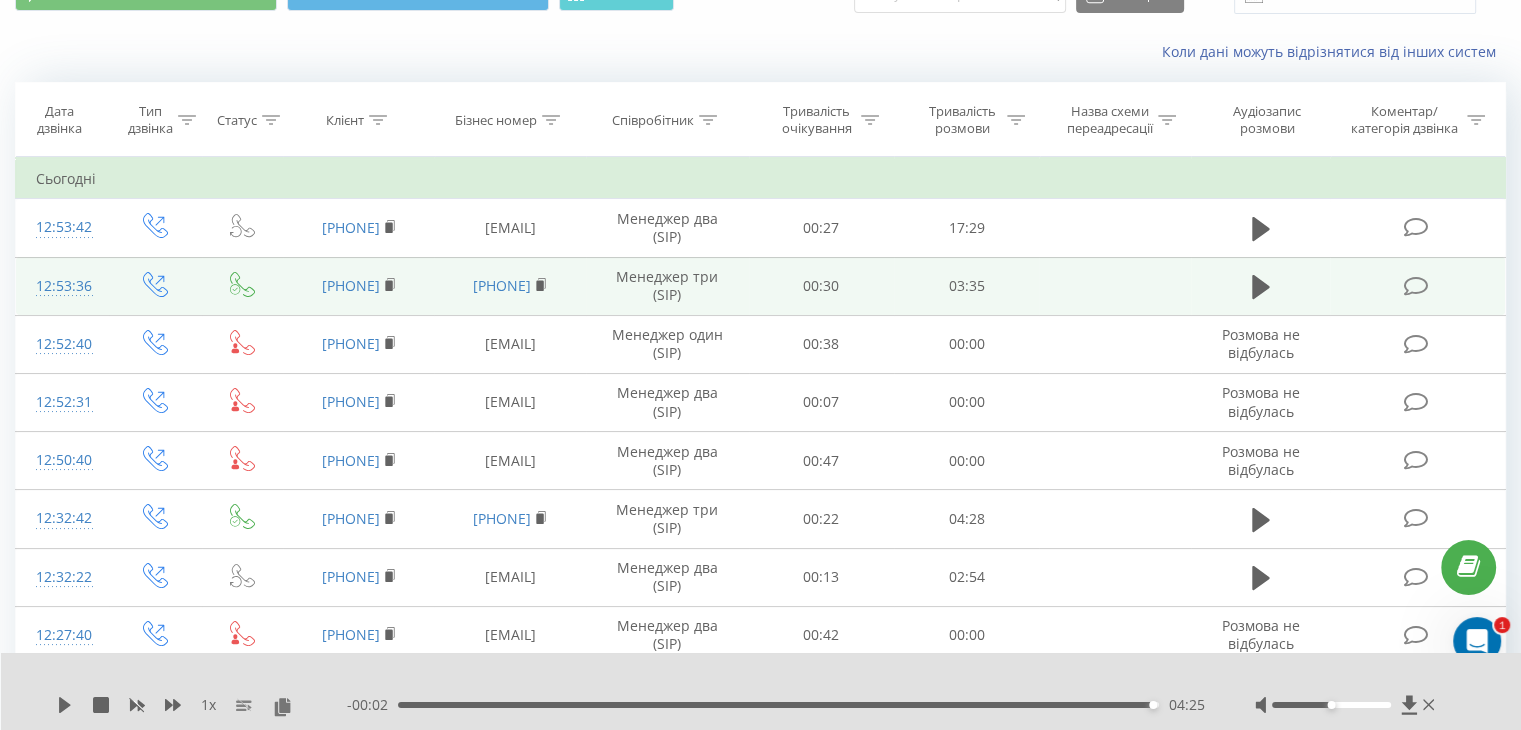 drag, startPoint x: 288, startPoint y: 273, endPoint x: 420, endPoint y: 279, distance: 132.13629 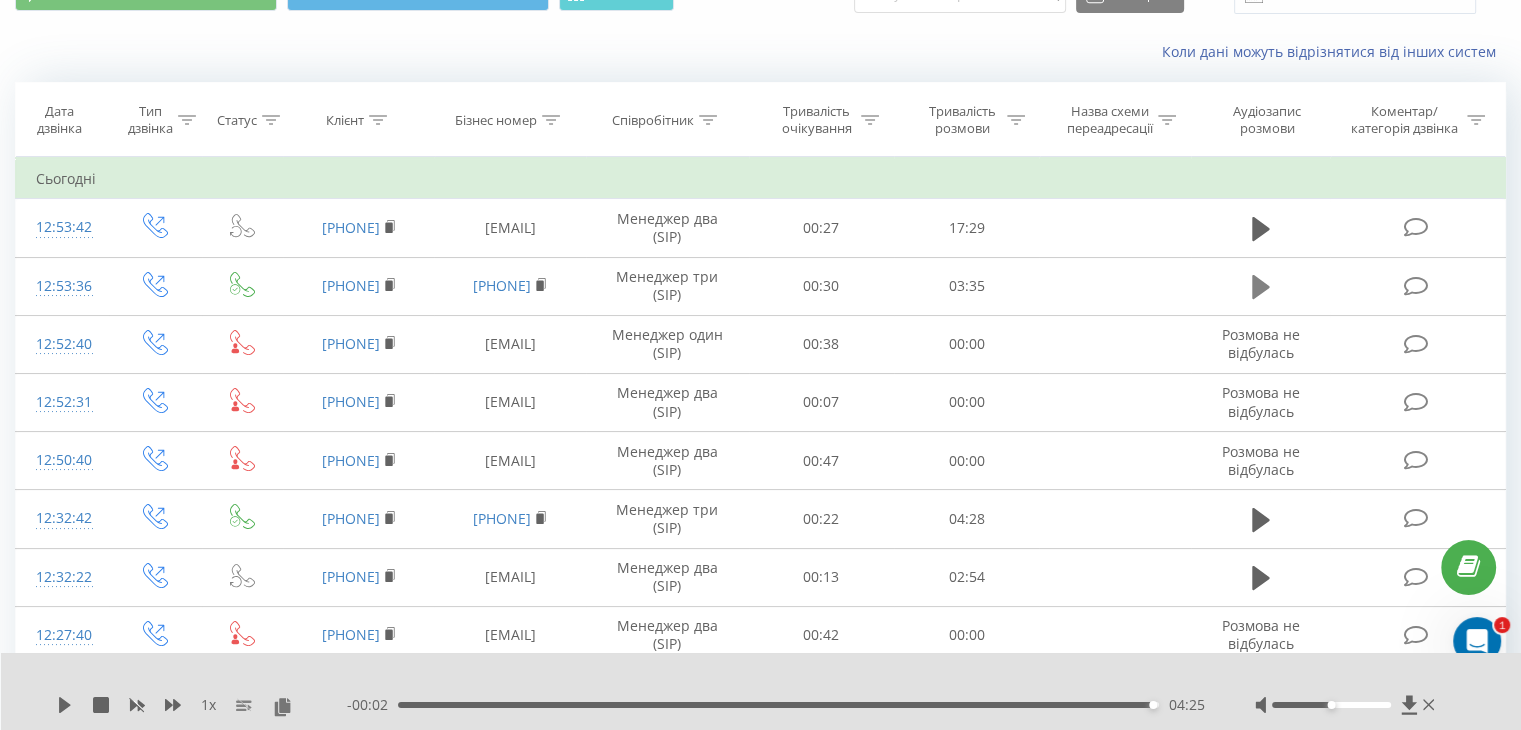 click 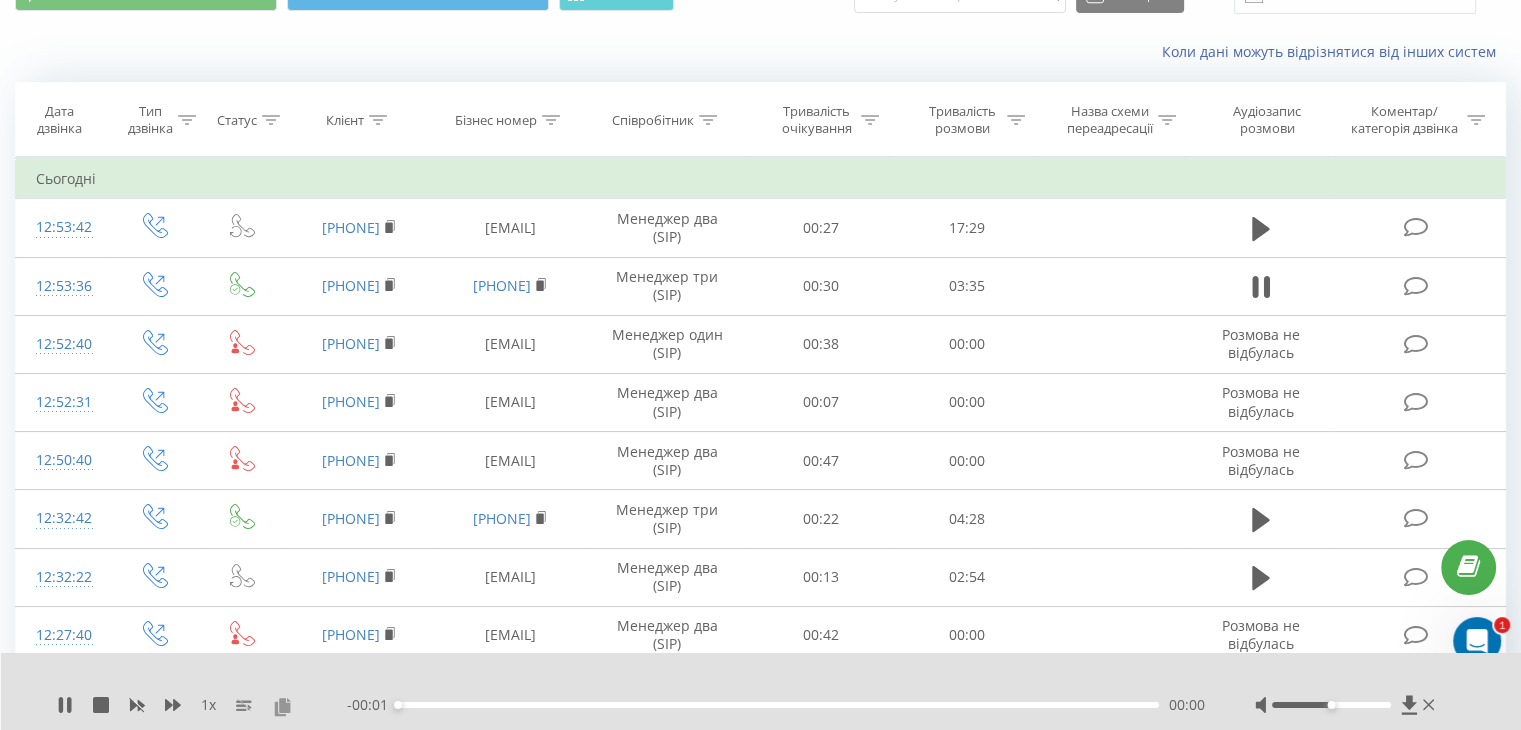 click at bounding box center [282, 706] 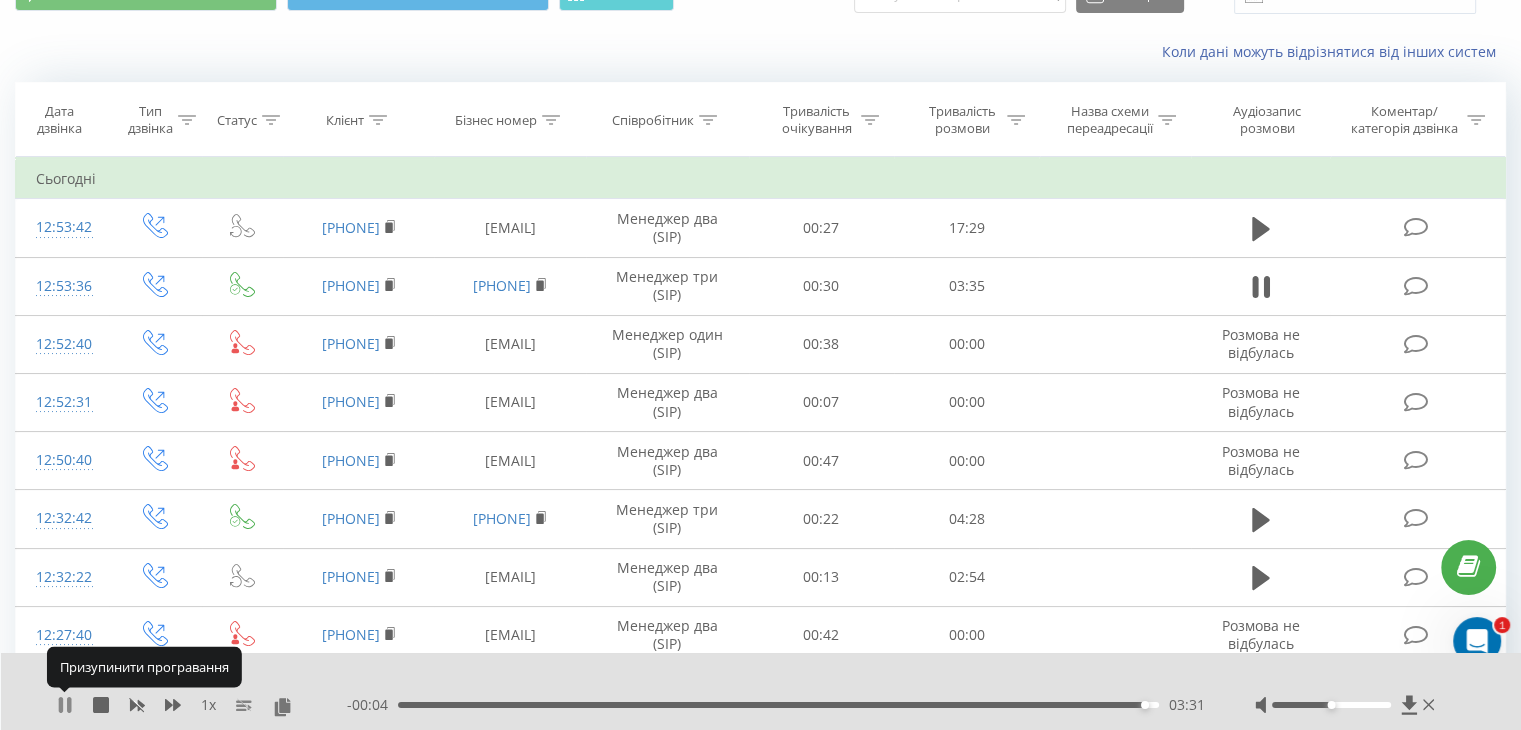 click 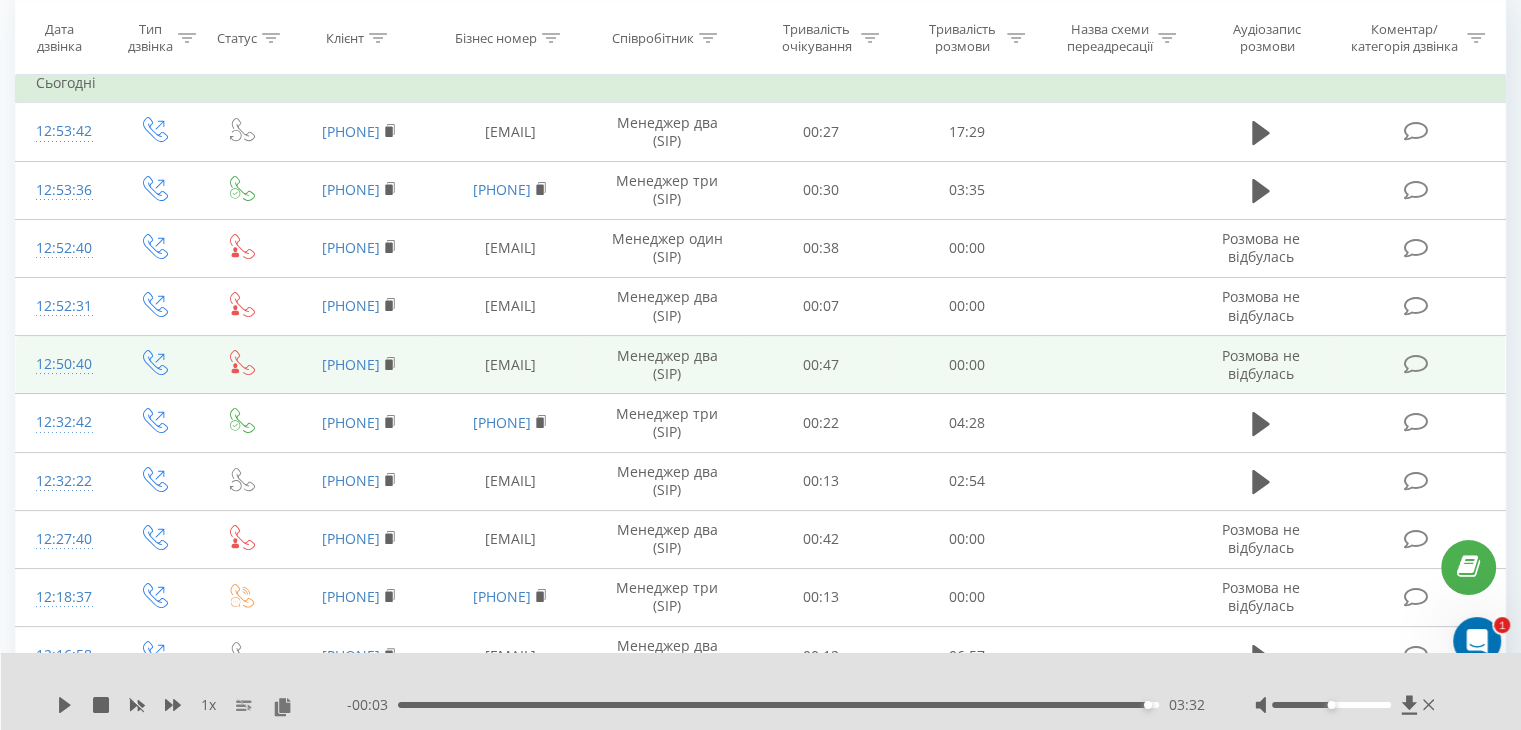 scroll, scrollTop: 200, scrollLeft: 0, axis: vertical 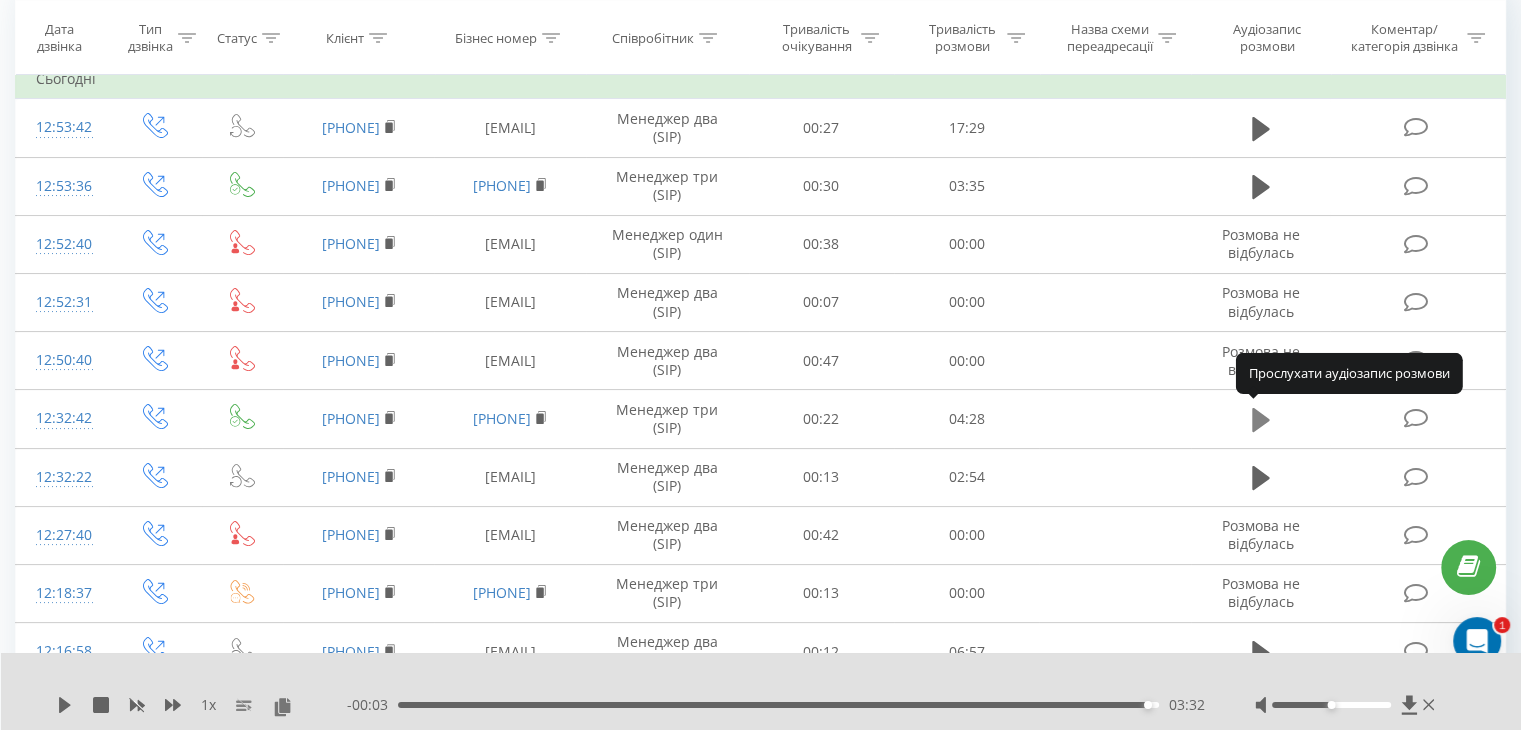 click 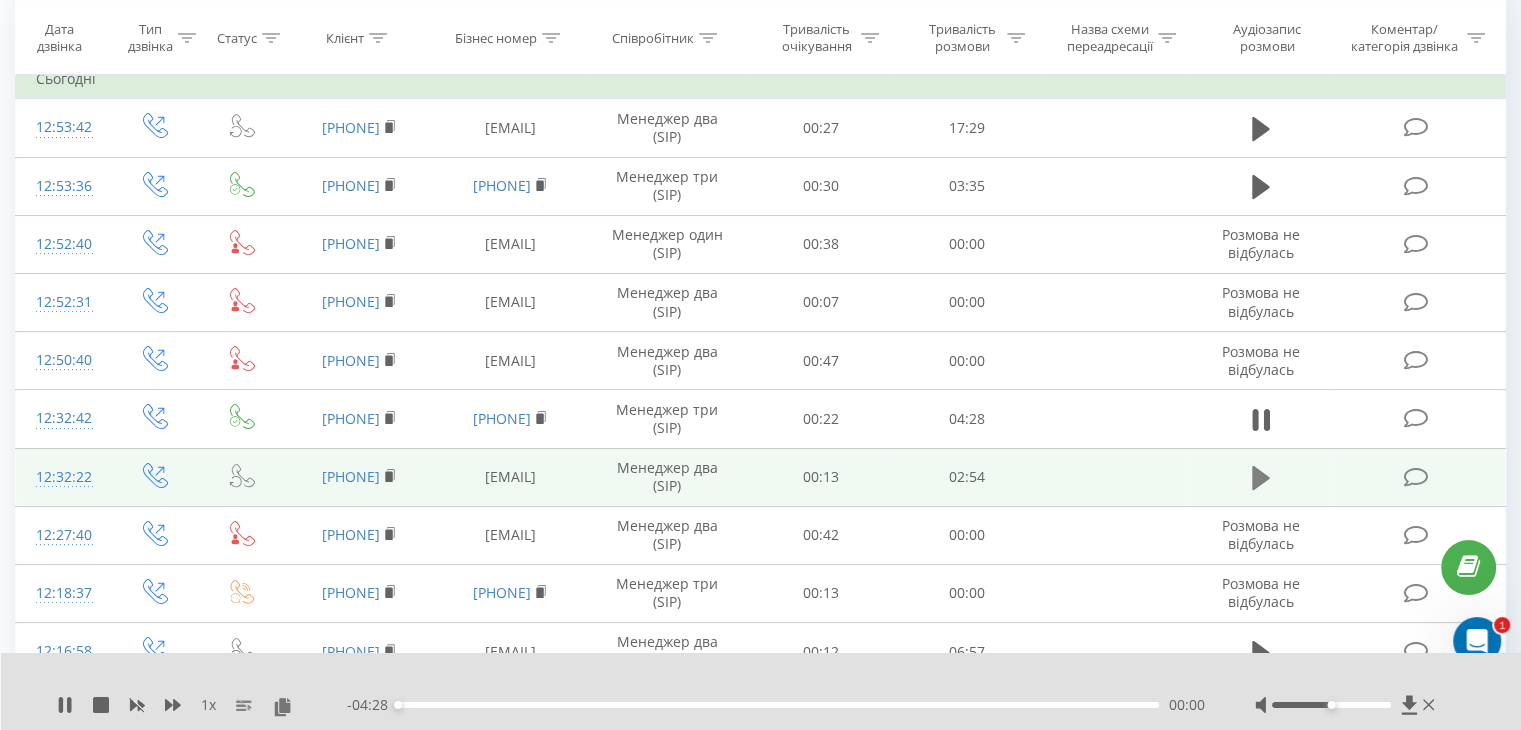click 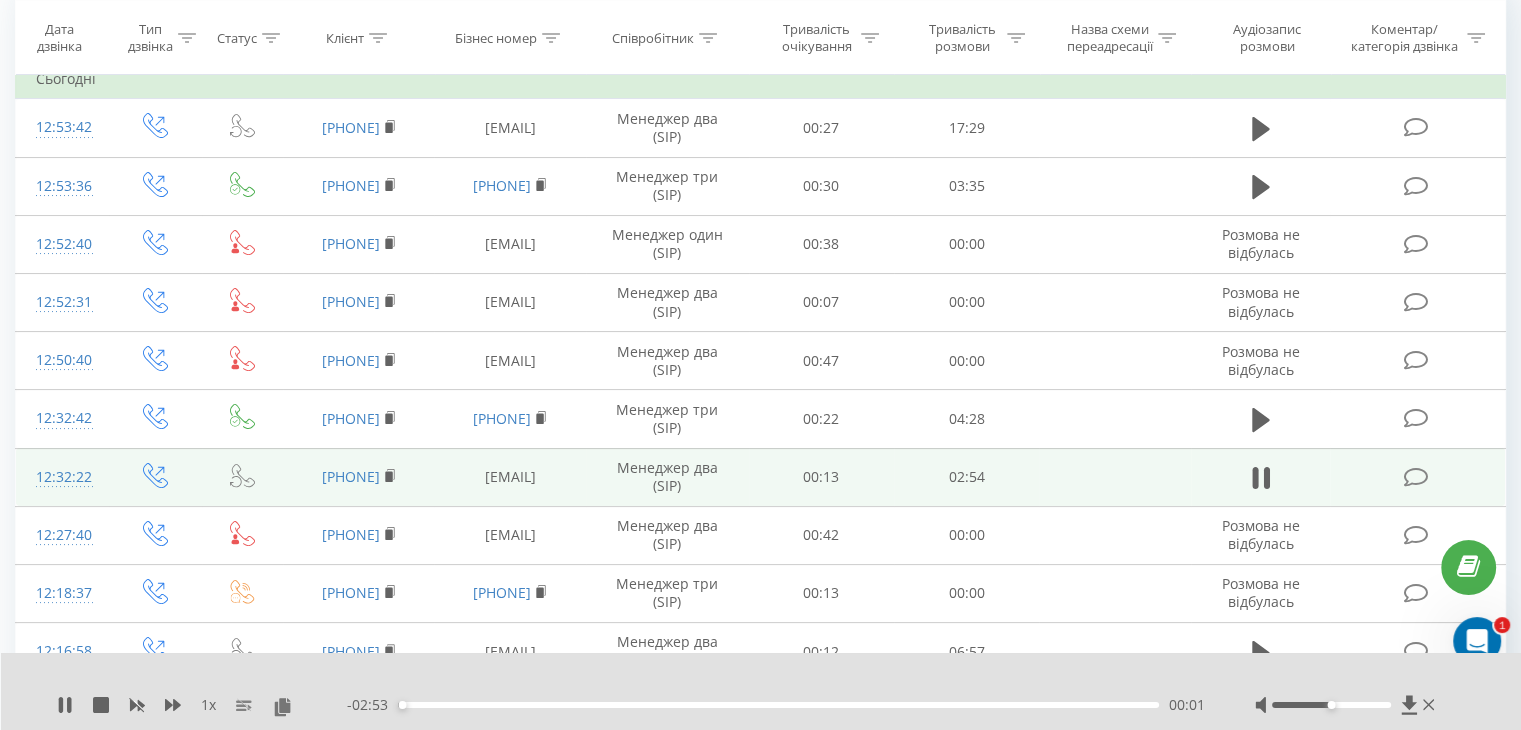 drag, startPoint x: 289, startPoint y: 462, endPoint x: 411, endPoint y: 464, distance: 122.016396 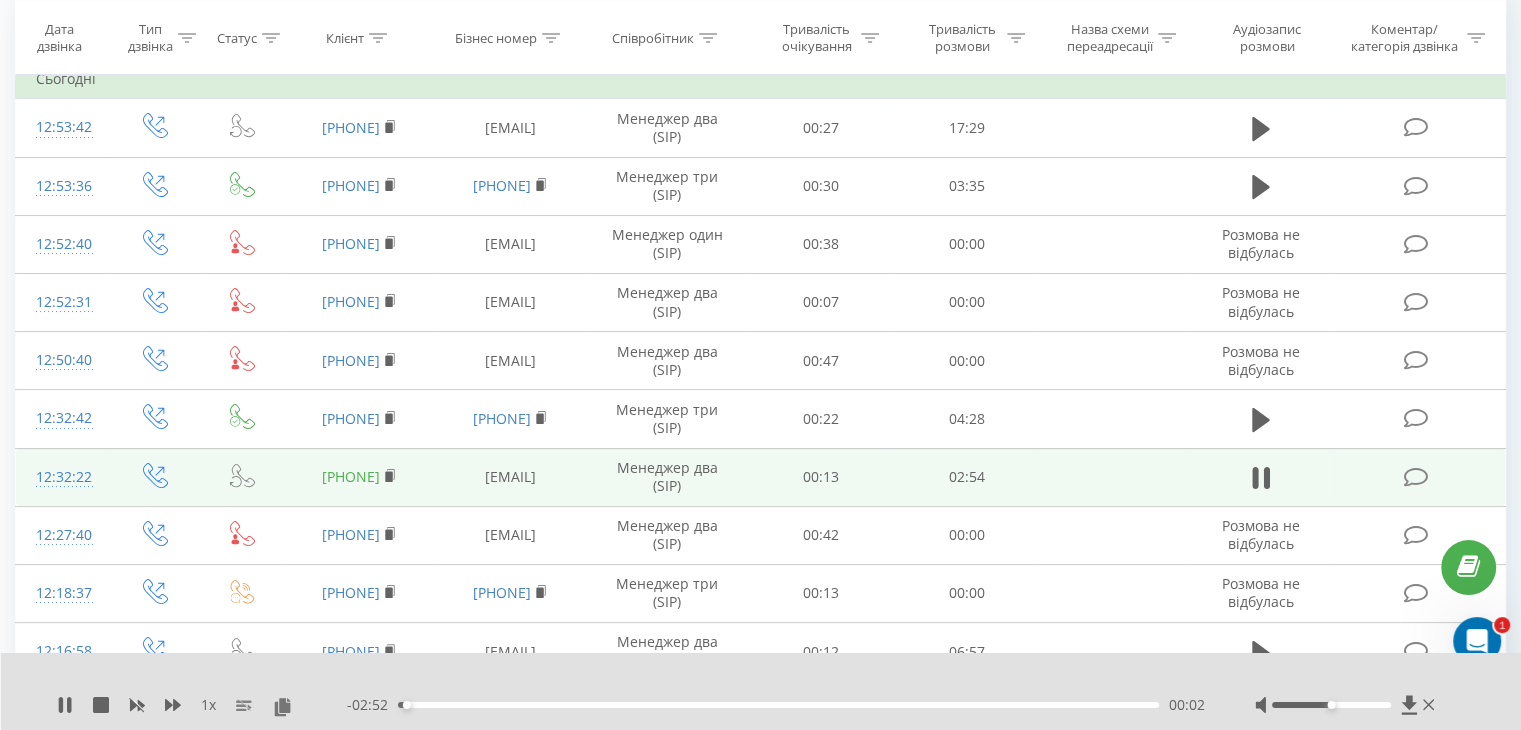 copy on "[PHONE]" 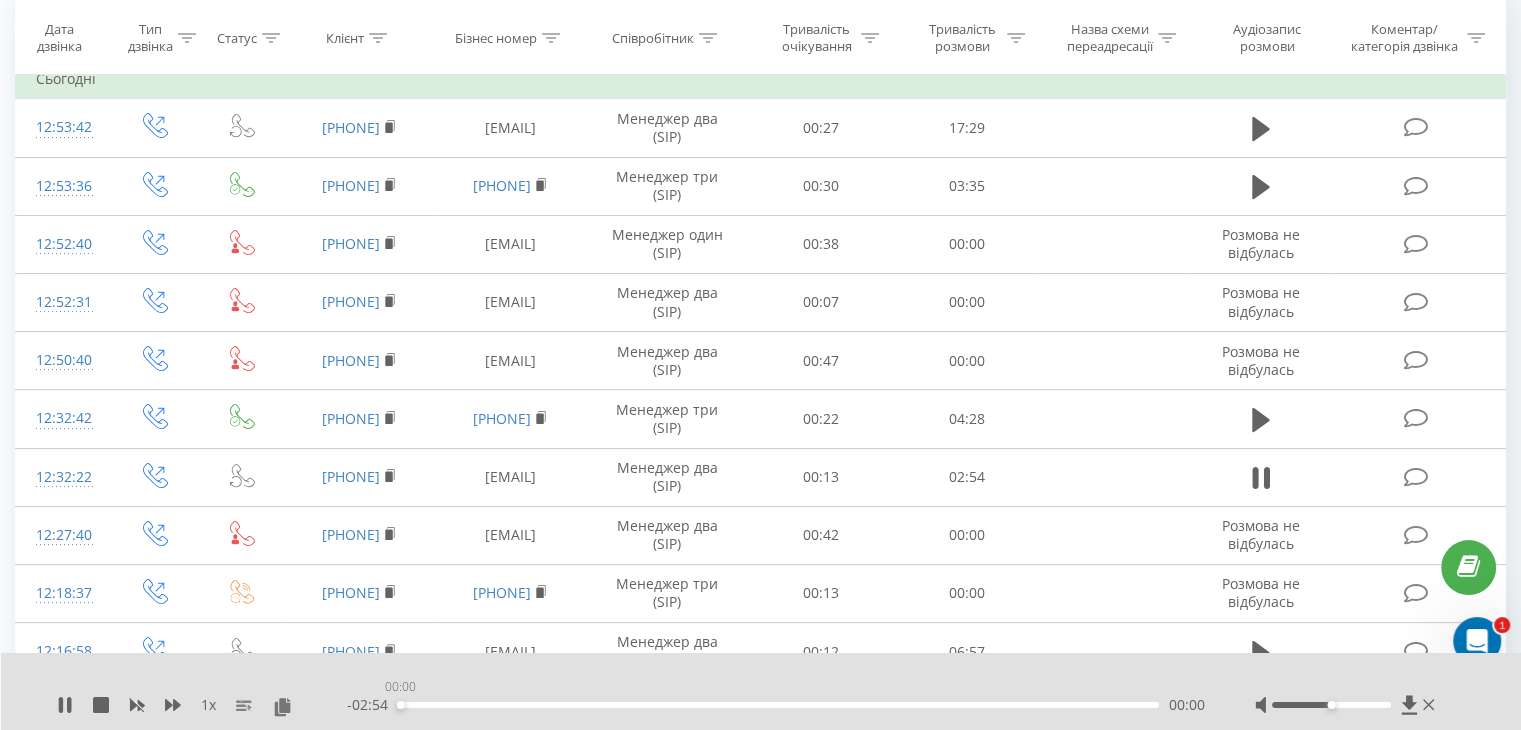 click on "00:00" at bounding box center [778, 705] 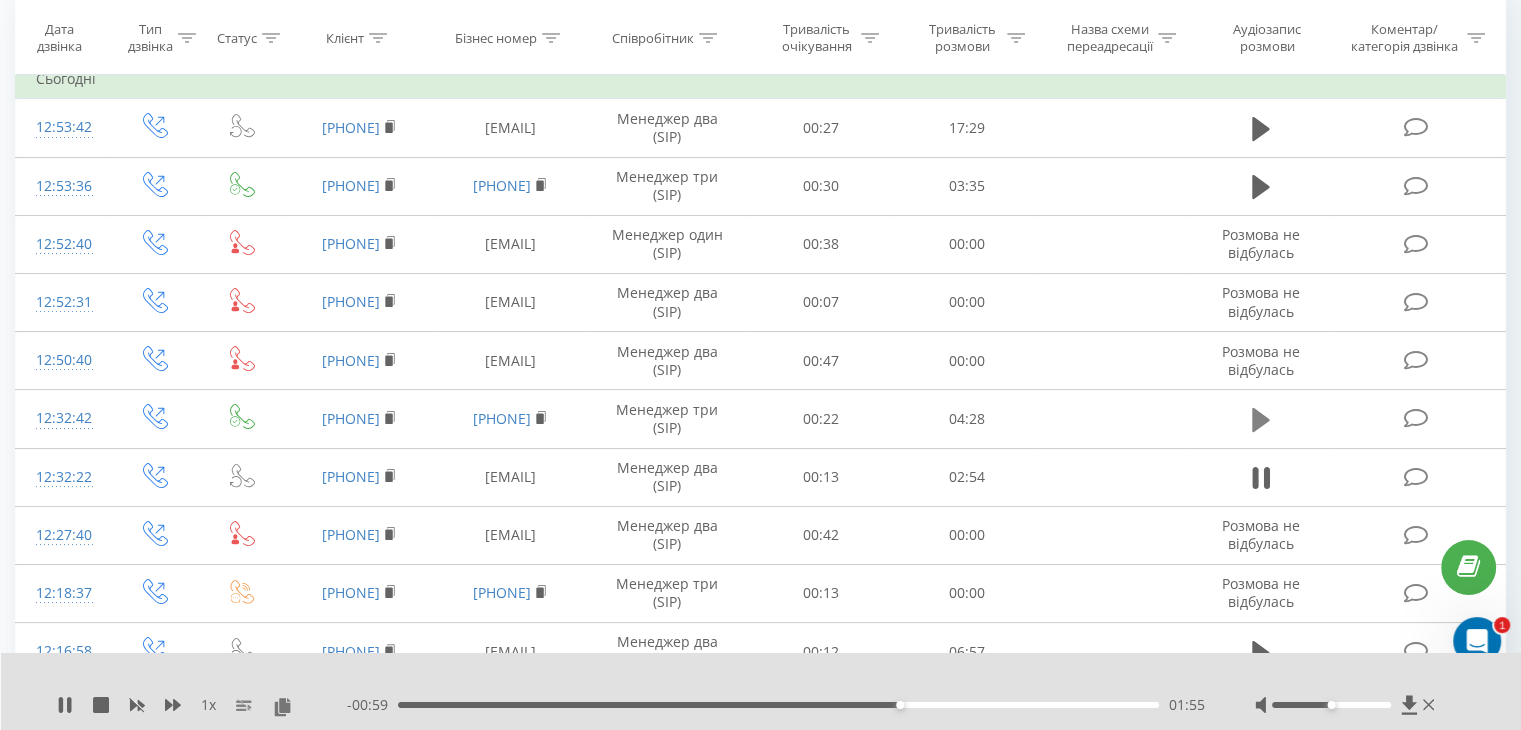 click 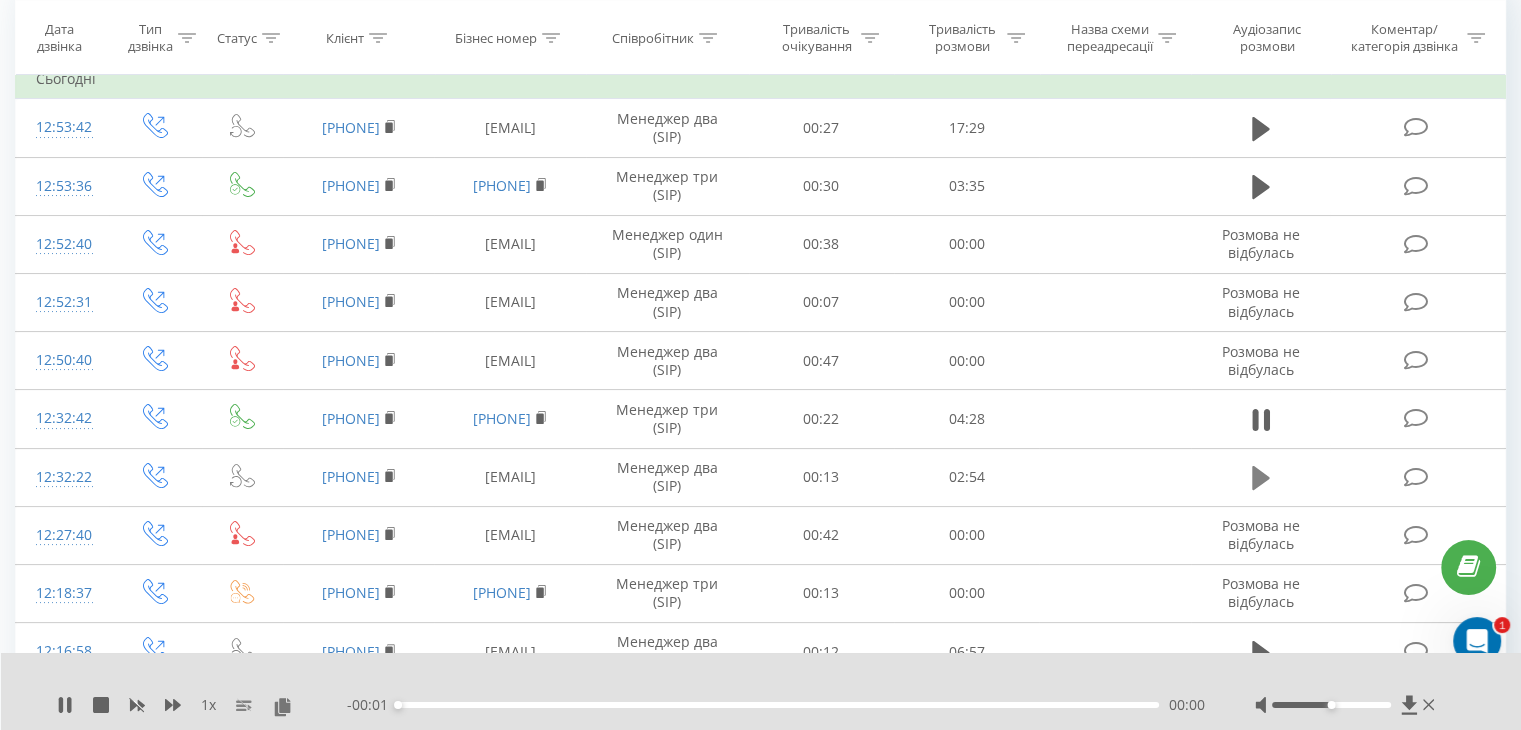 click 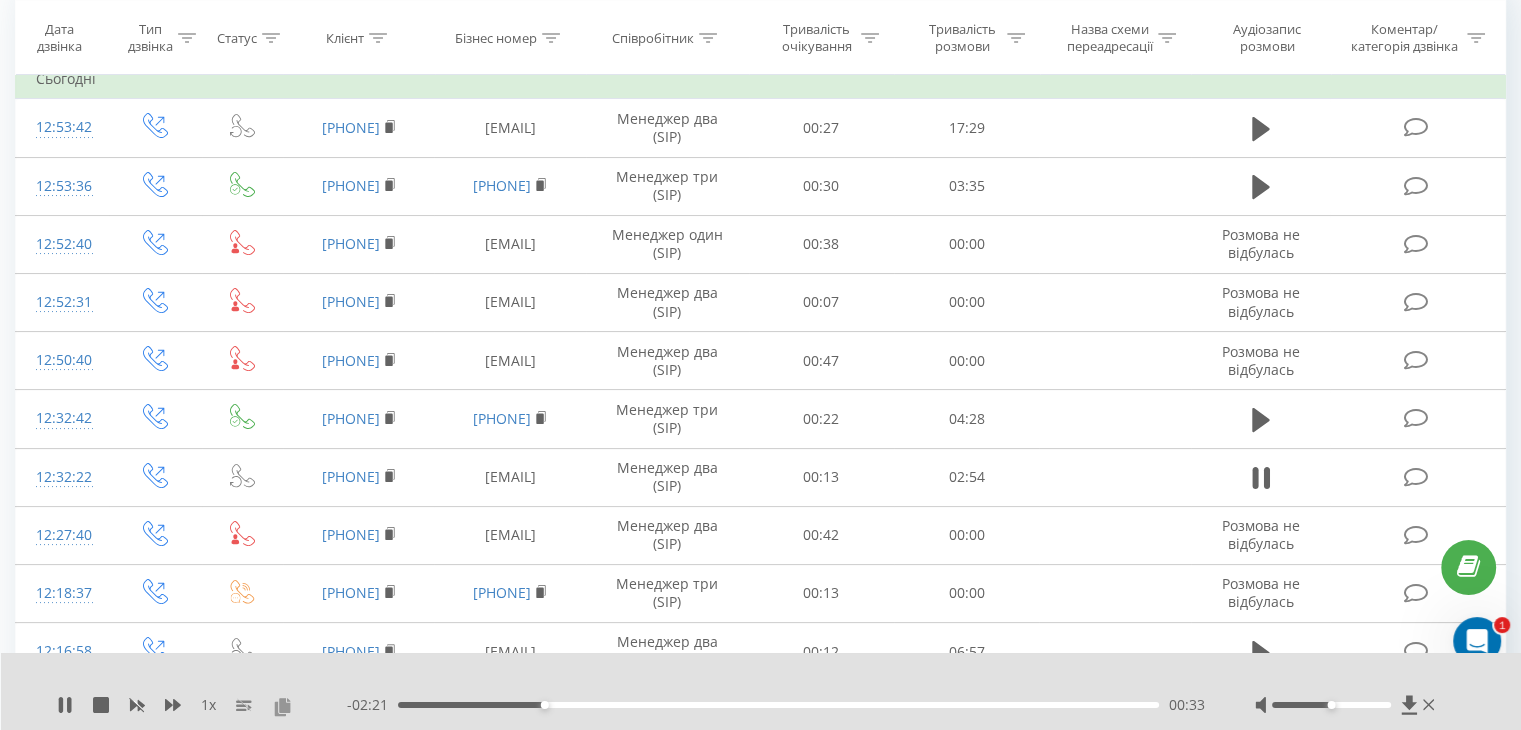 click at bounding box center [282, 706] 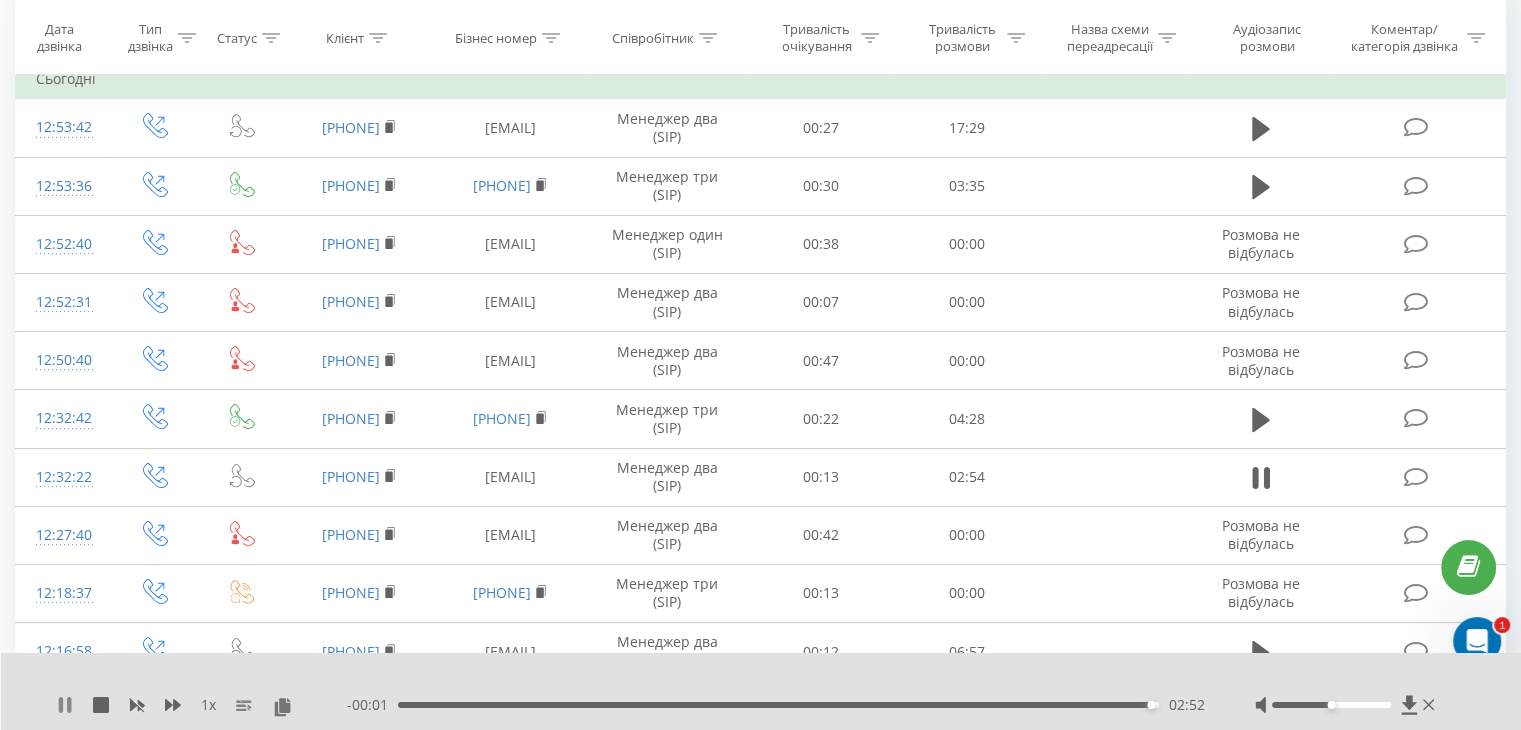 click 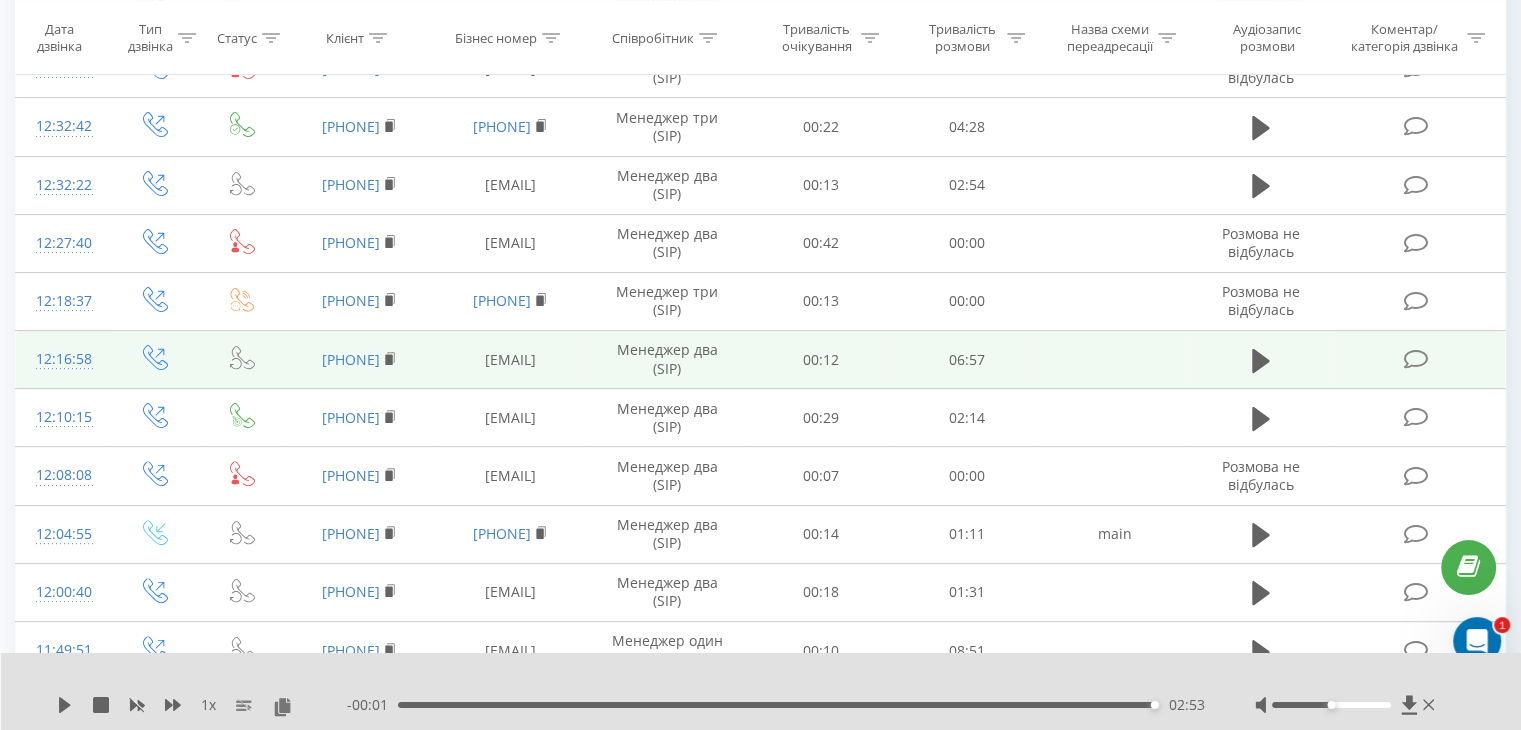 scroll, scrollTop: 500, scrollLeft: 0, axis: vertical 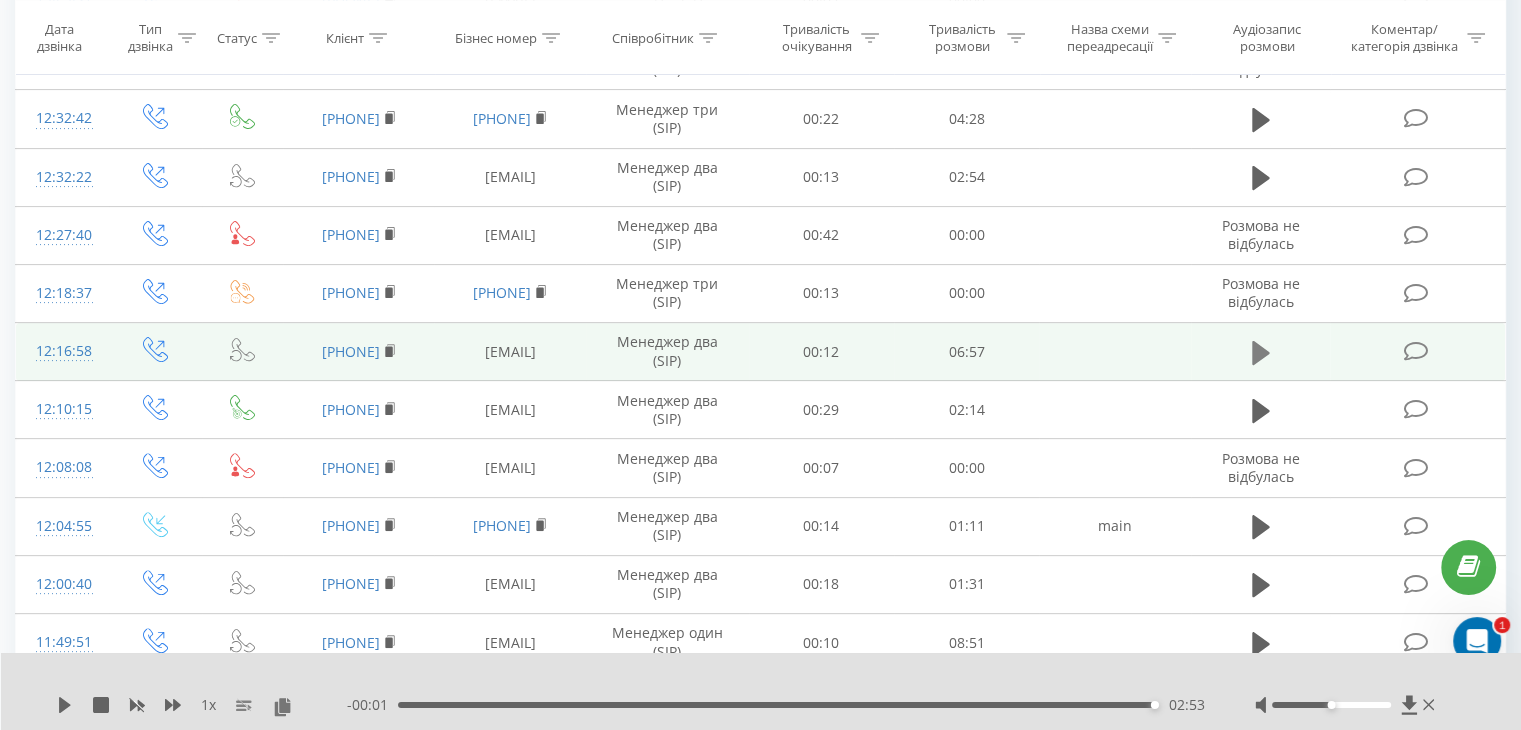 click 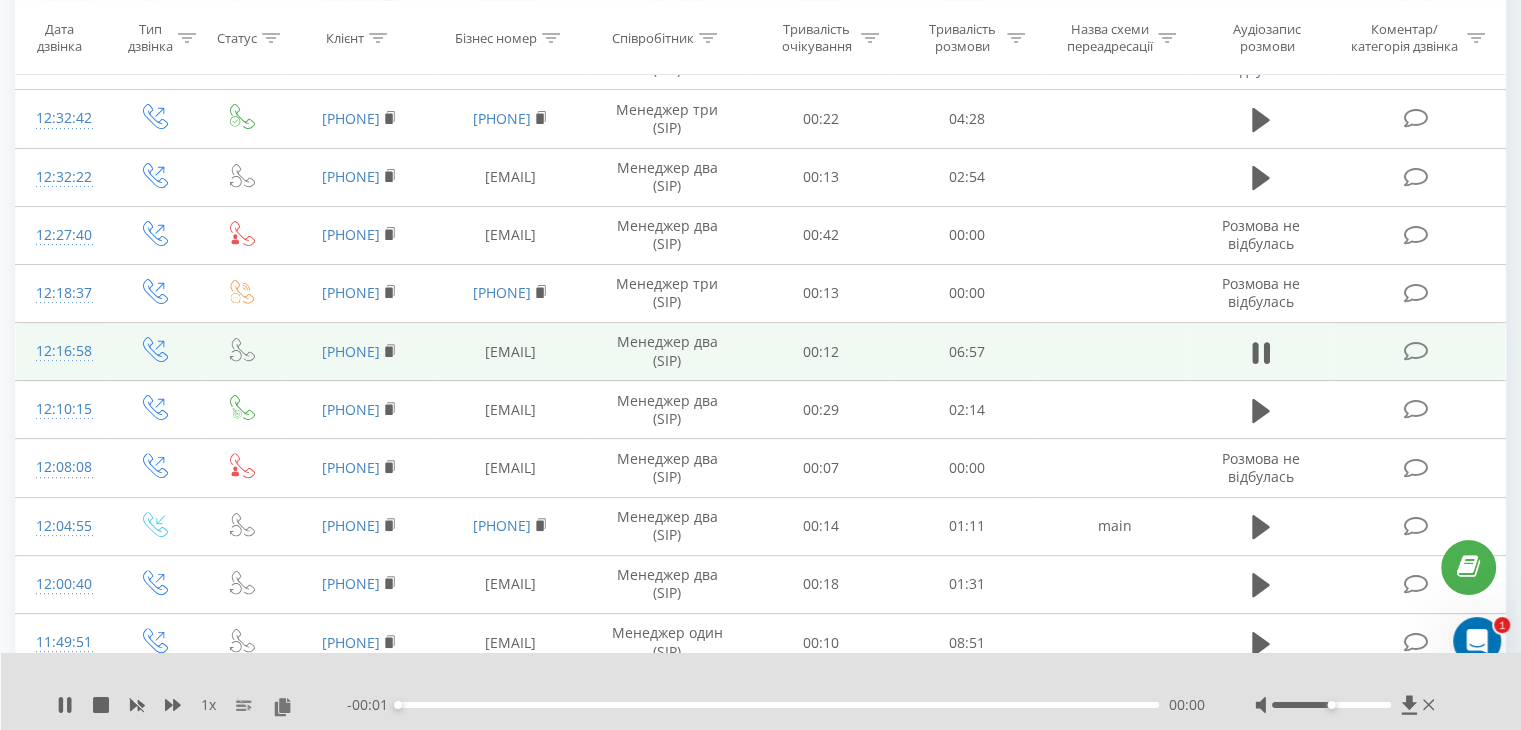 drag, startPoint x: 299, startPoint y: 339, endPoint x: 409, endPoint y: 336, distance: 110.0409 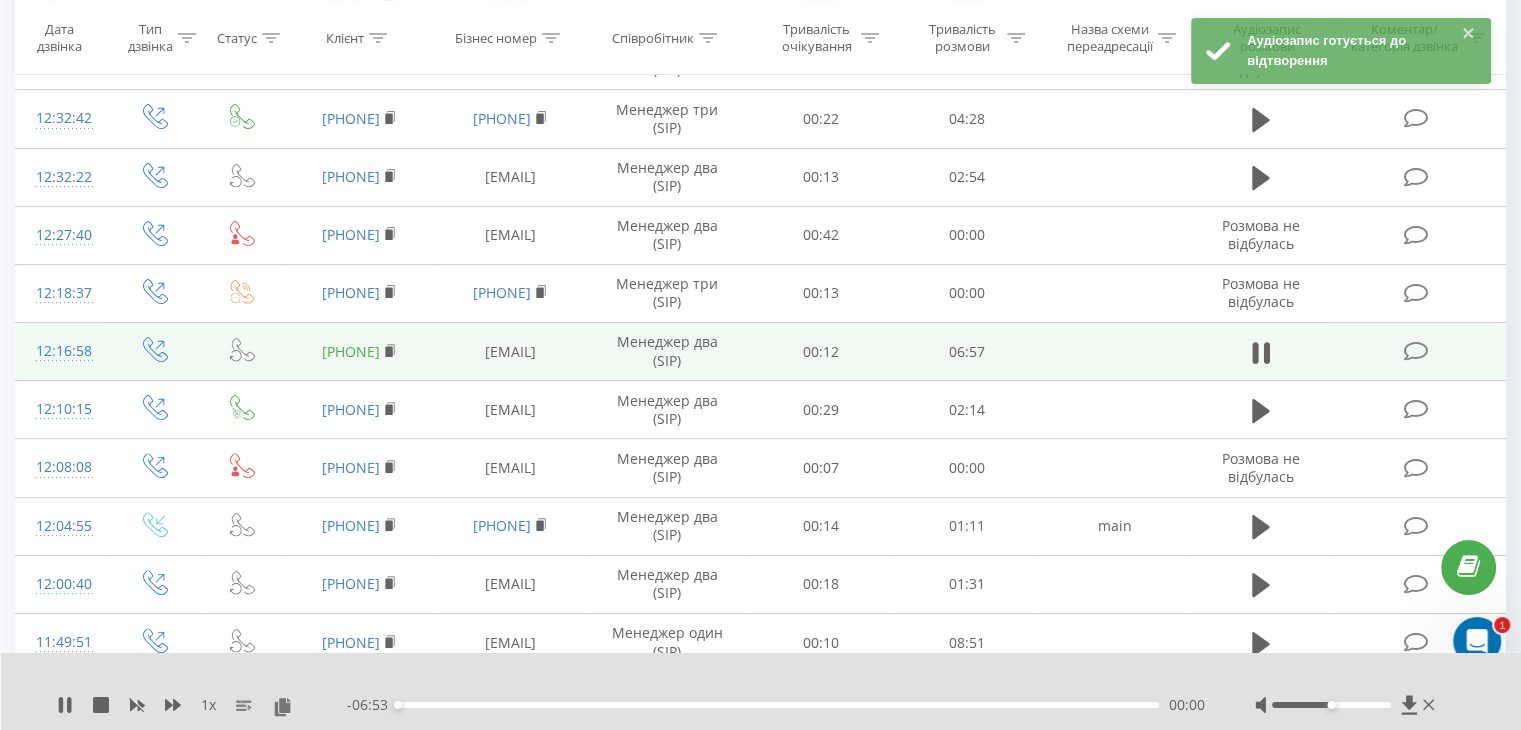 copy on "[PHONE]" 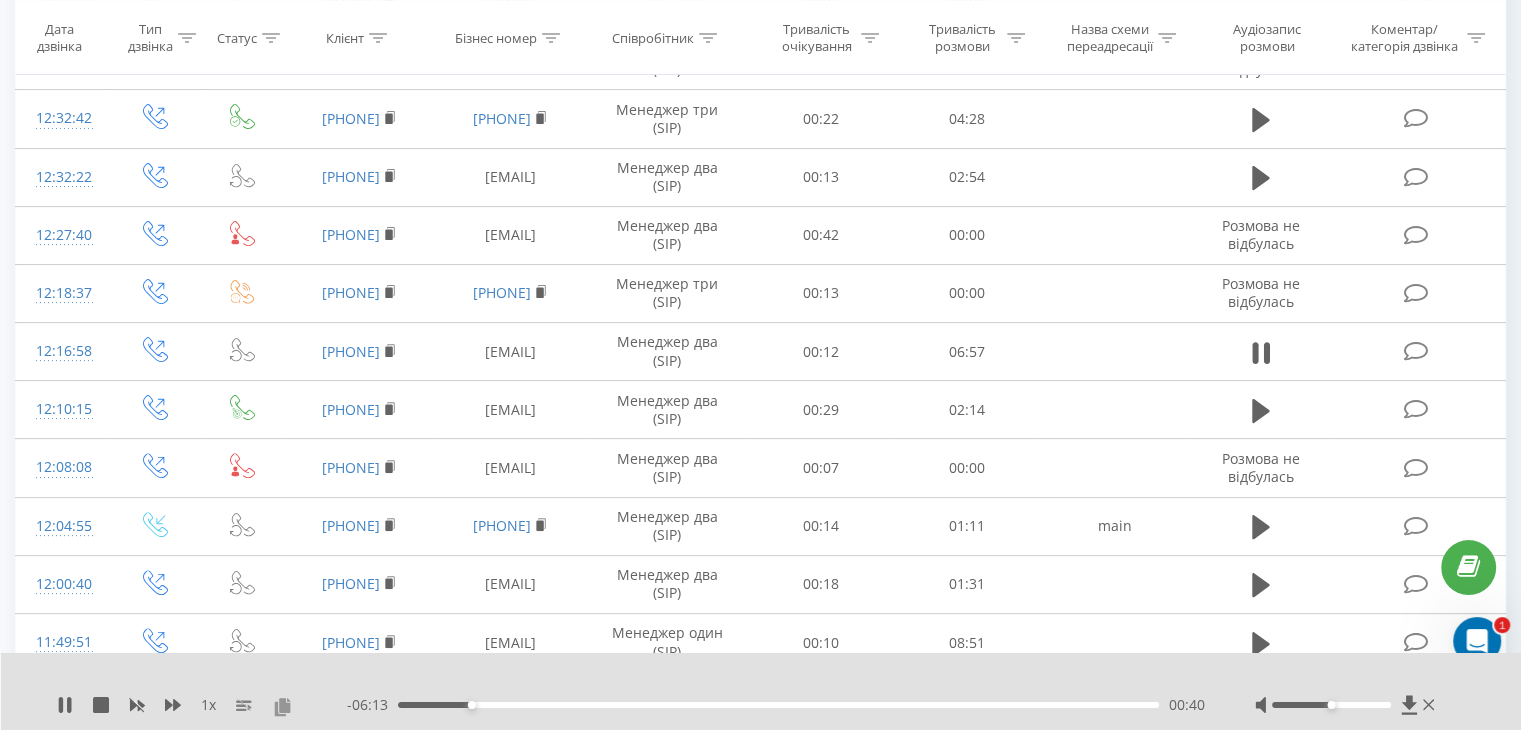 click at bounding box center [282, 706] 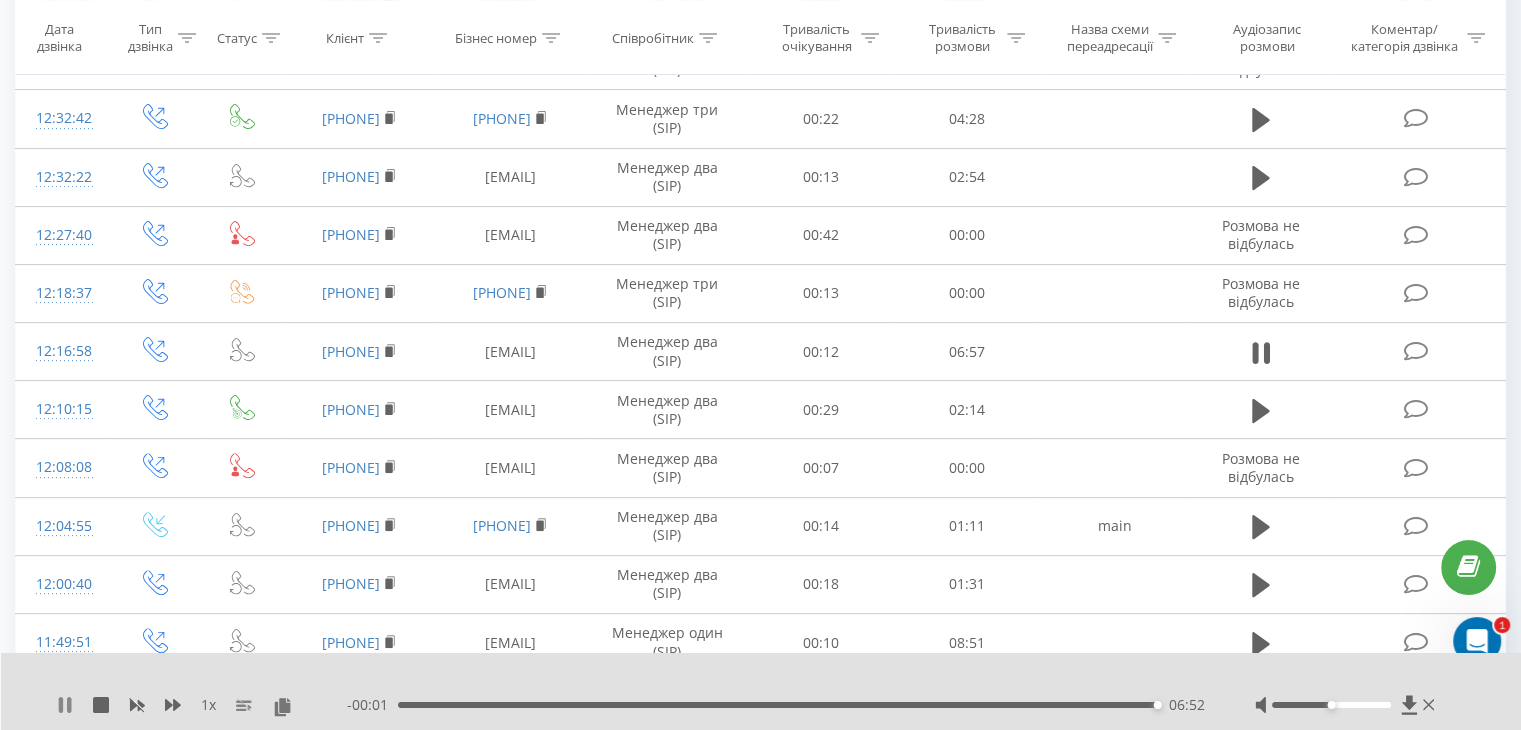 click 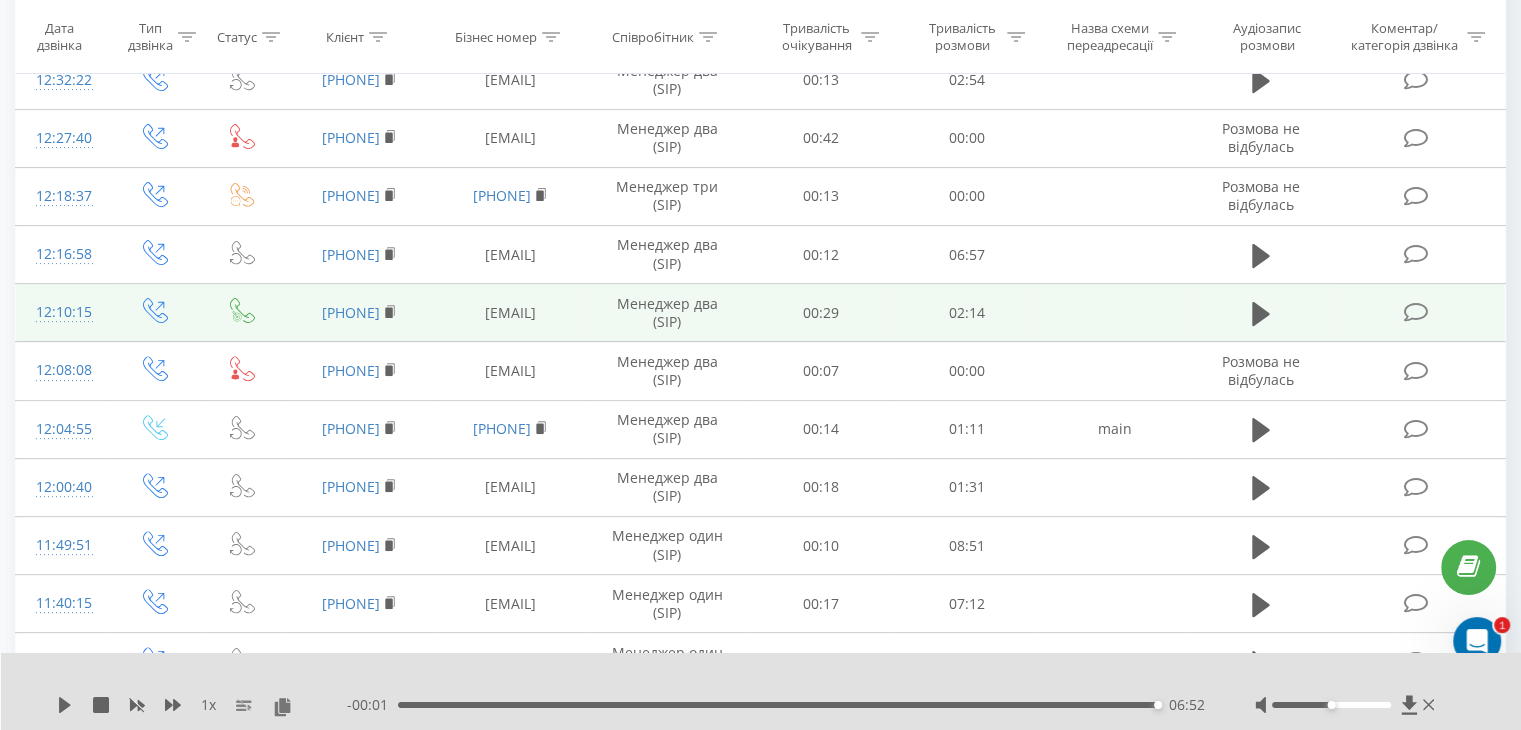 scroll, scrollTop: 600, scrollLeft: 0, axis: vertical 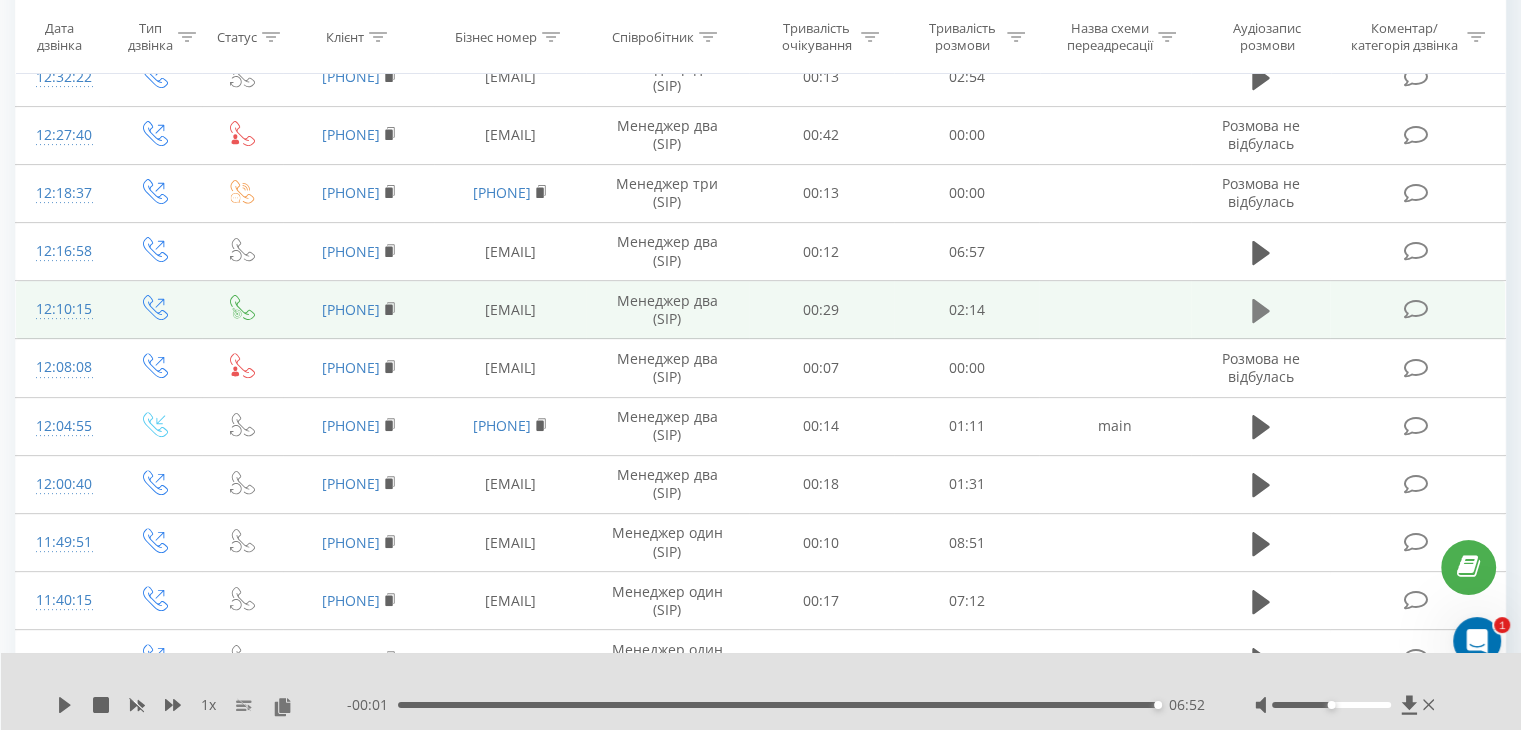 click 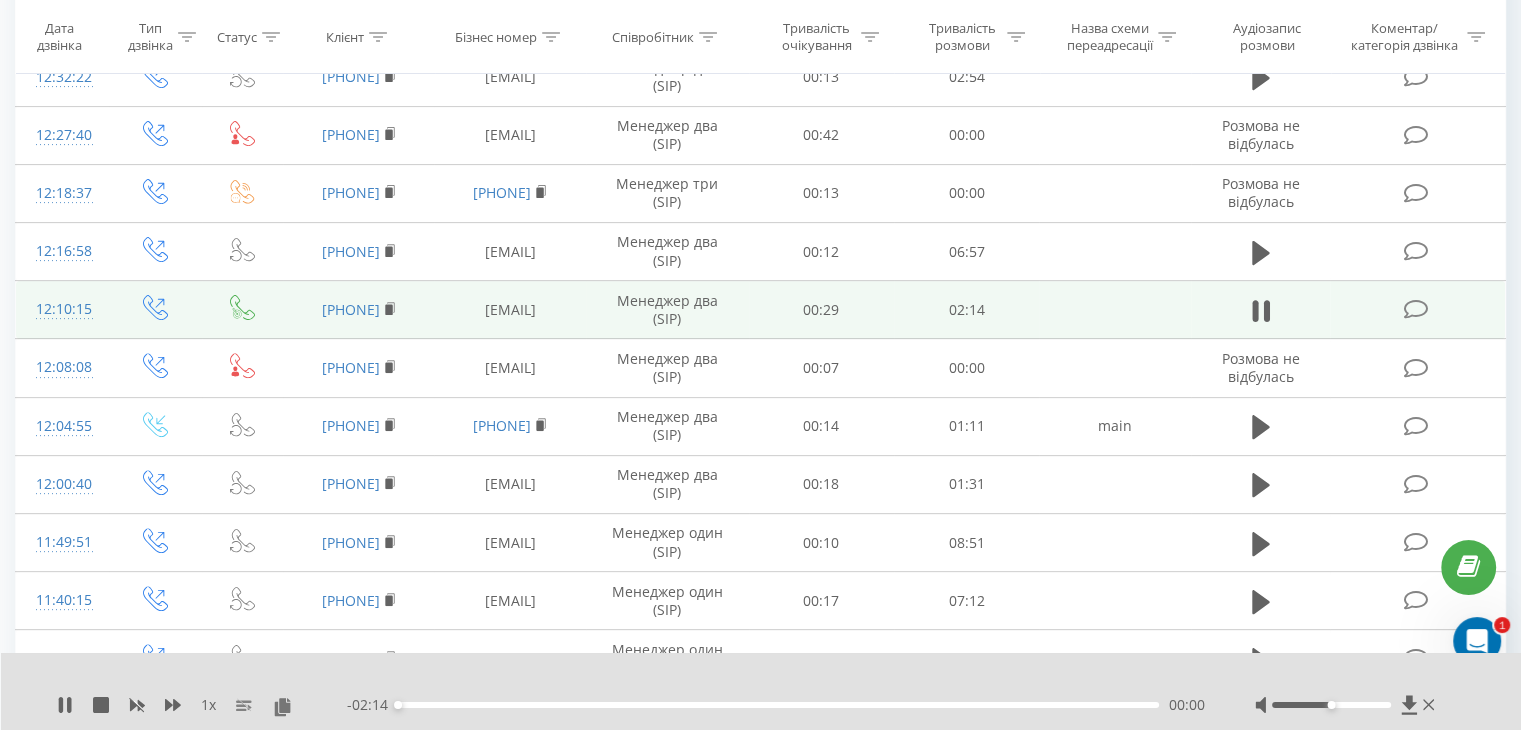 drag, startPoint x: 291, startPoint y: 299, endPoint x: 412, endPoint y: 301, distance: 121.016525 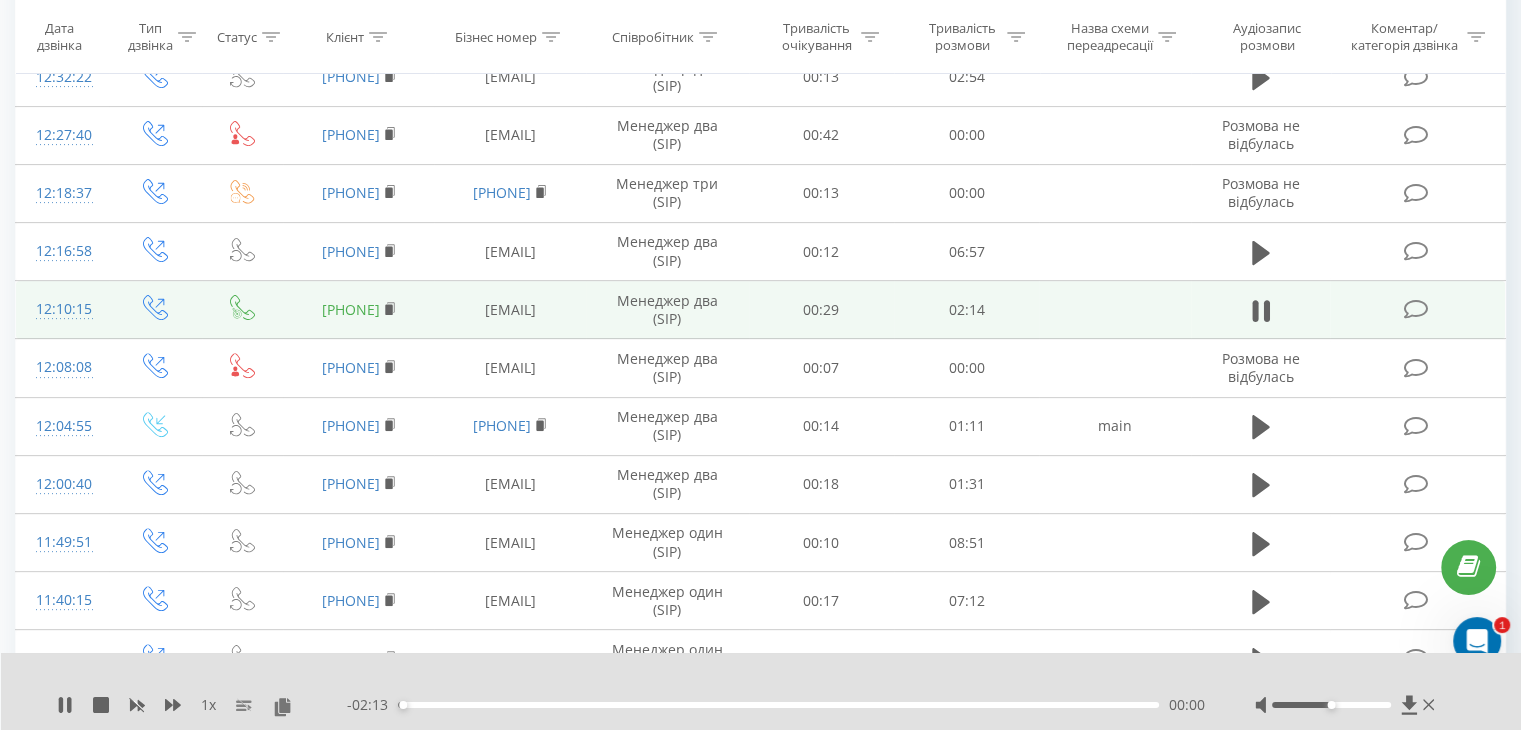 copy on "[PHONE]" 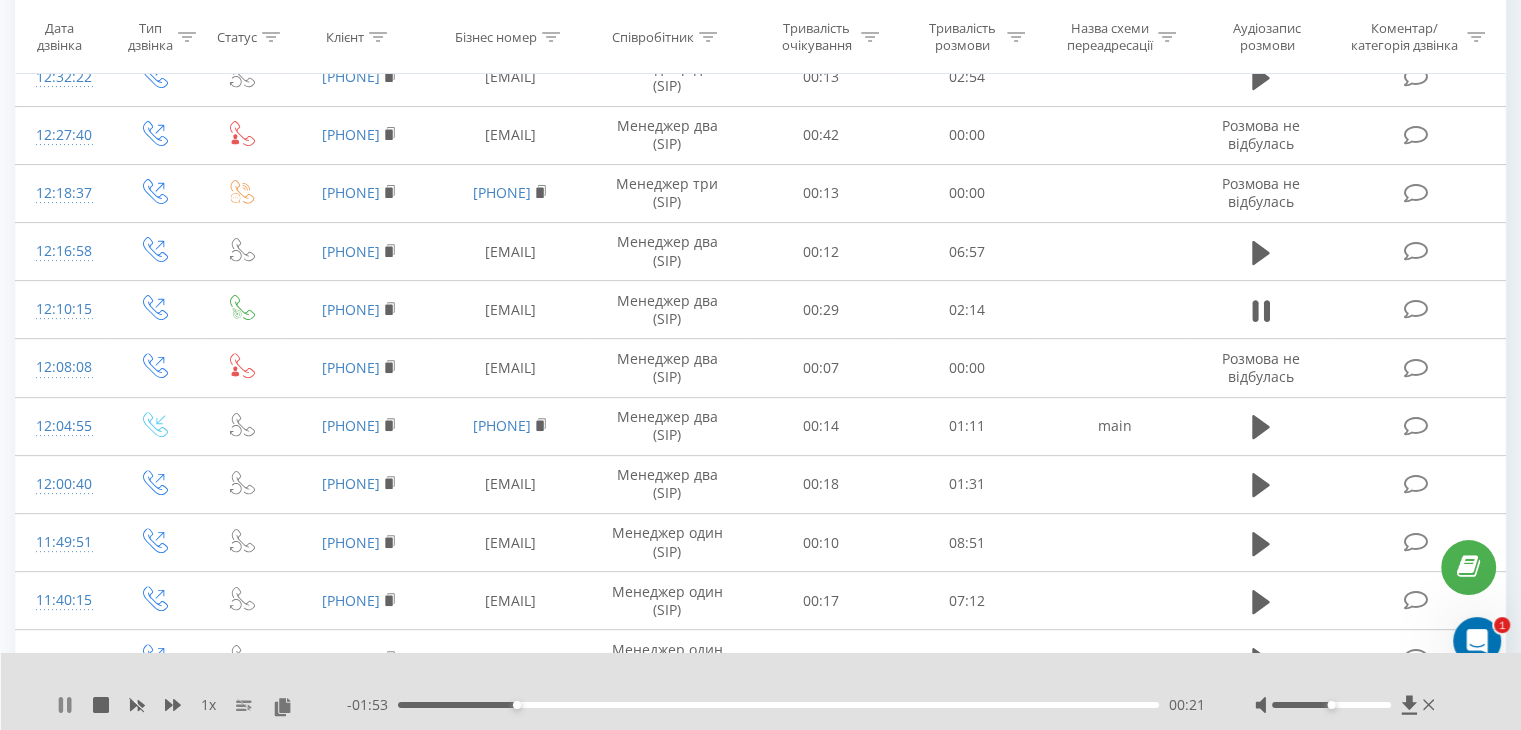 click 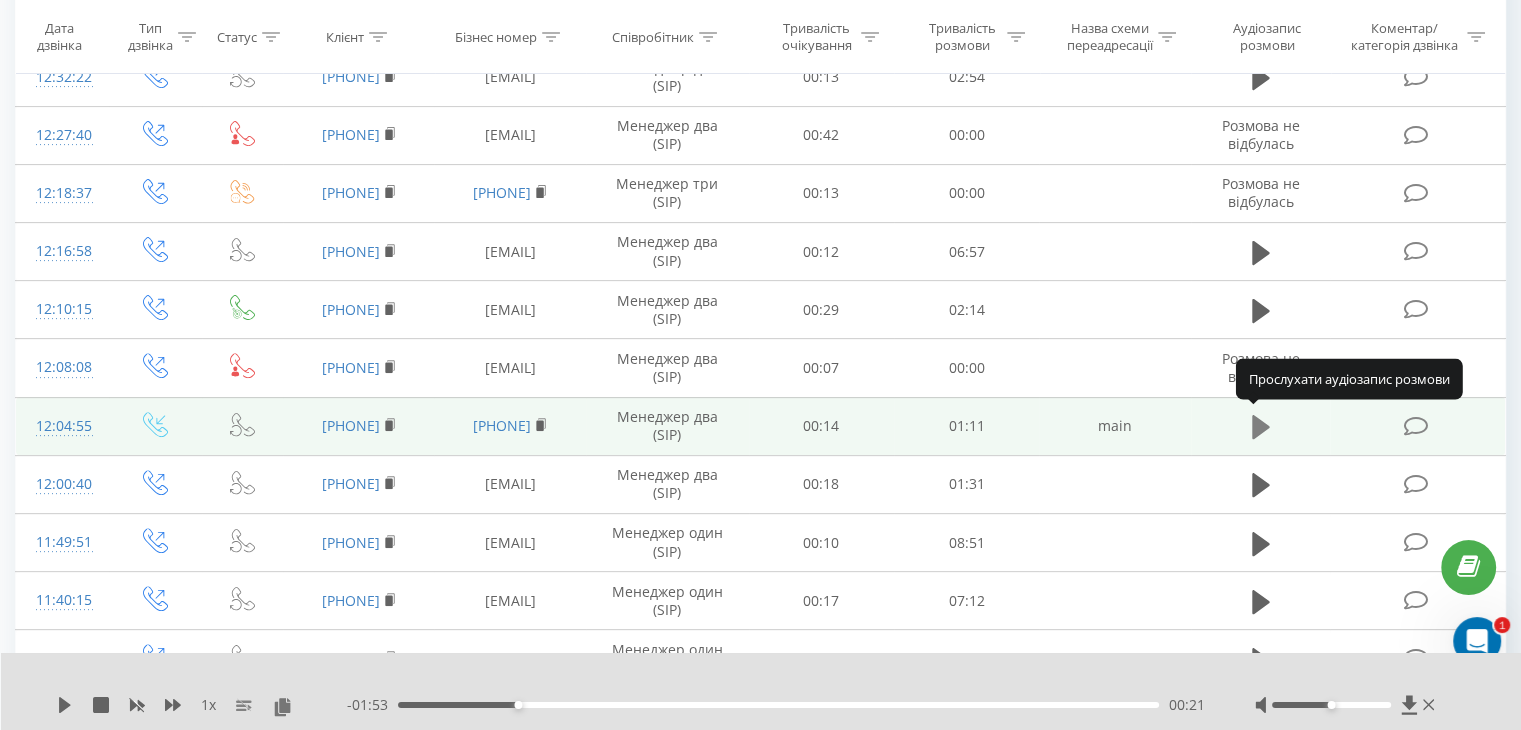 click 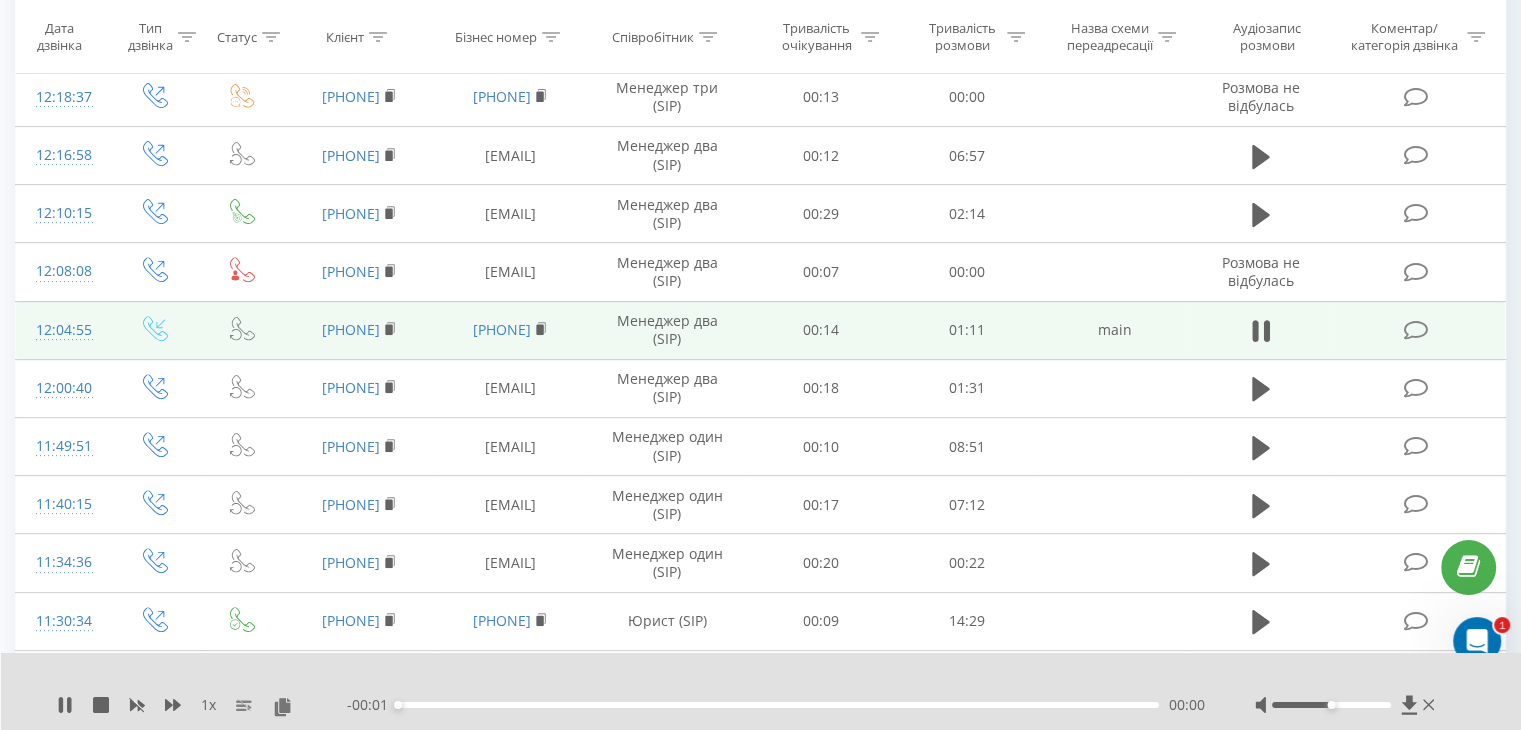 scroll, scrollTop: 700, scrollLeft: 0, axis: vertical 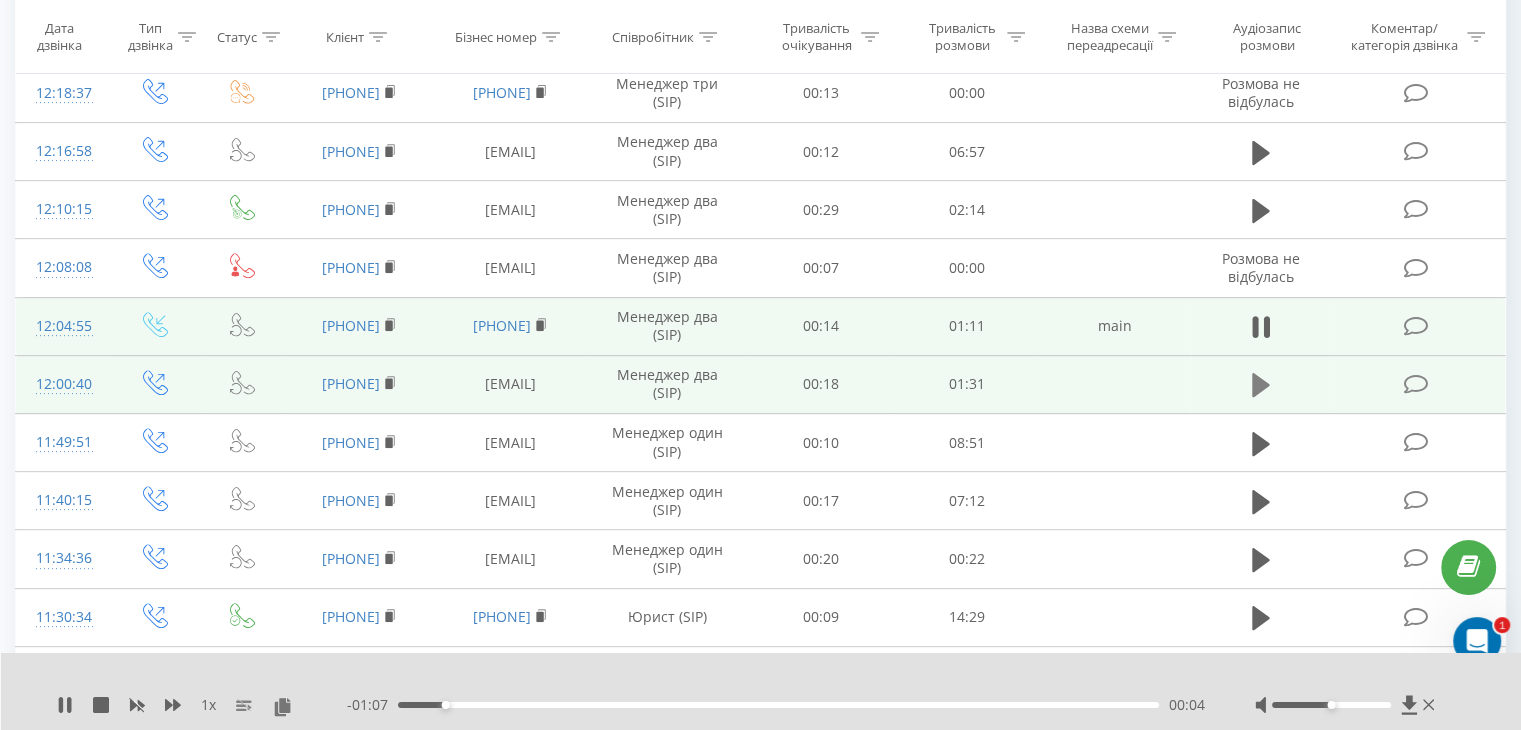click 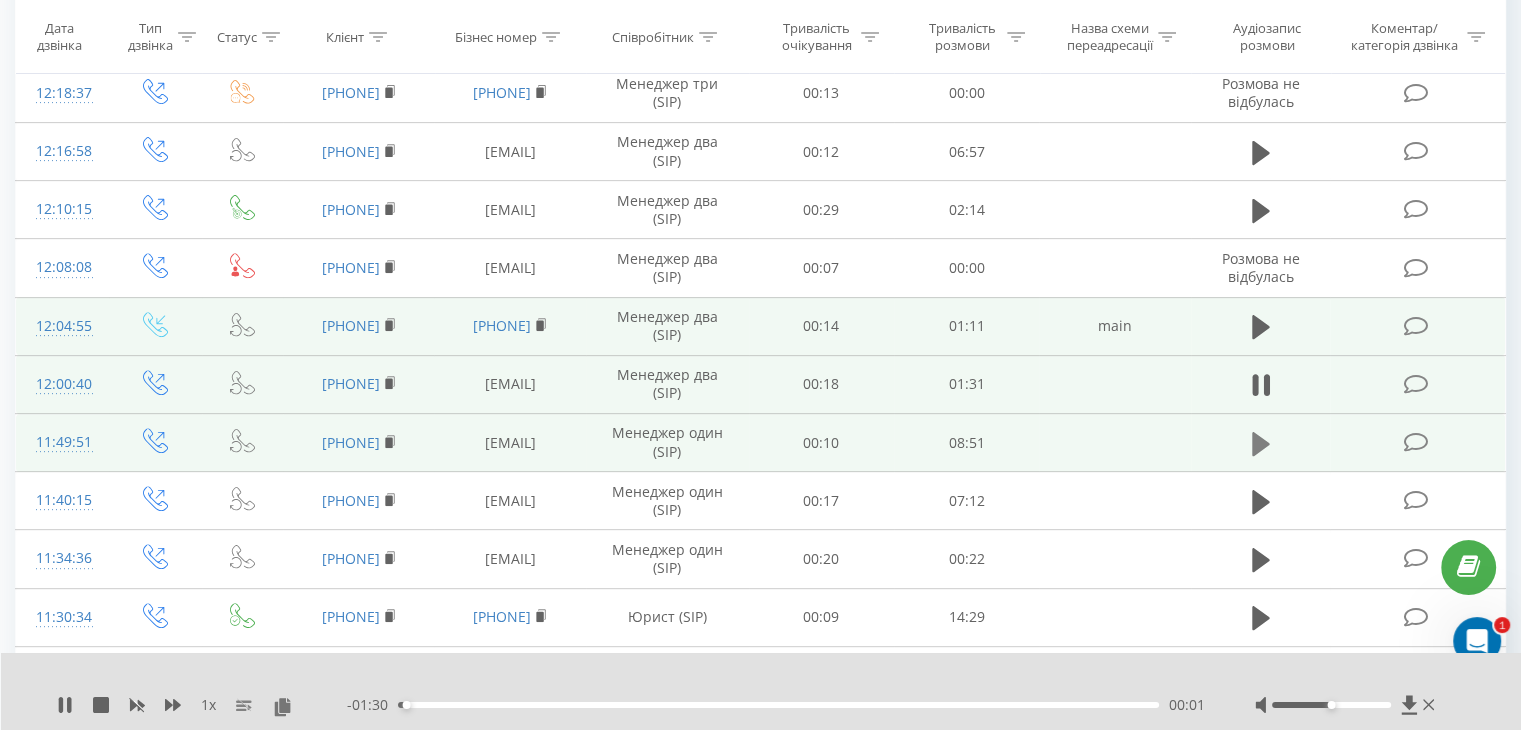 click 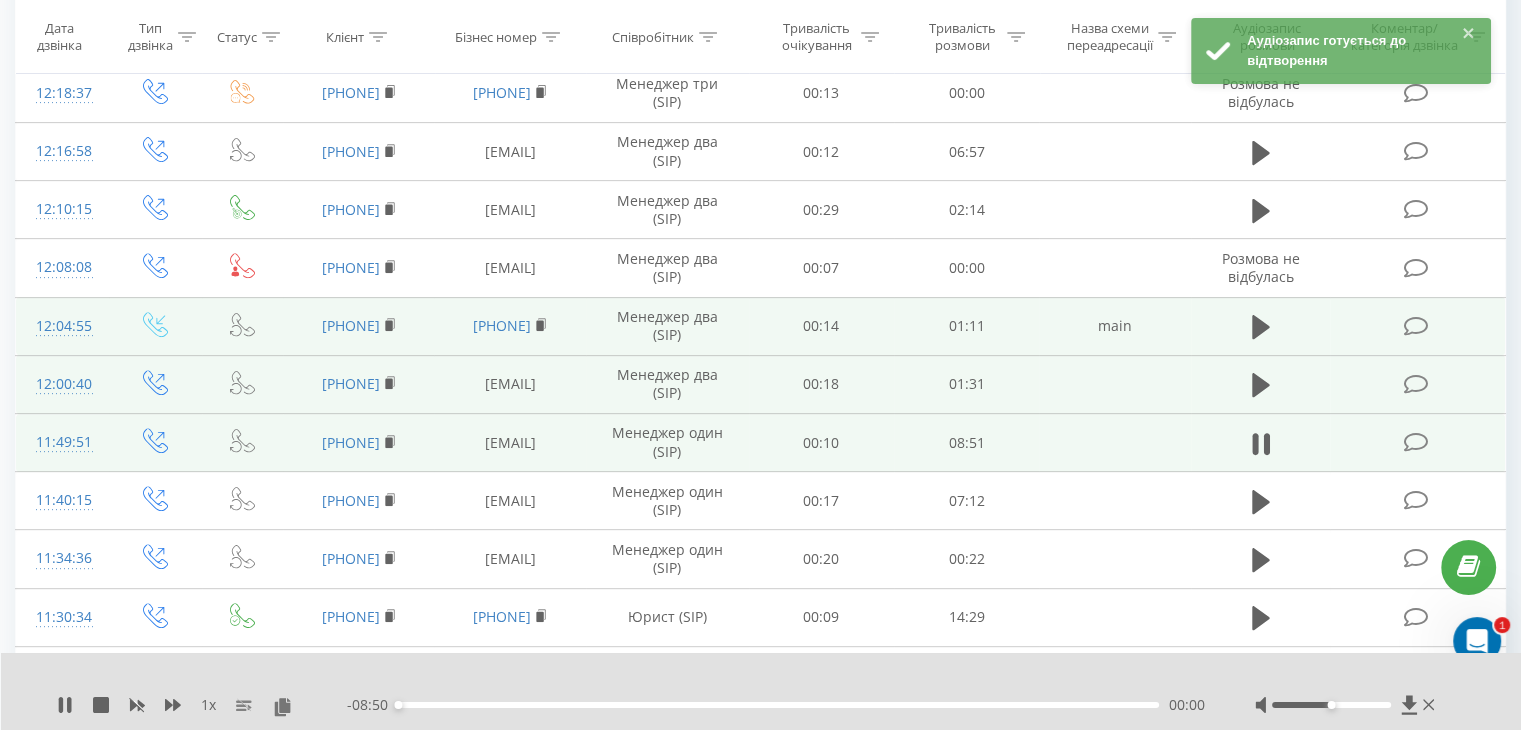 drag, startPoint x: 285, startPoint y: 429, endPoint x: 410, endPoint y: 429, distance: 125 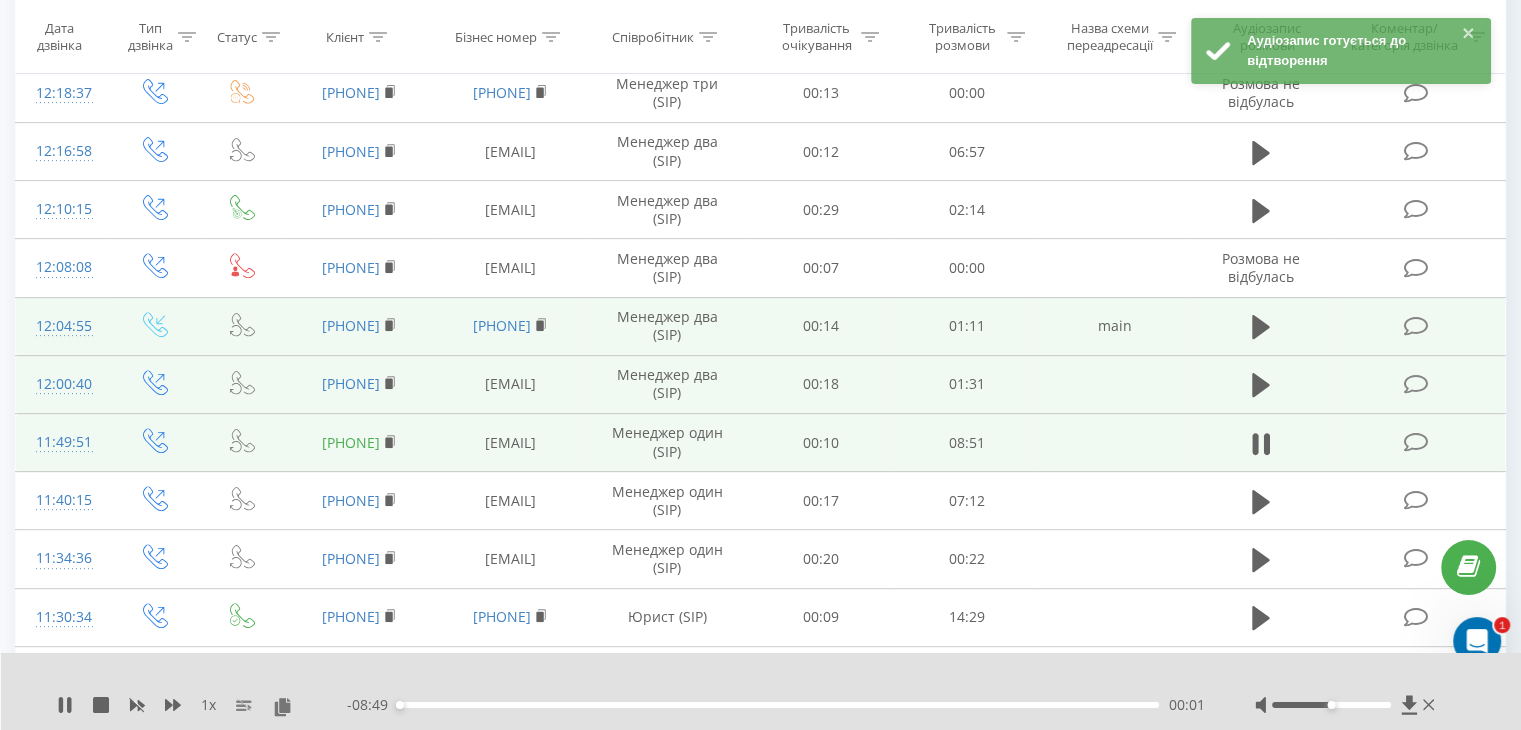 copy on "[PHONE]" 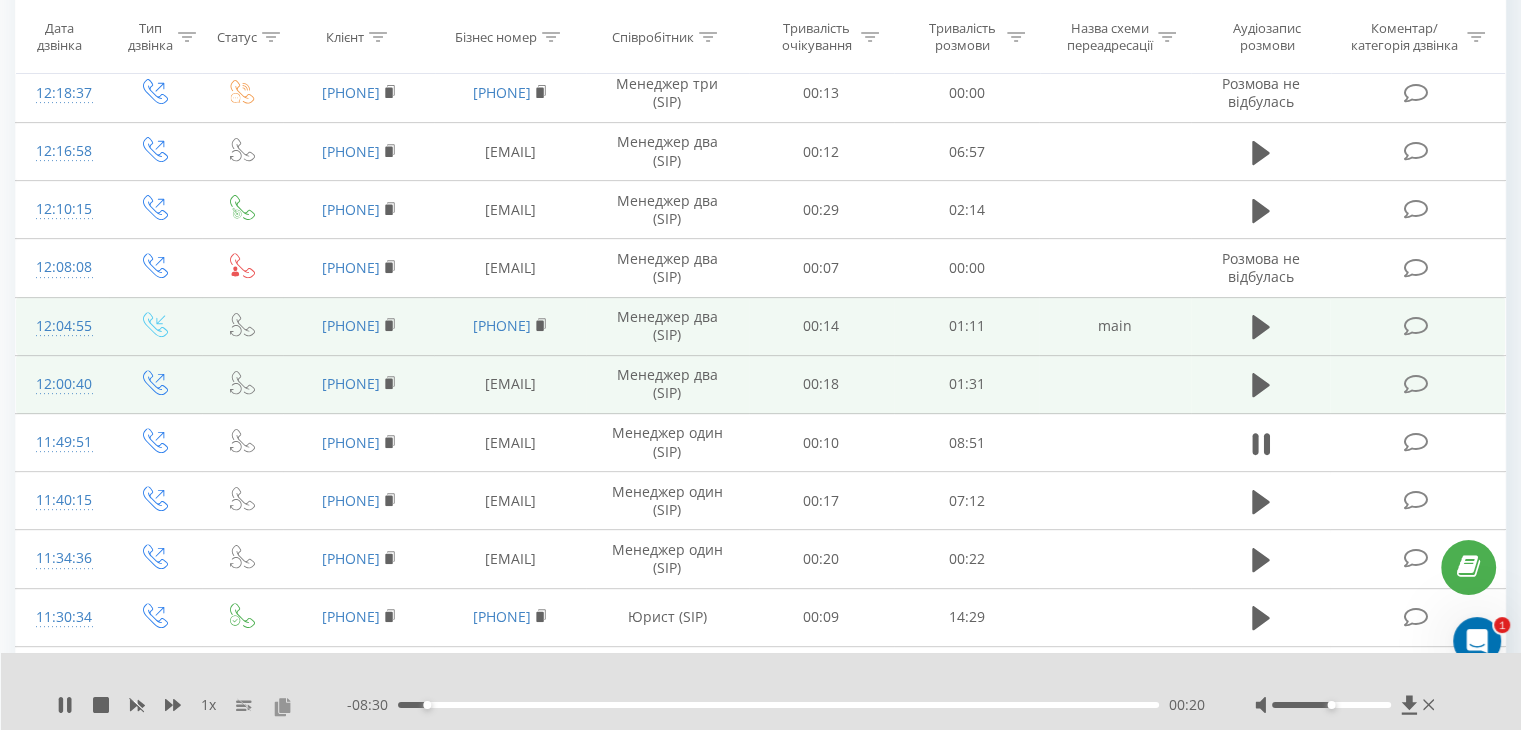 click at bounding box center (282, 706) 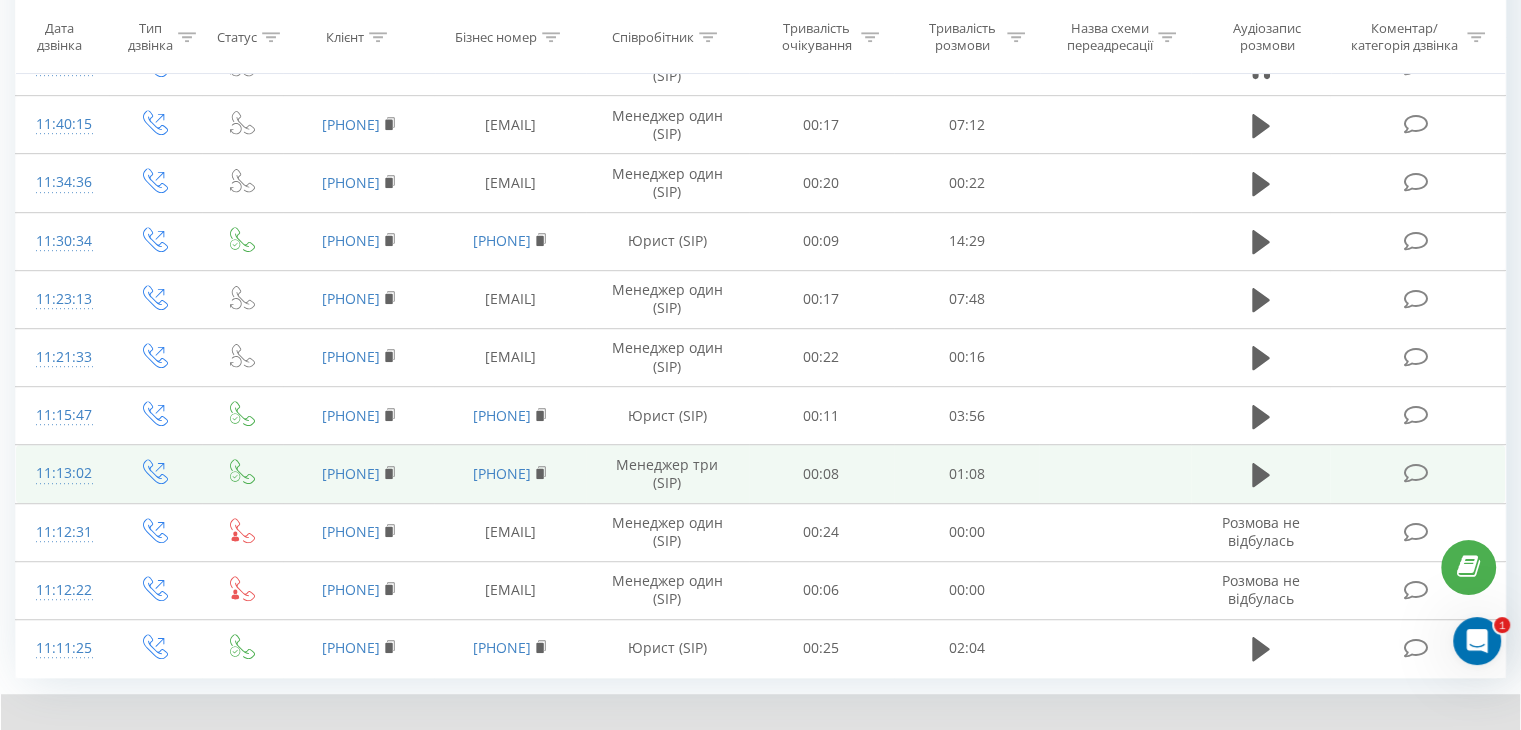 scroll, scrollTop: 1070, scrollLeft: 0, axis: vertical 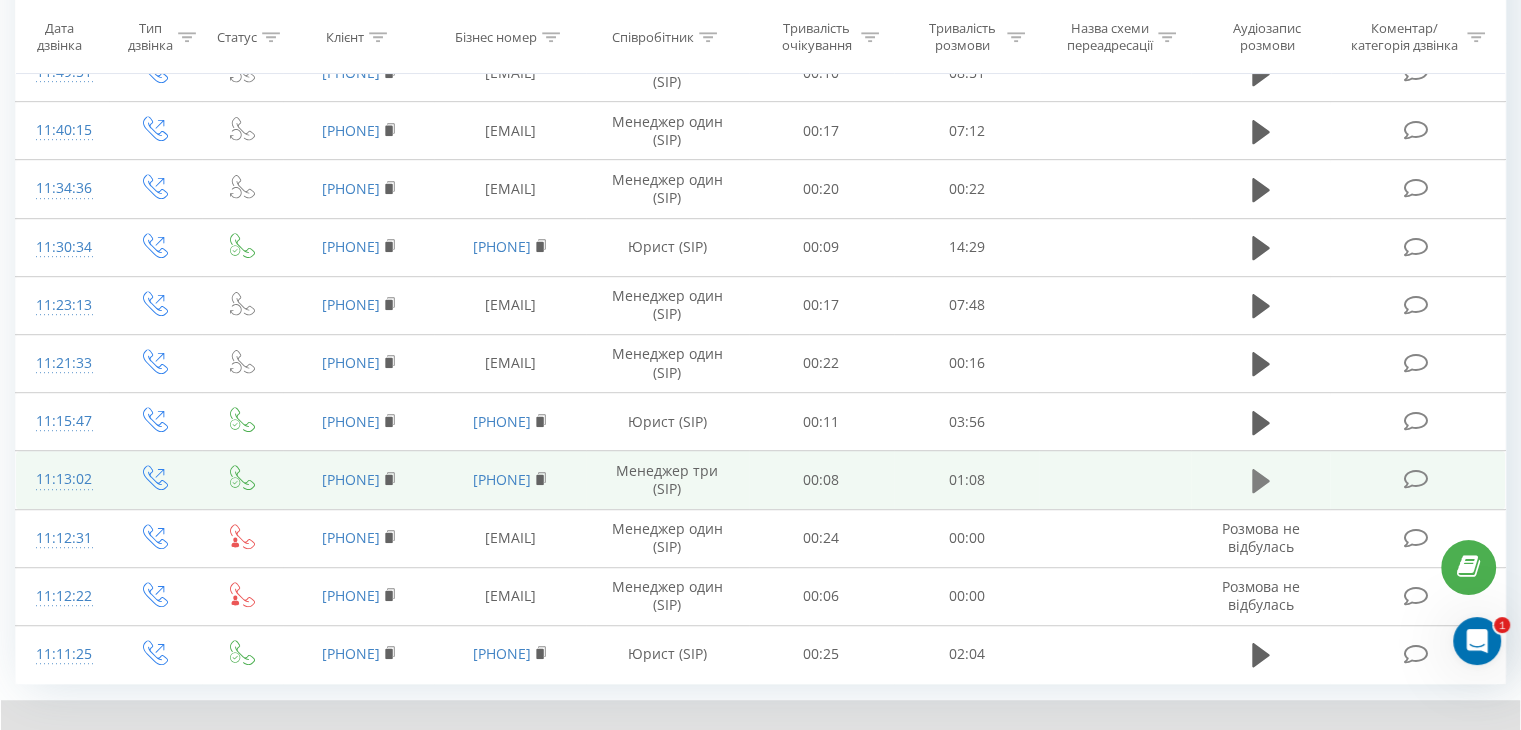 click 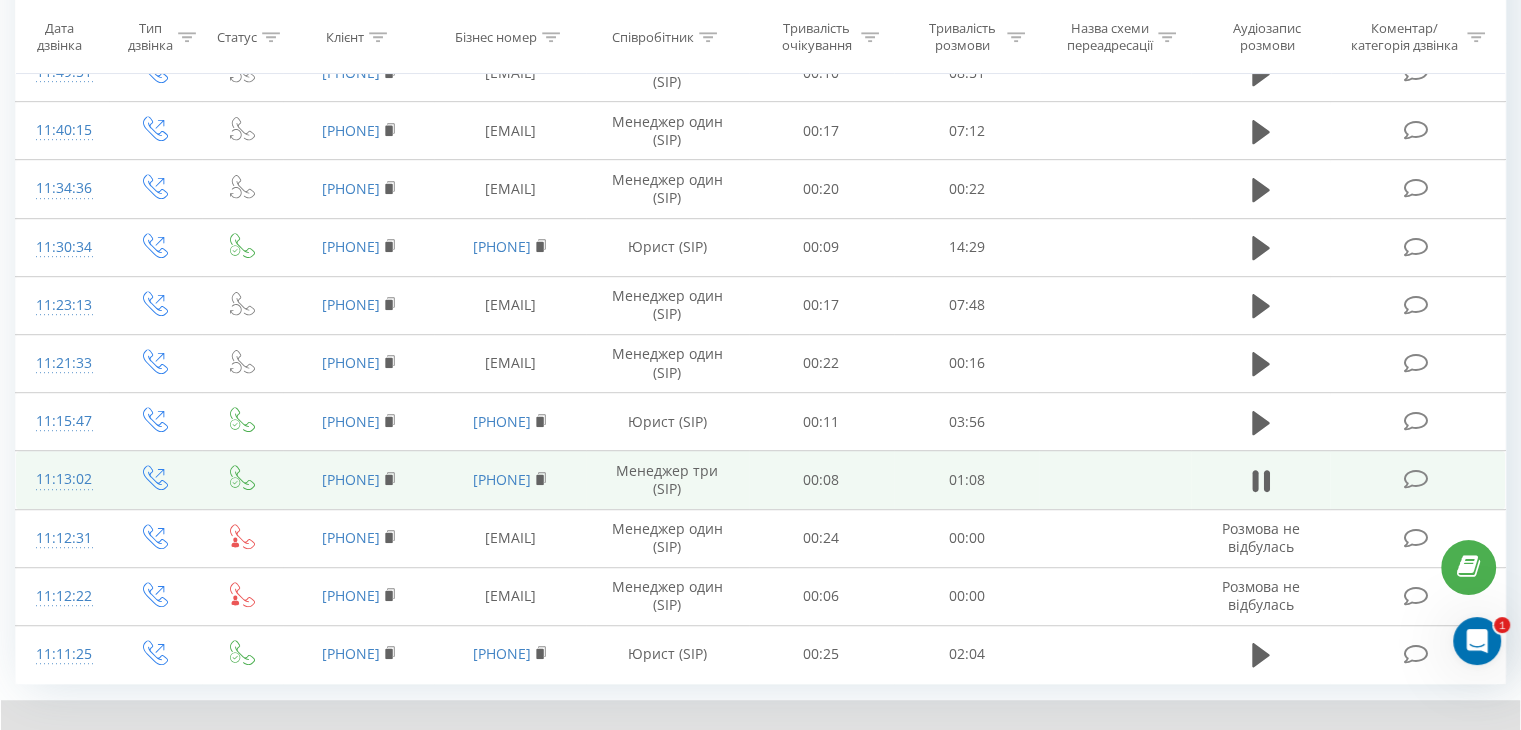 drag, startPoint x: 299, startPoint y: 466, endPoint x: 409, endPoint y: 465, distance: 110.00455 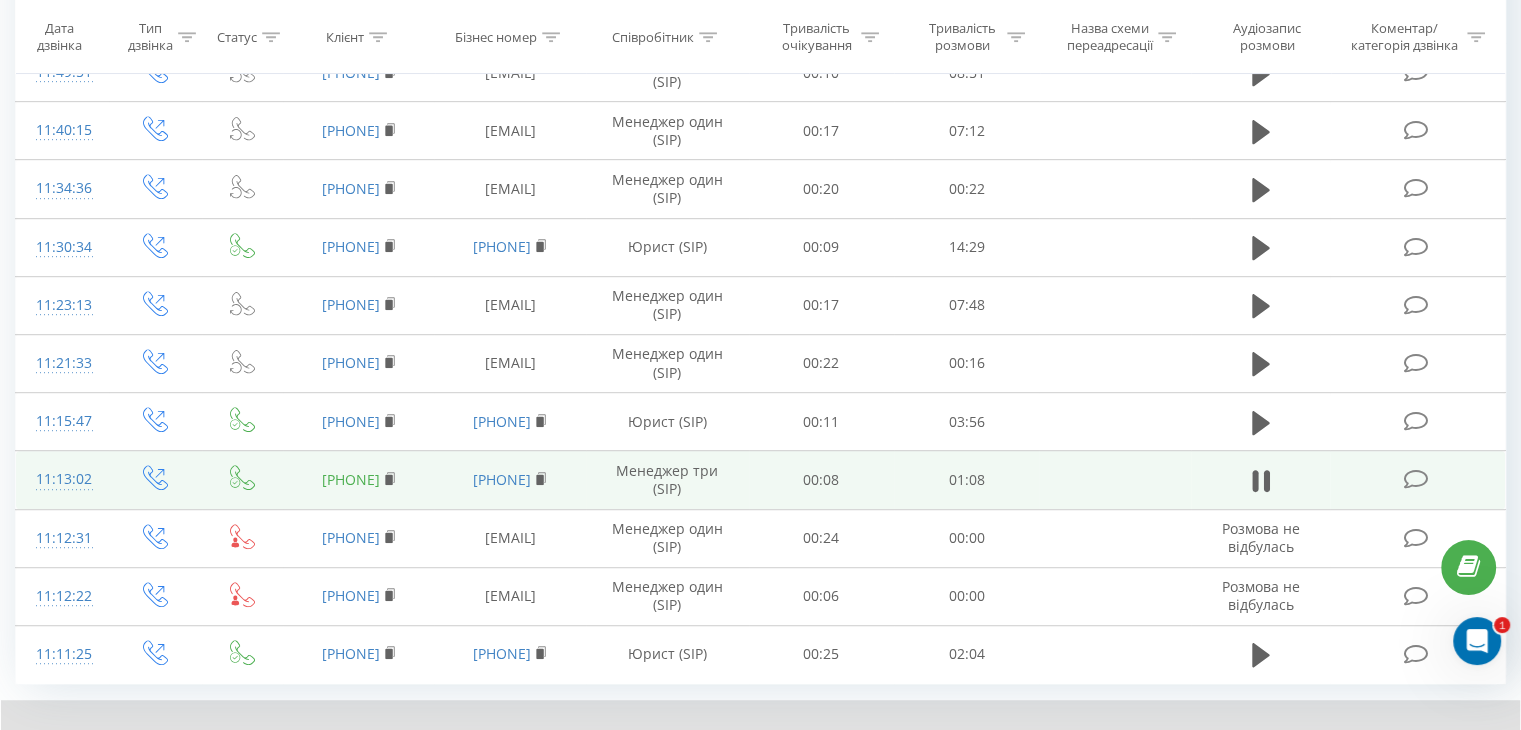 copy on "[PHONE]" 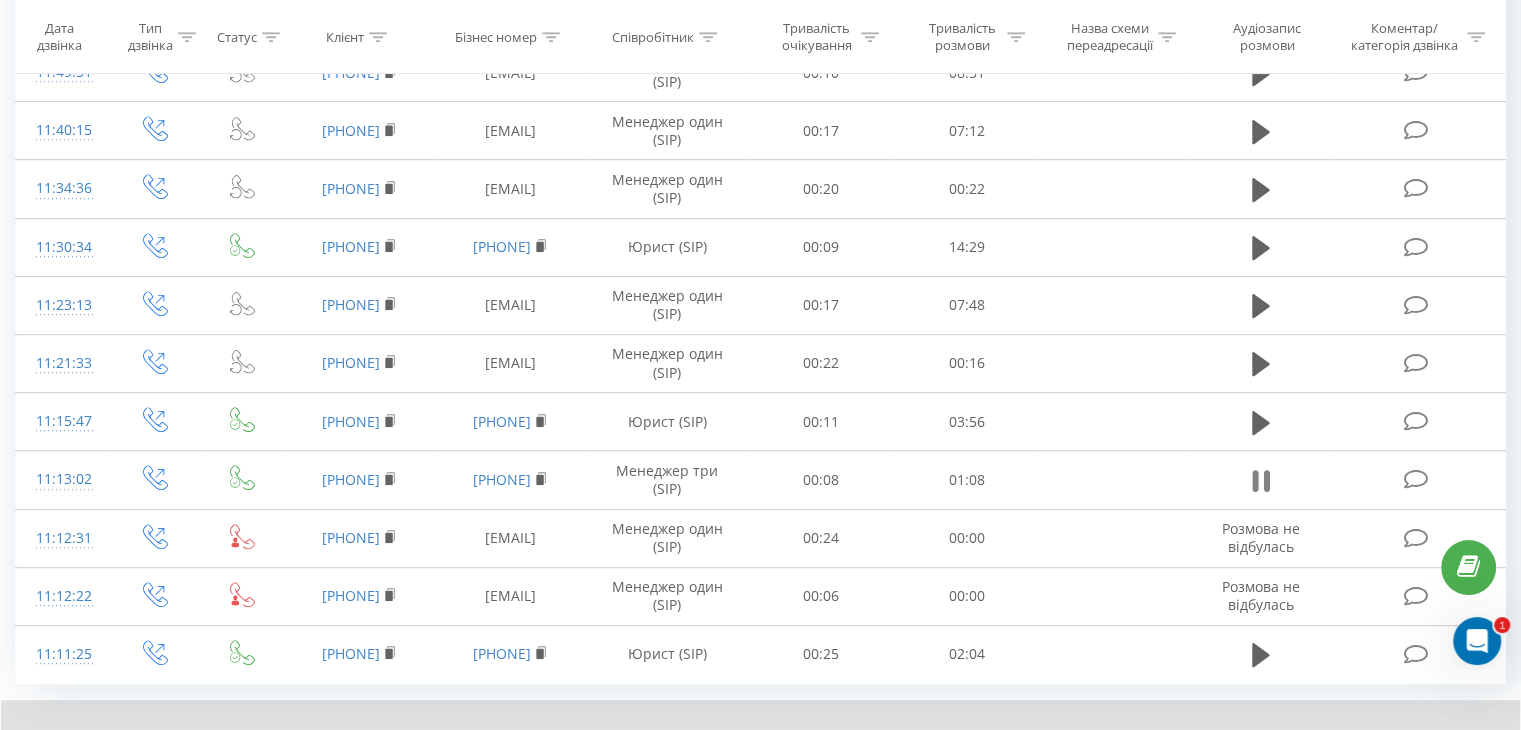 click 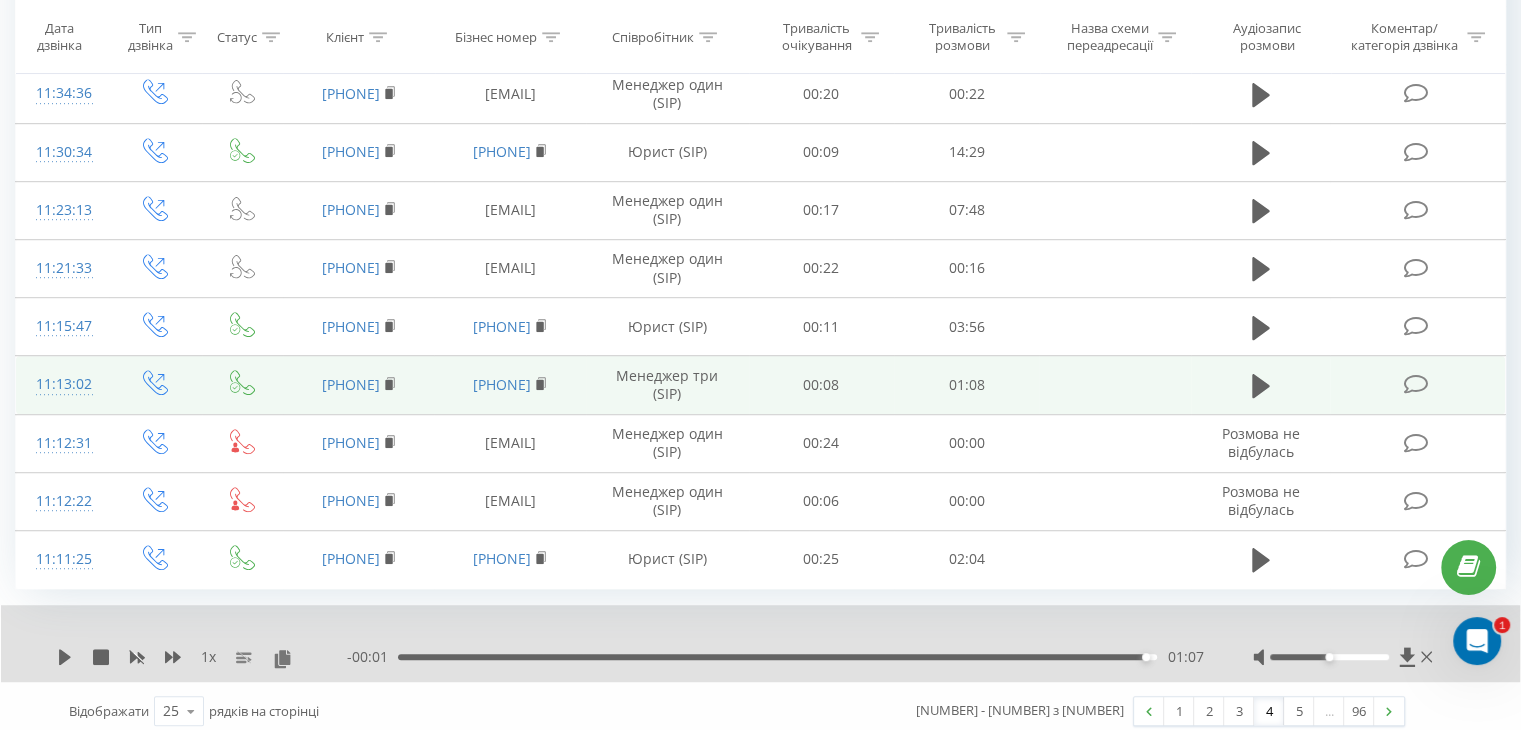 scroll, scrollTop: 1170, scrollLeft: 0, axis: vertical 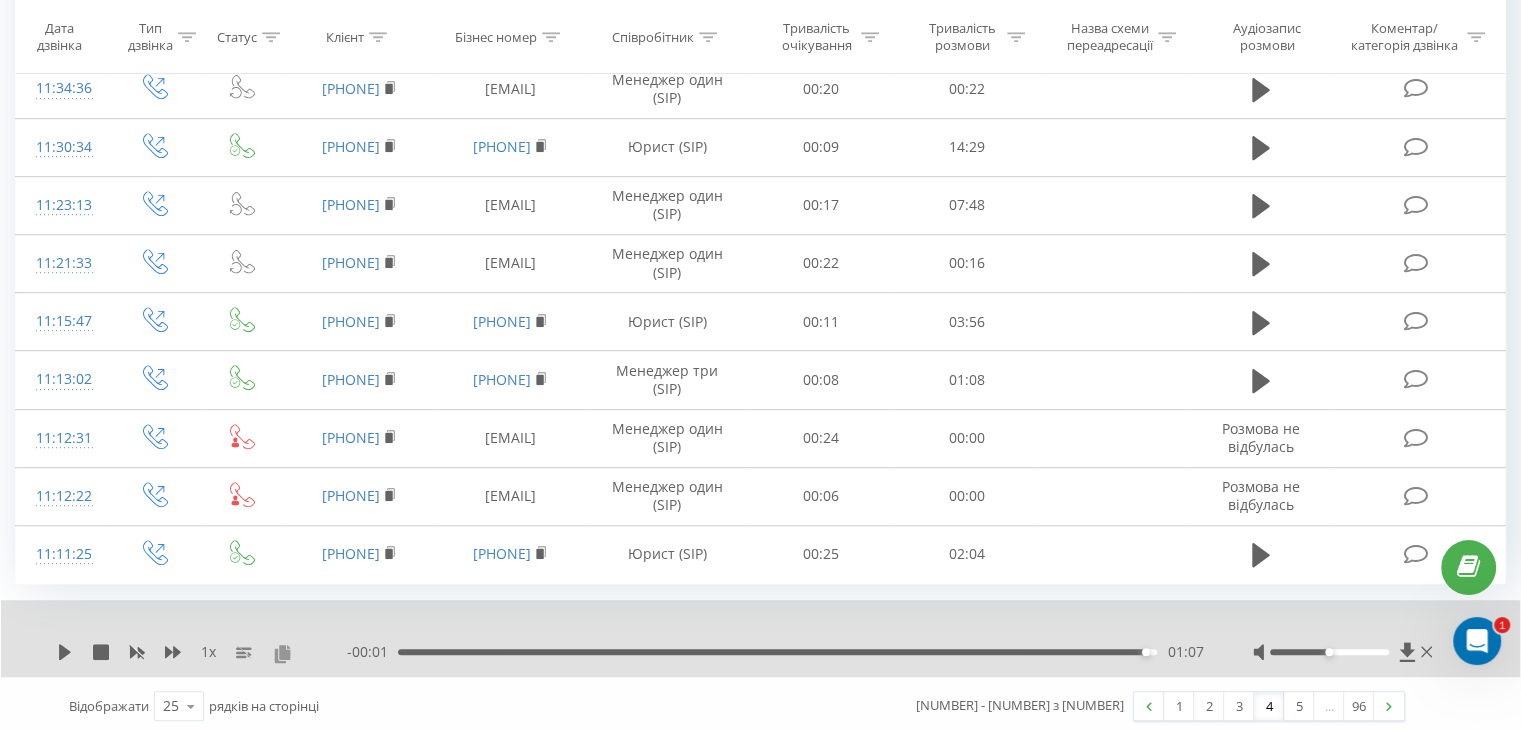 click at bounding box center [282, 653] 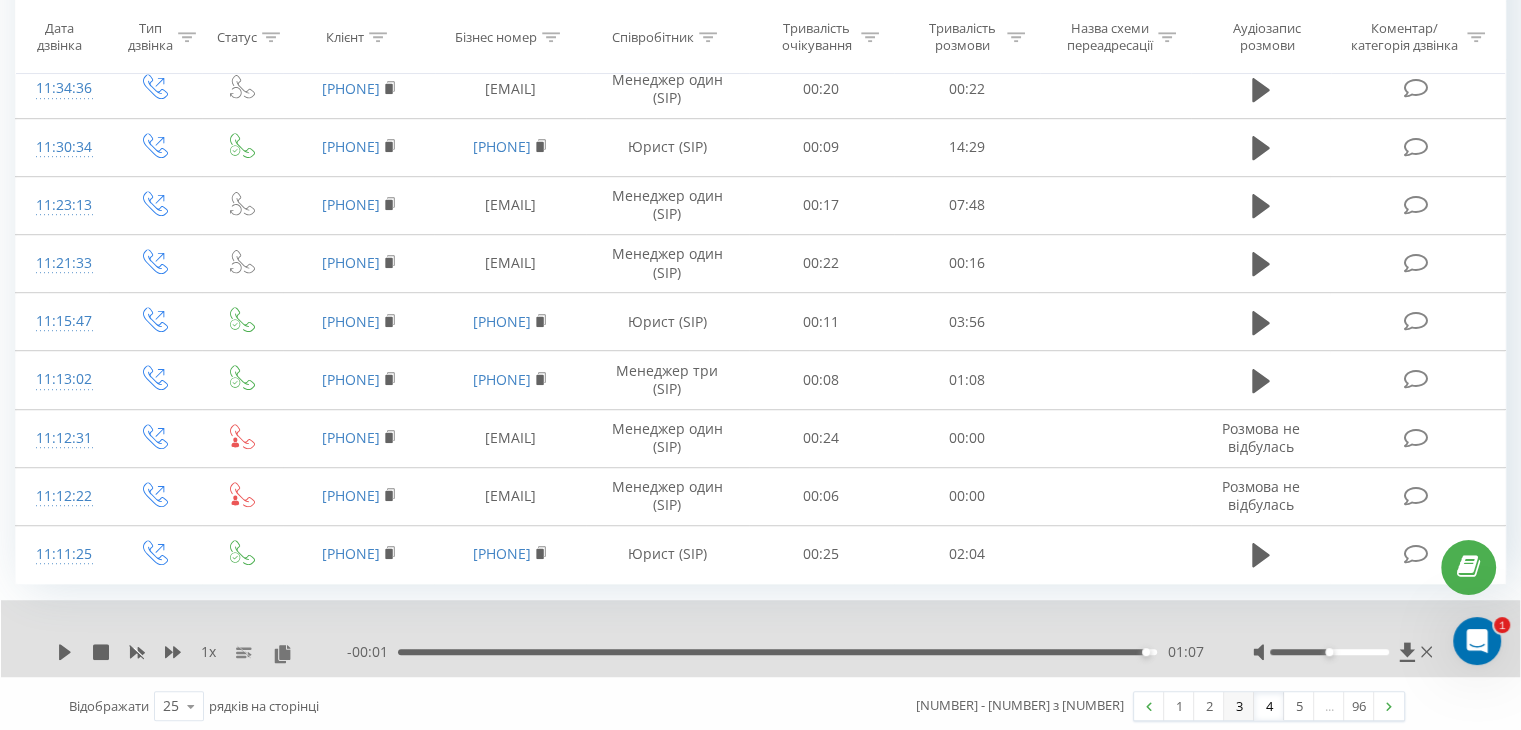 click on "3" at bounding box center (1239, 706) 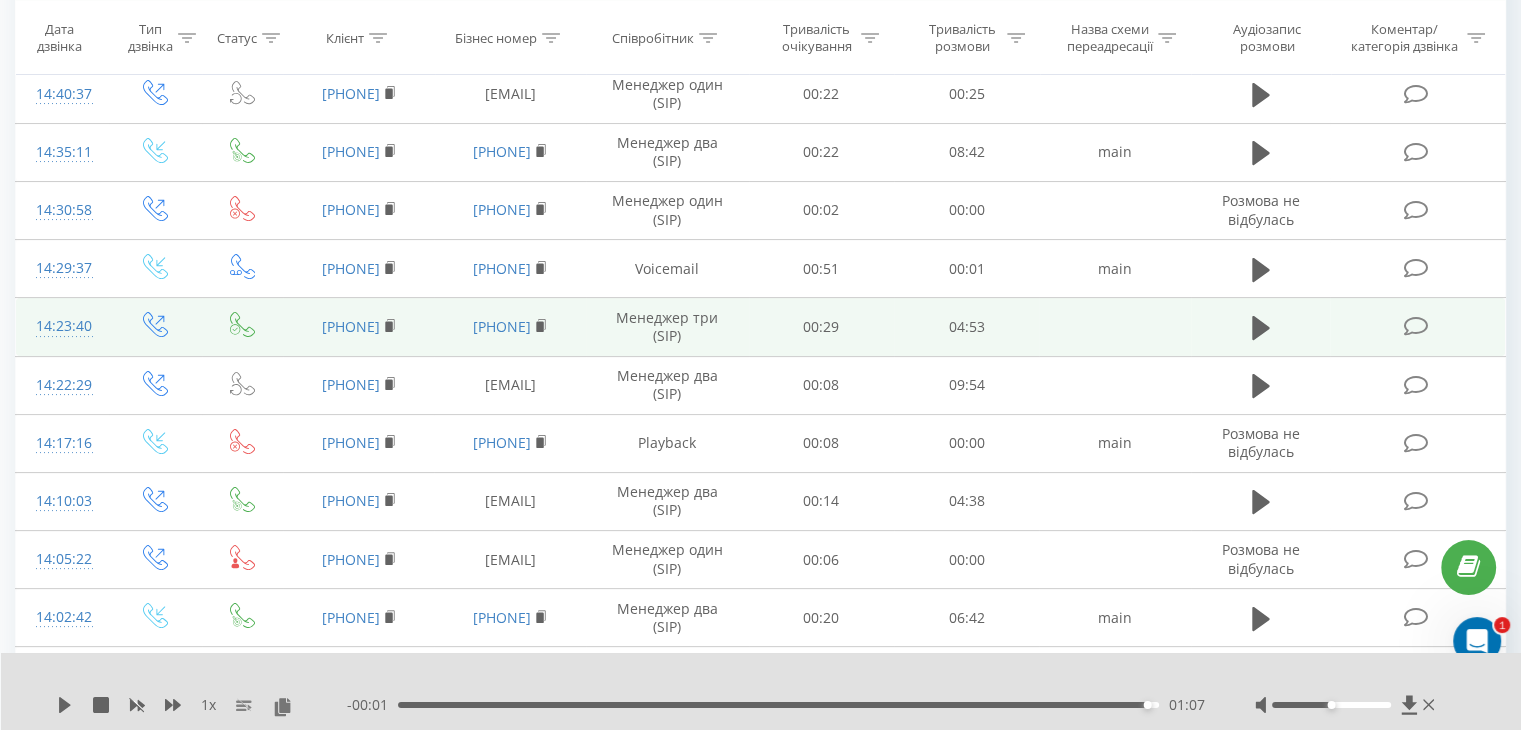 scroll, scrollTop: 332, scrollLeft: 0, axis: vertical 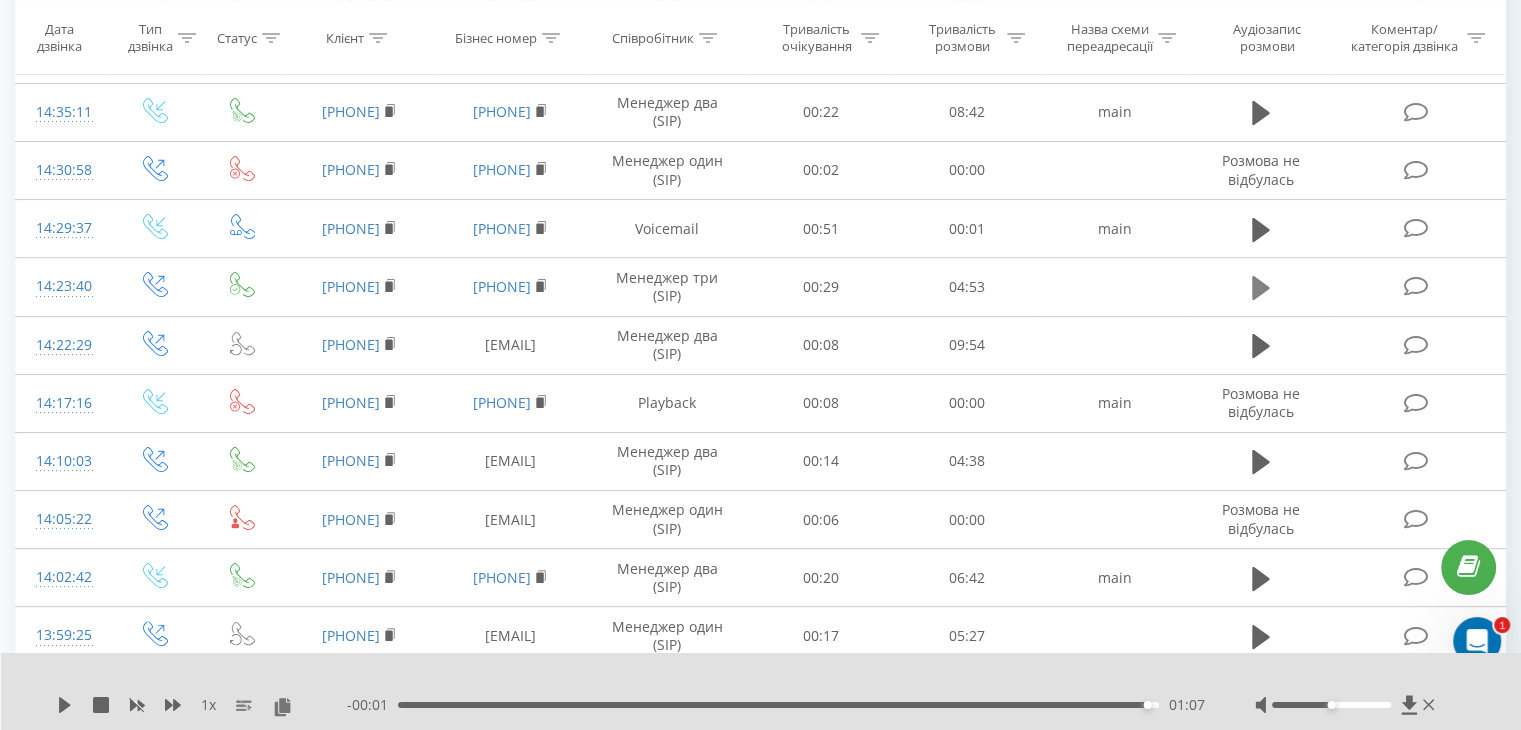 click 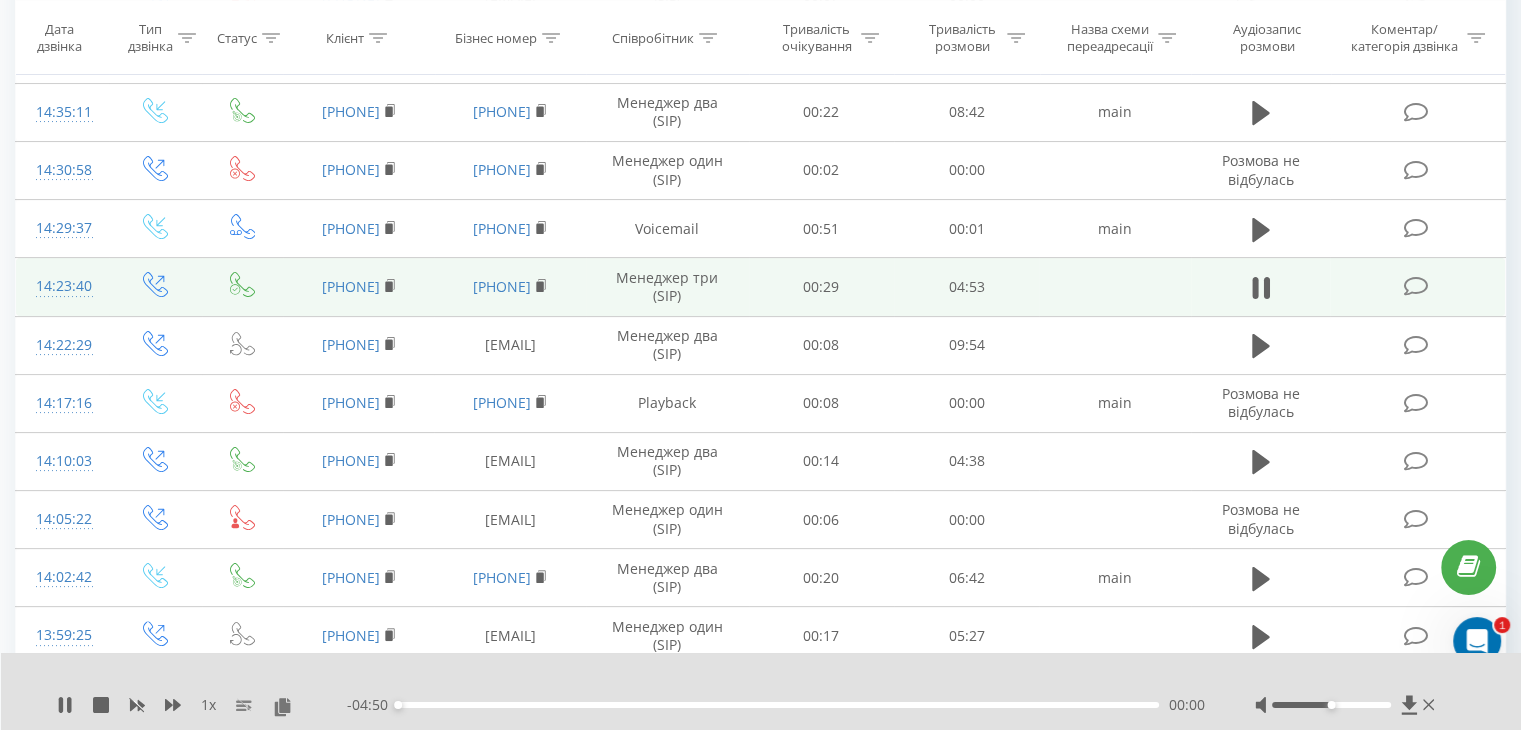 drag, startPoint x: 292, startPoint y: 276, endPoint x: 411, endPoint y: 275, distance: 119.0042 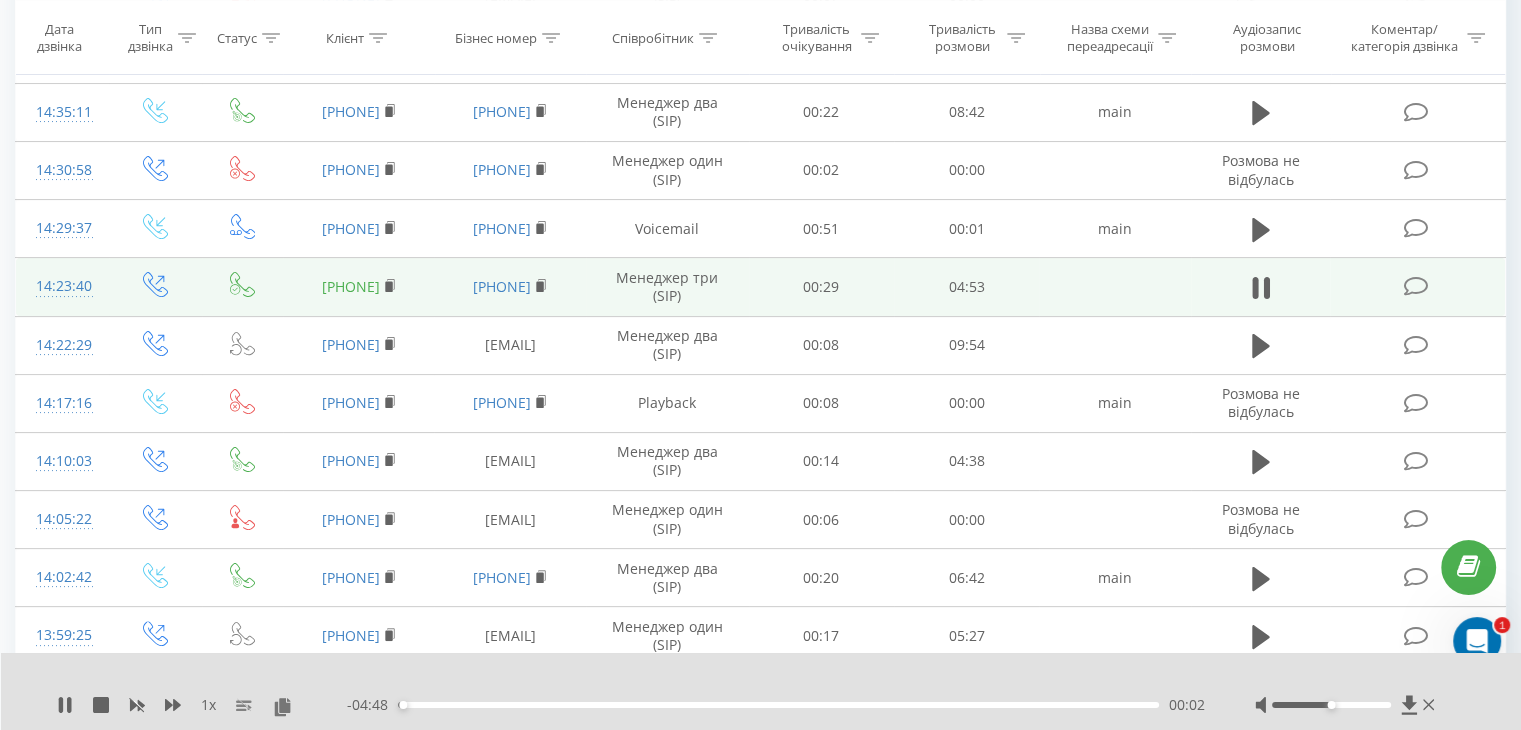 copy on "[PHONE]" 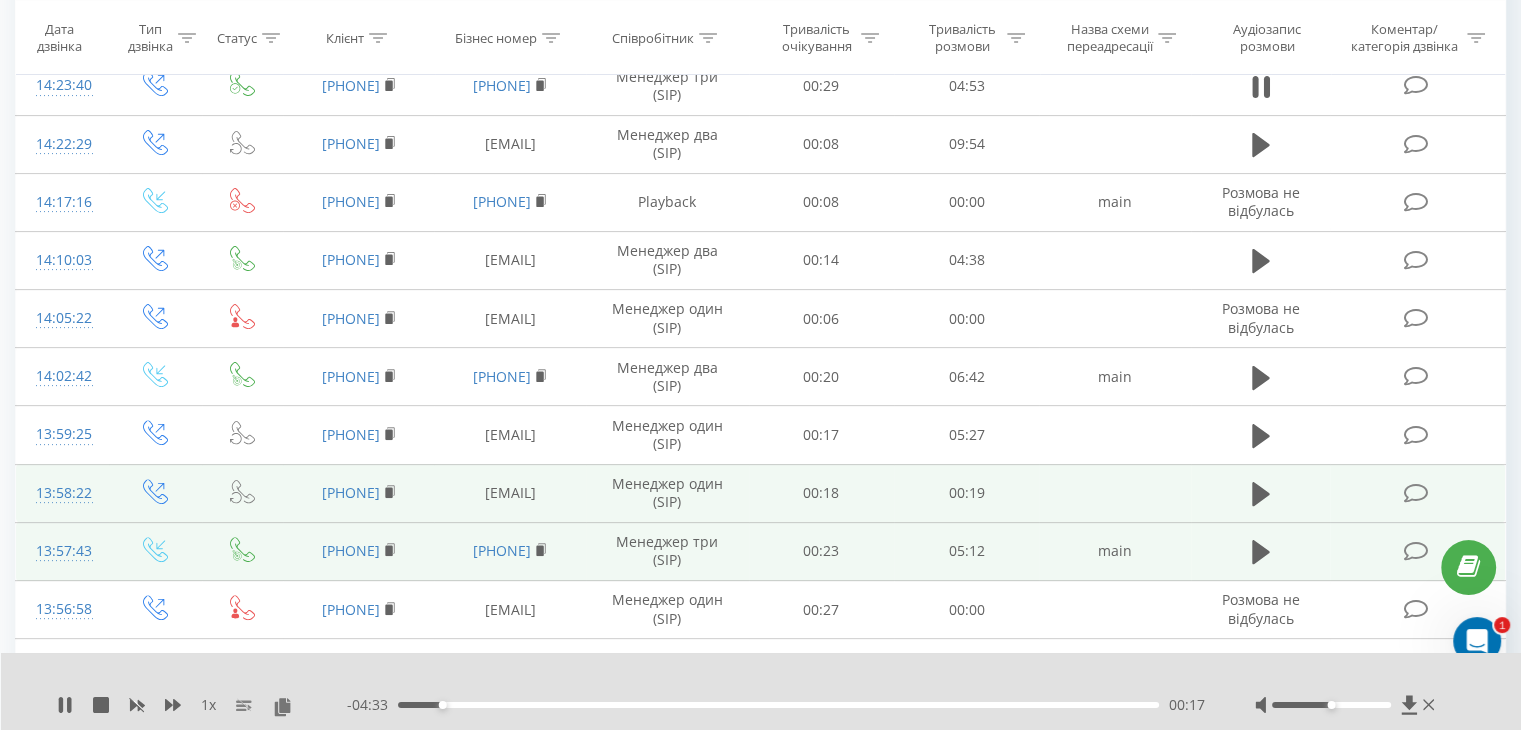 scroll, scrollTop: 632, scrollLeft: 0, axis: vertical 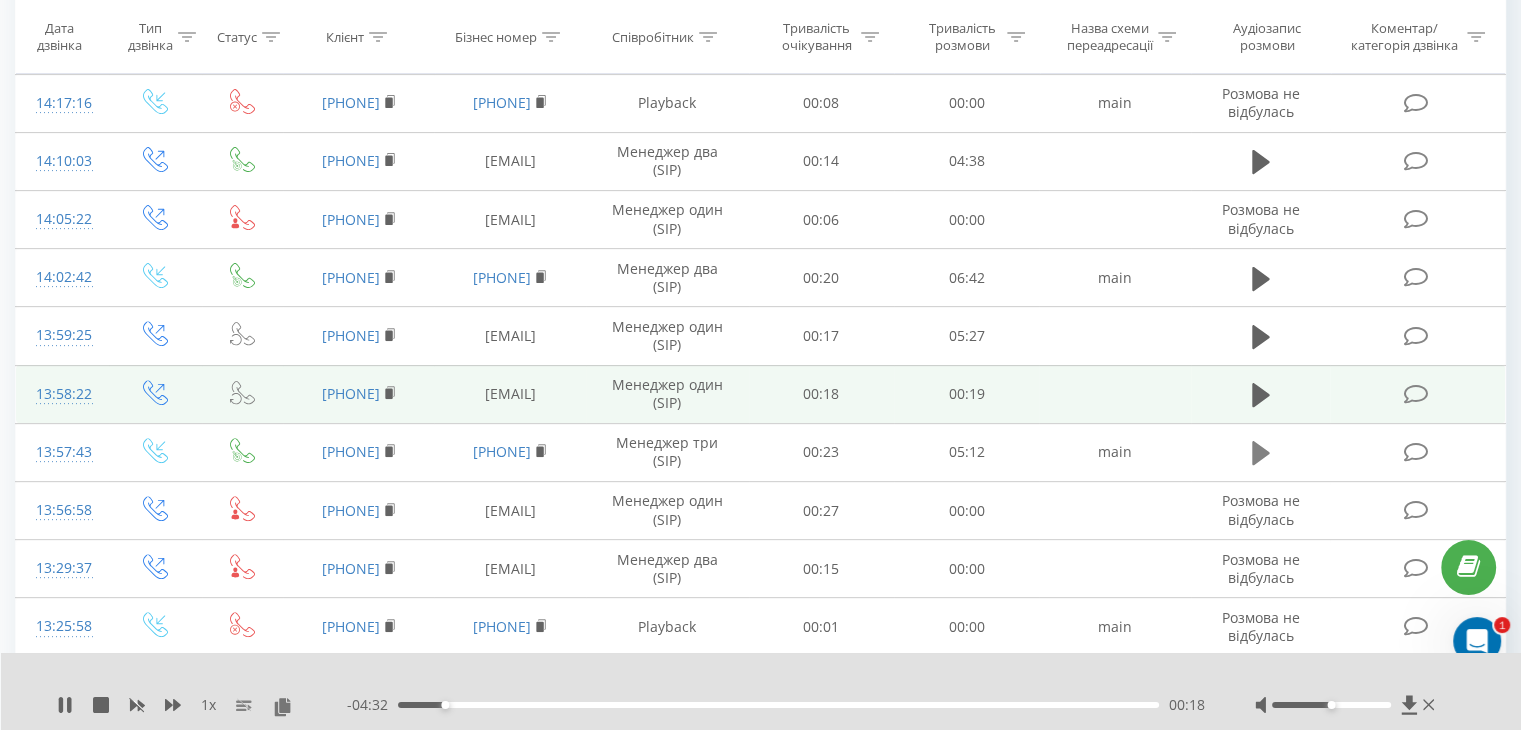 click 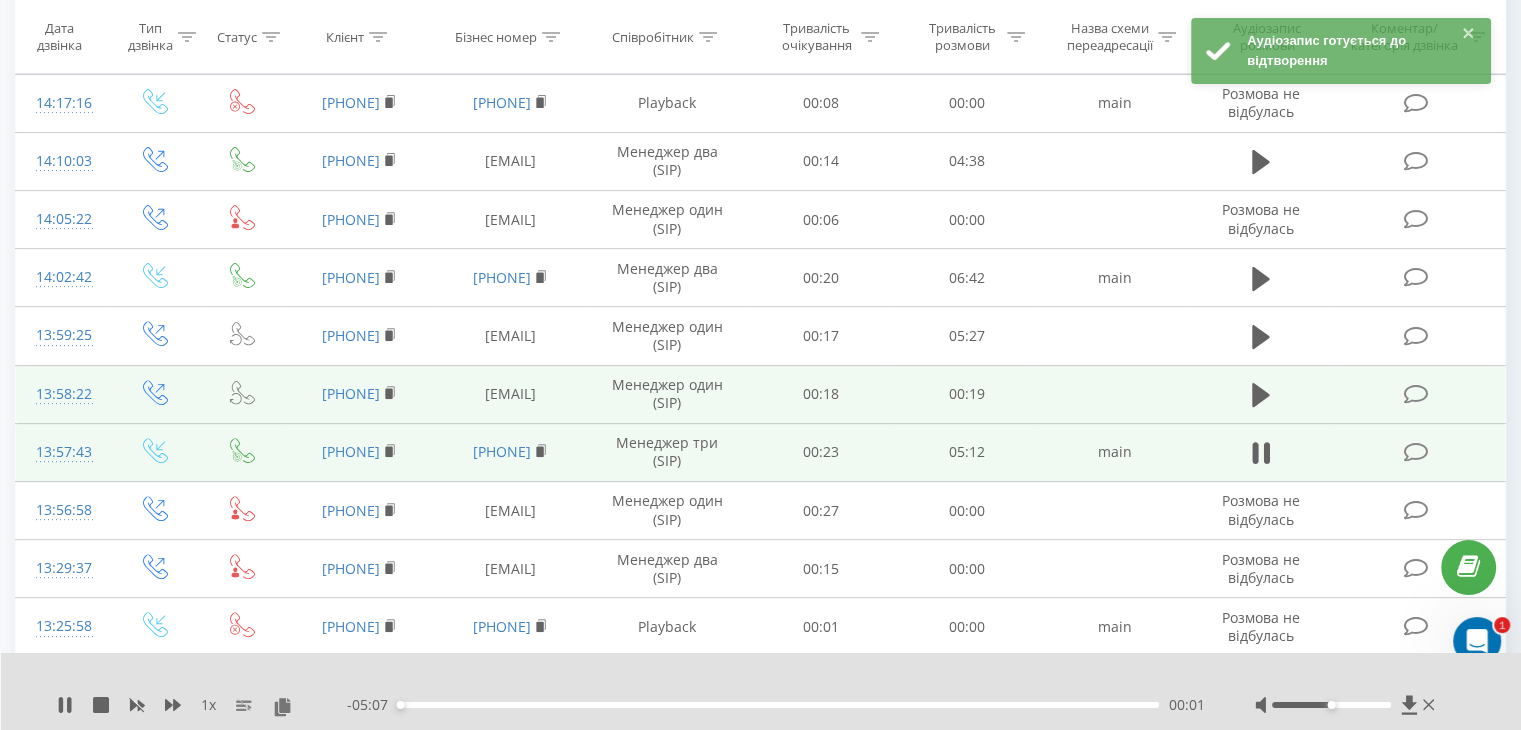drag, startPoint x: 295, startPoint y: 443, endPoint x: 414, endPoint y: 442, distance: 119.0042 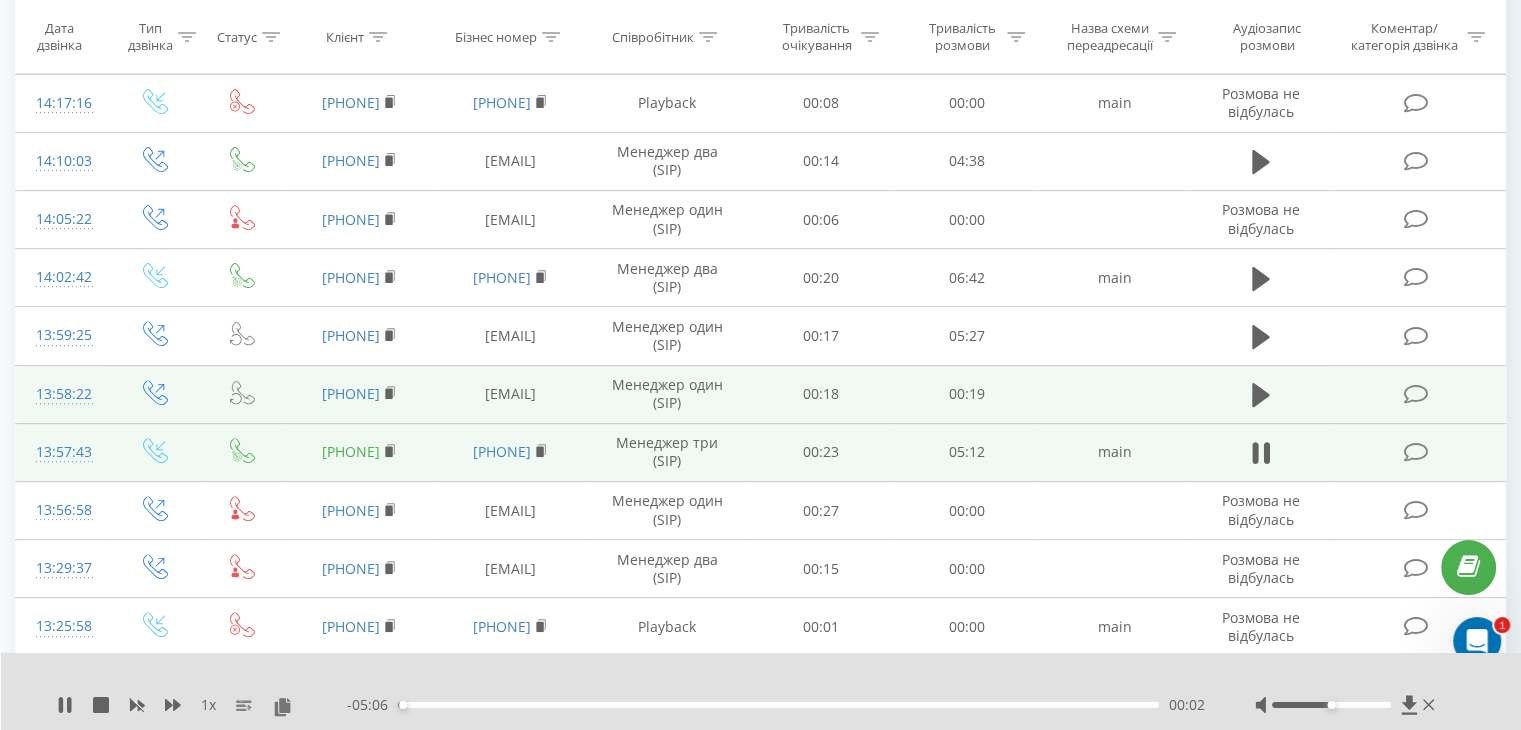 copy on "[PHONE]" 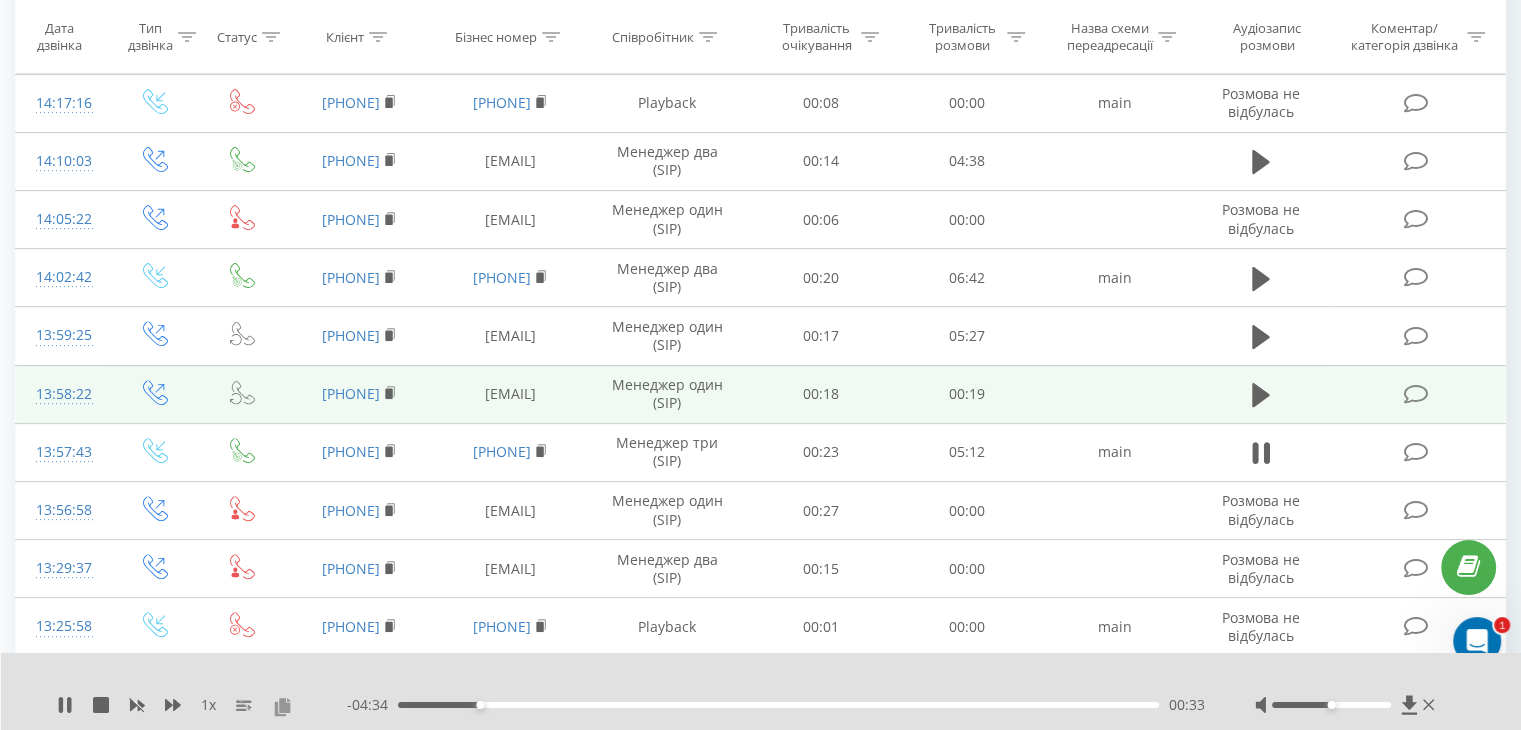 click at bounding box center [282, 706] 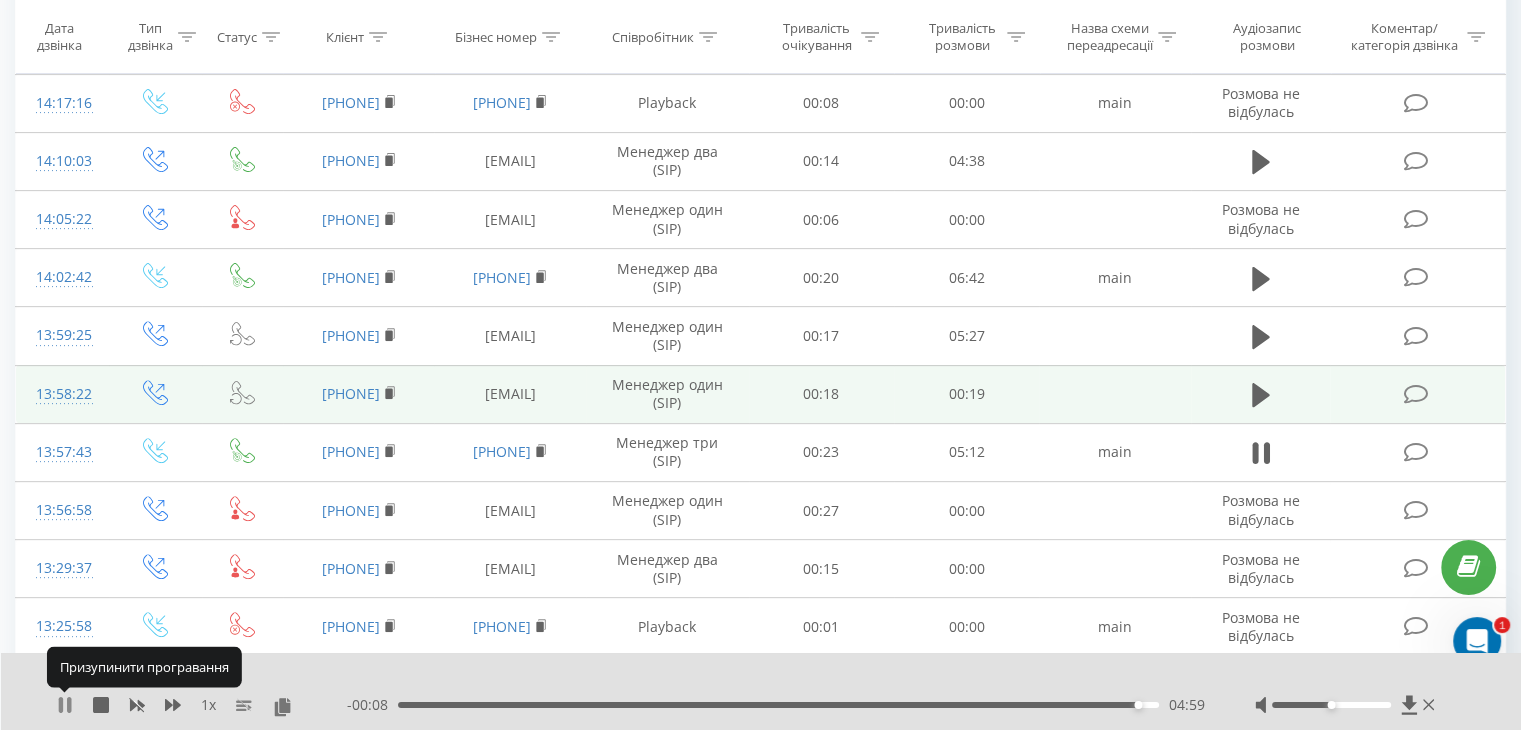 click 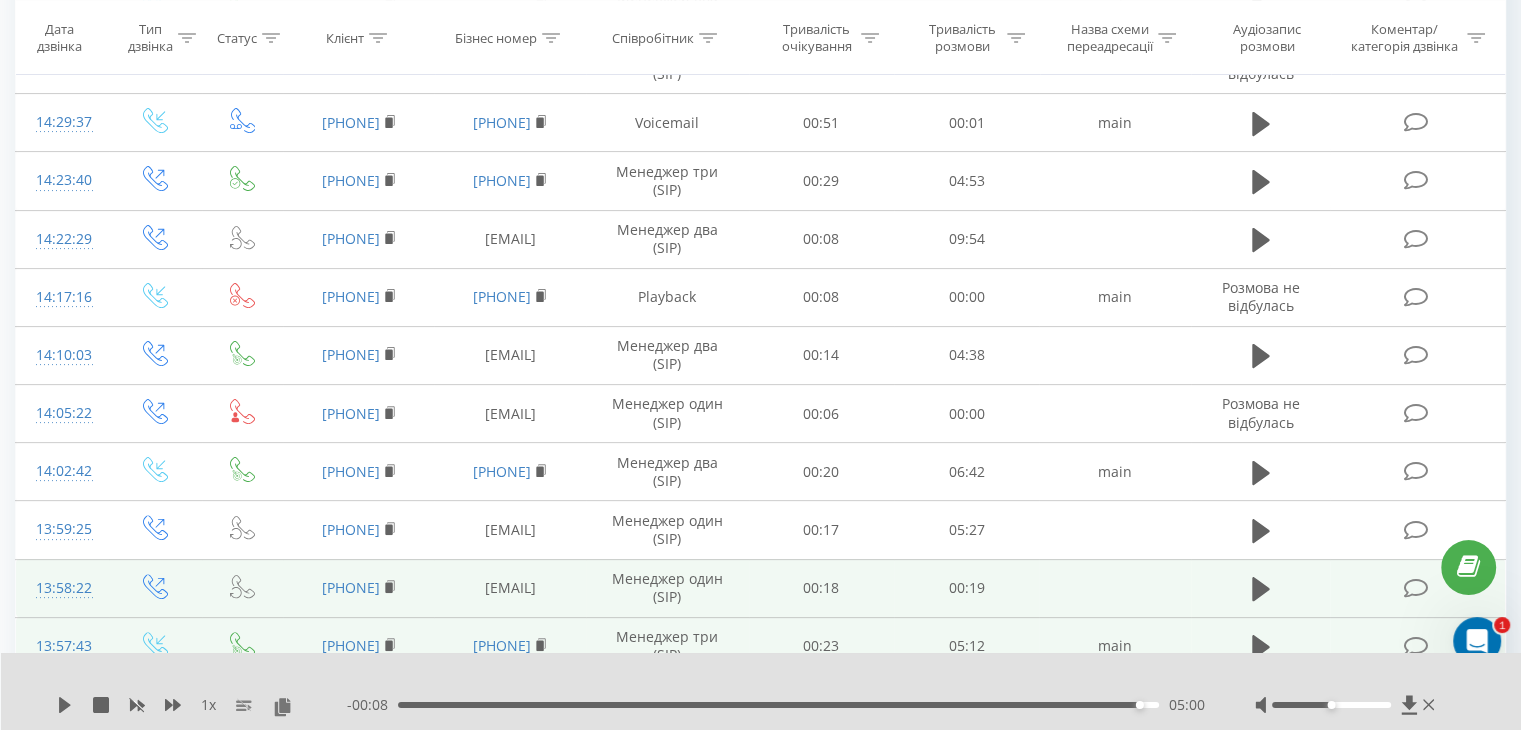 scroll, scrollTop: 432, scrollLeft: 0, axis: vertical 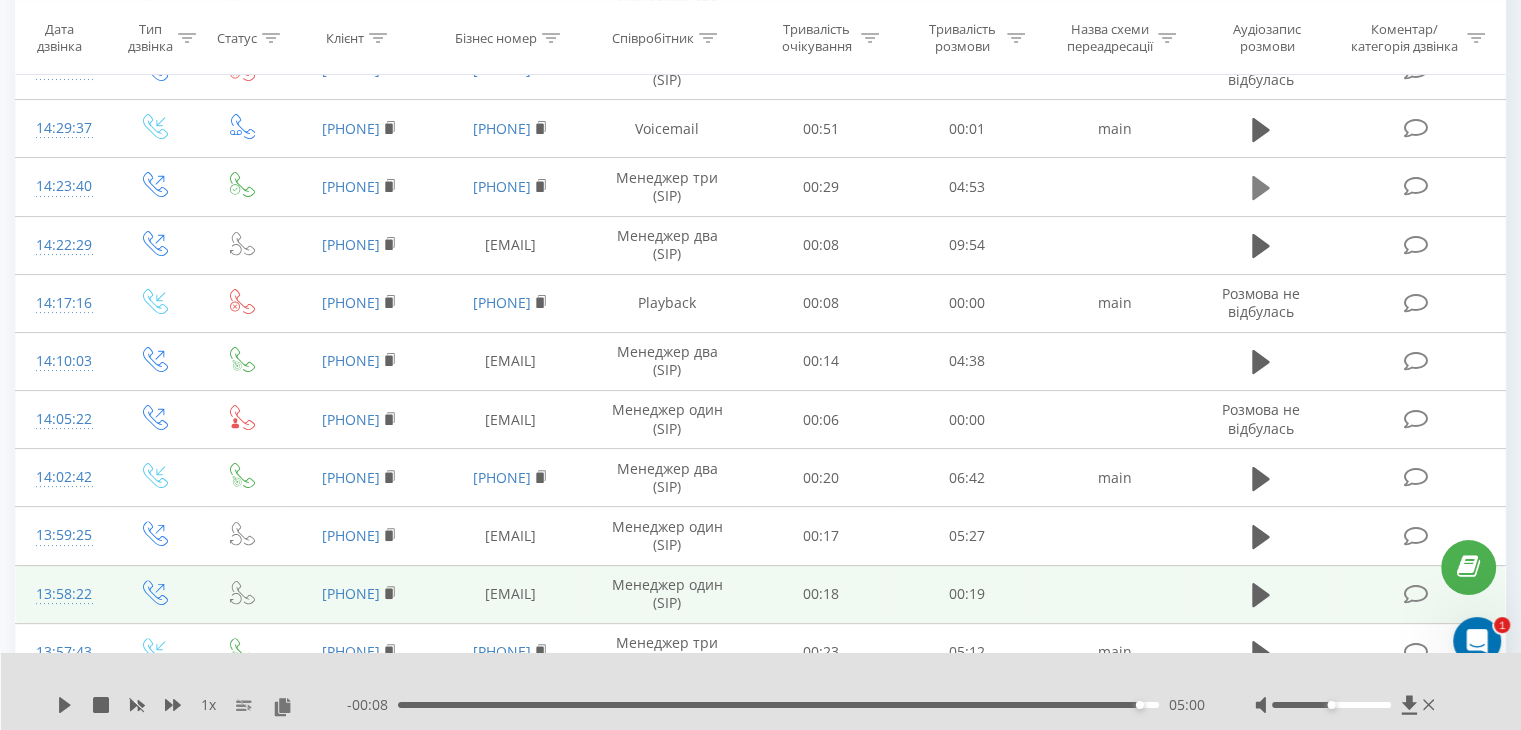 click 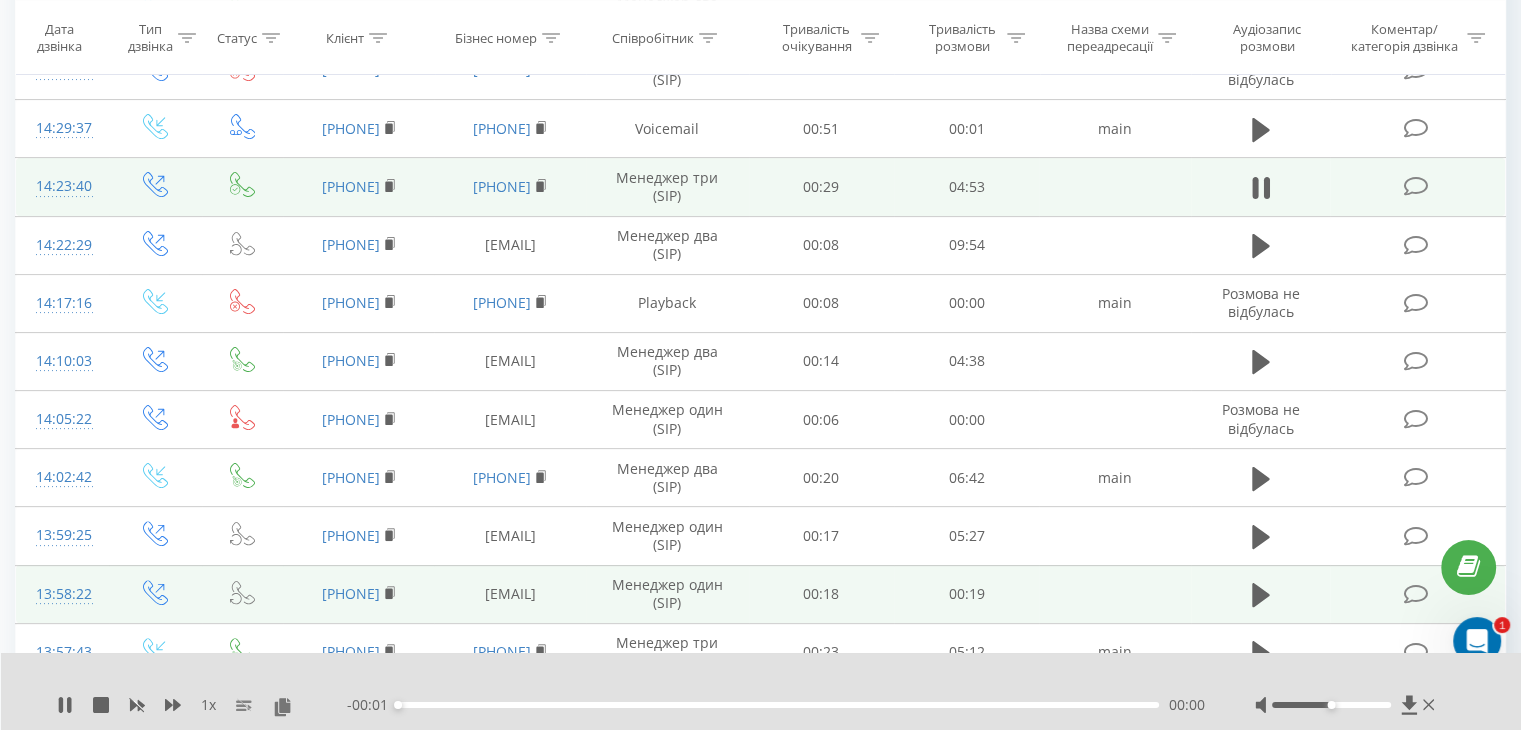 drag, startPoint x: 292, startPoint y: 174, endPoint x: 409, endPoint y: 175, distance: 117.00427 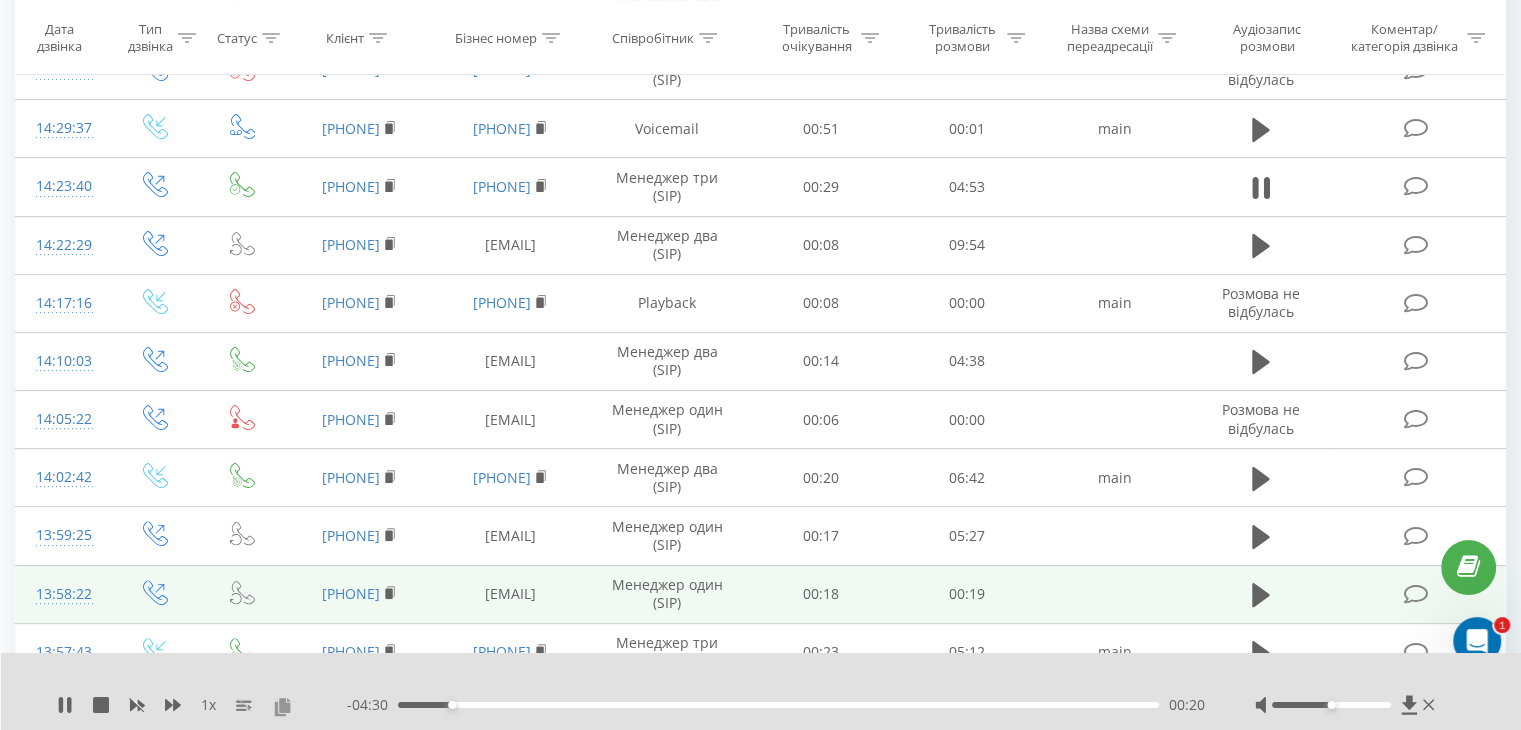 click at bounding box center (282, 706) 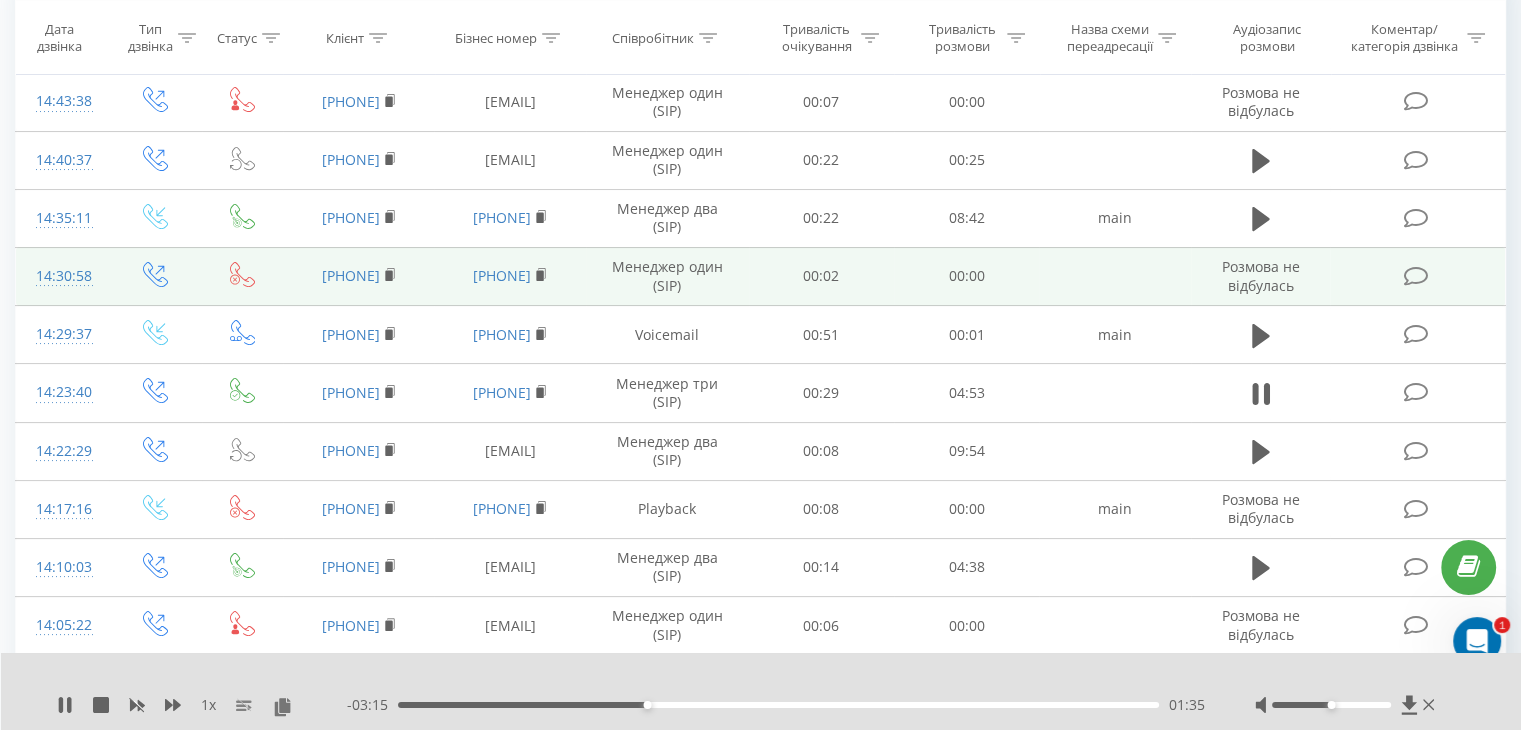 scroll, scrollTop: 232, scrollLeft: 0, axis: vertical 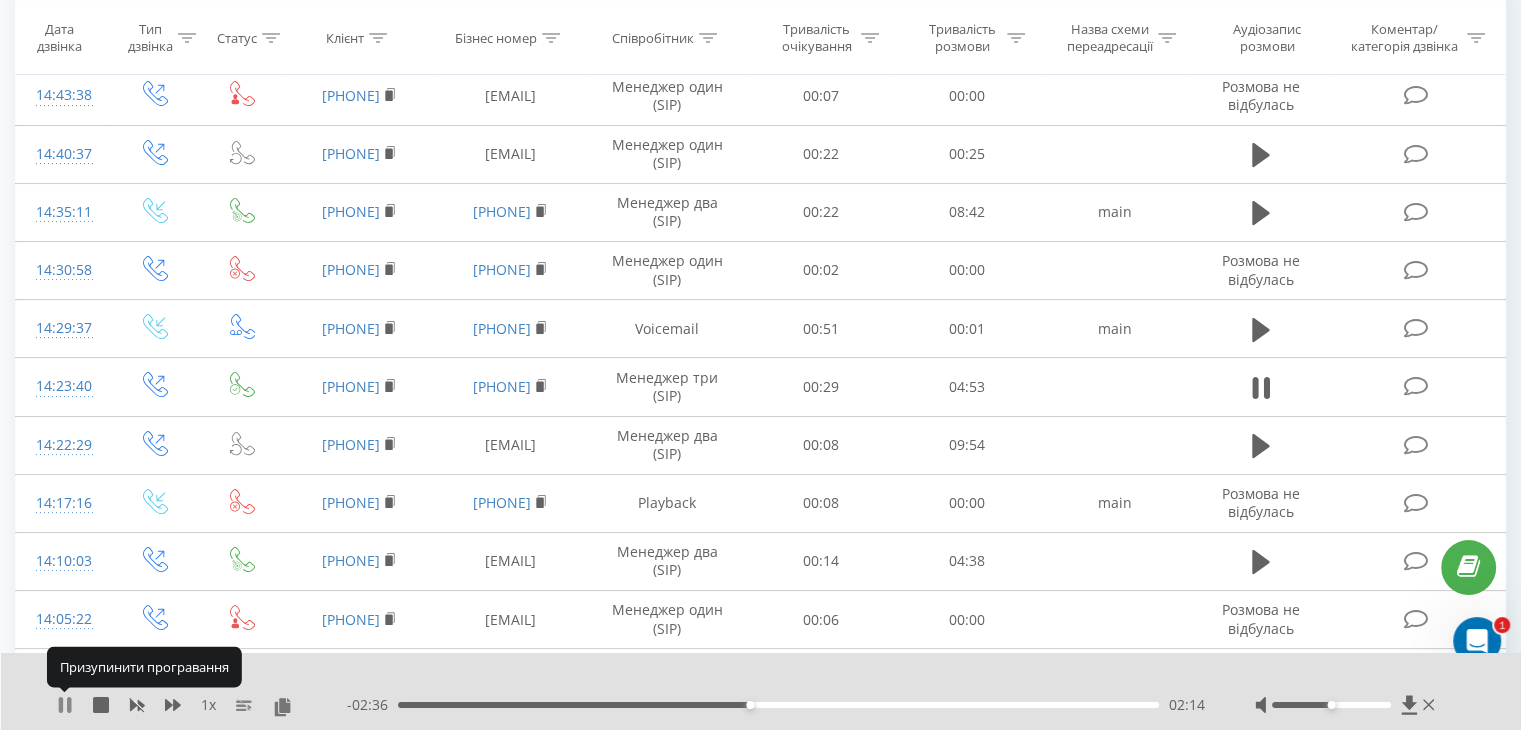click 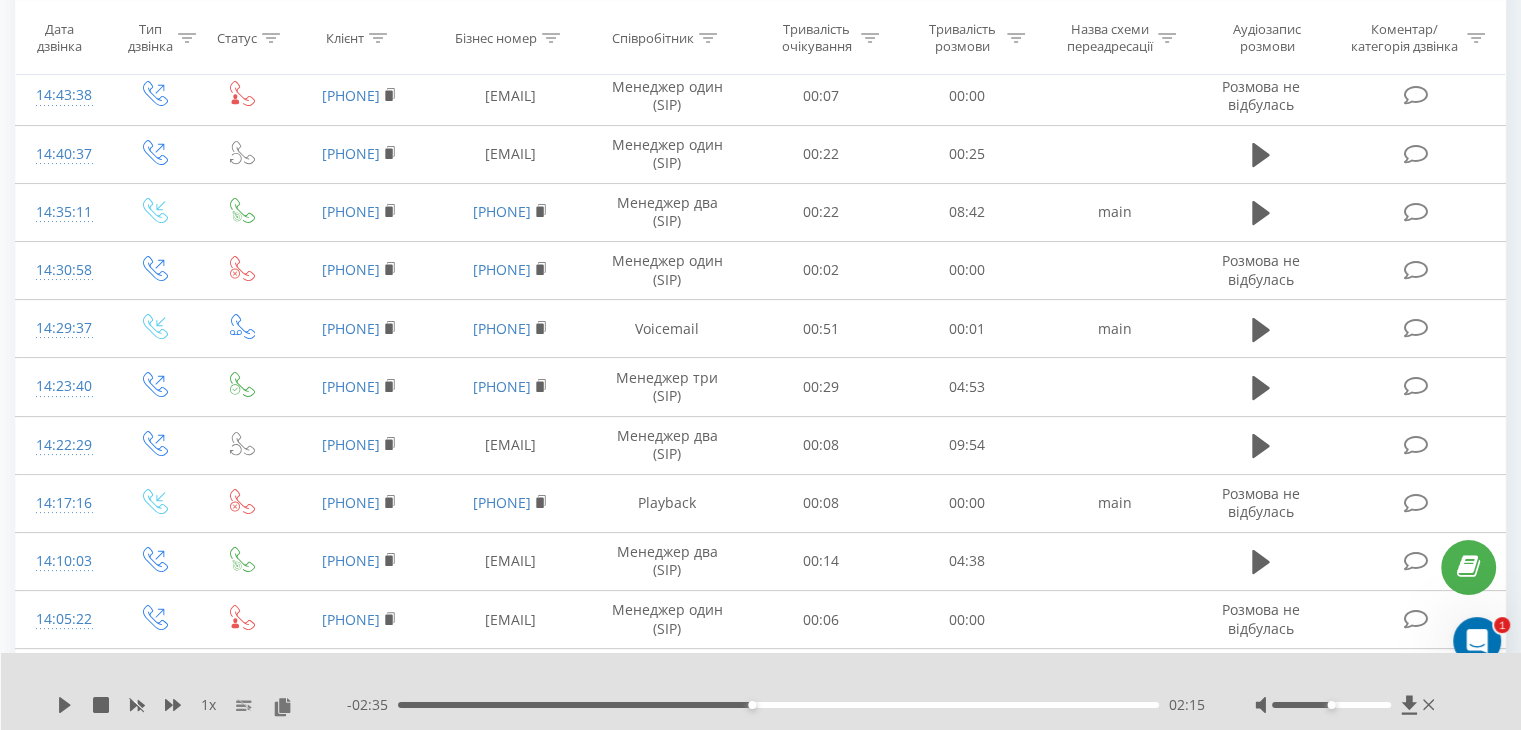 click 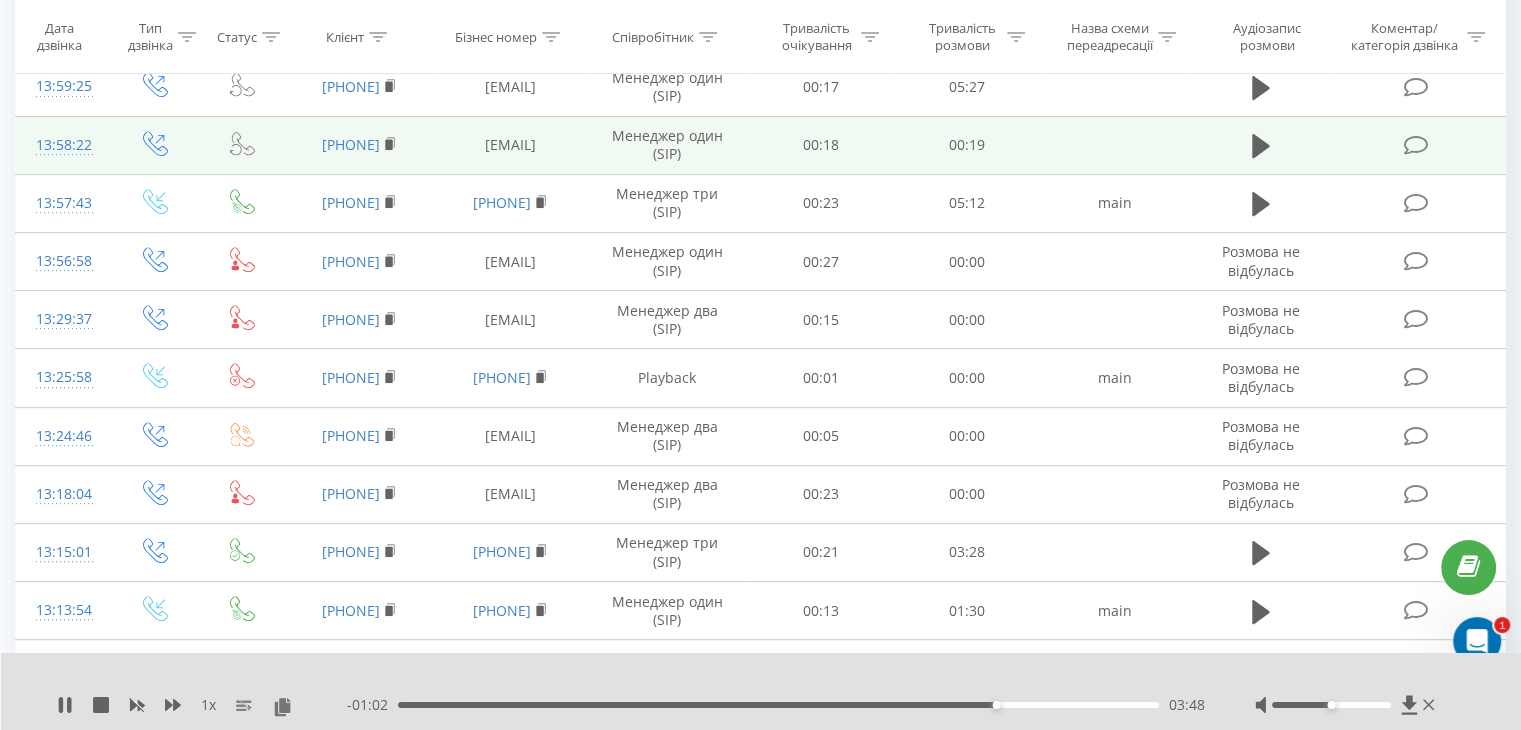 scroll, scrollTop: 932, scrollLeft: 0, axis: vertical 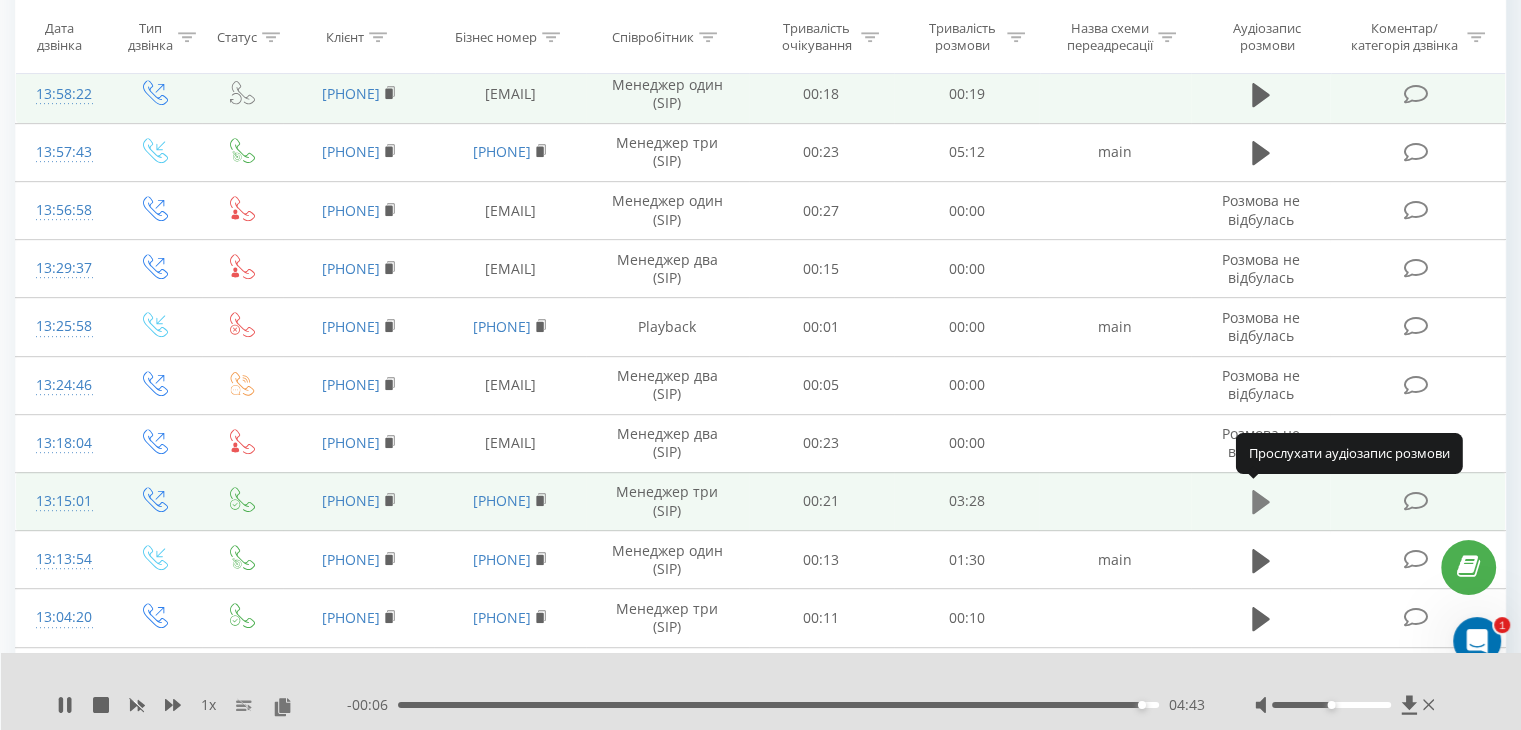 click 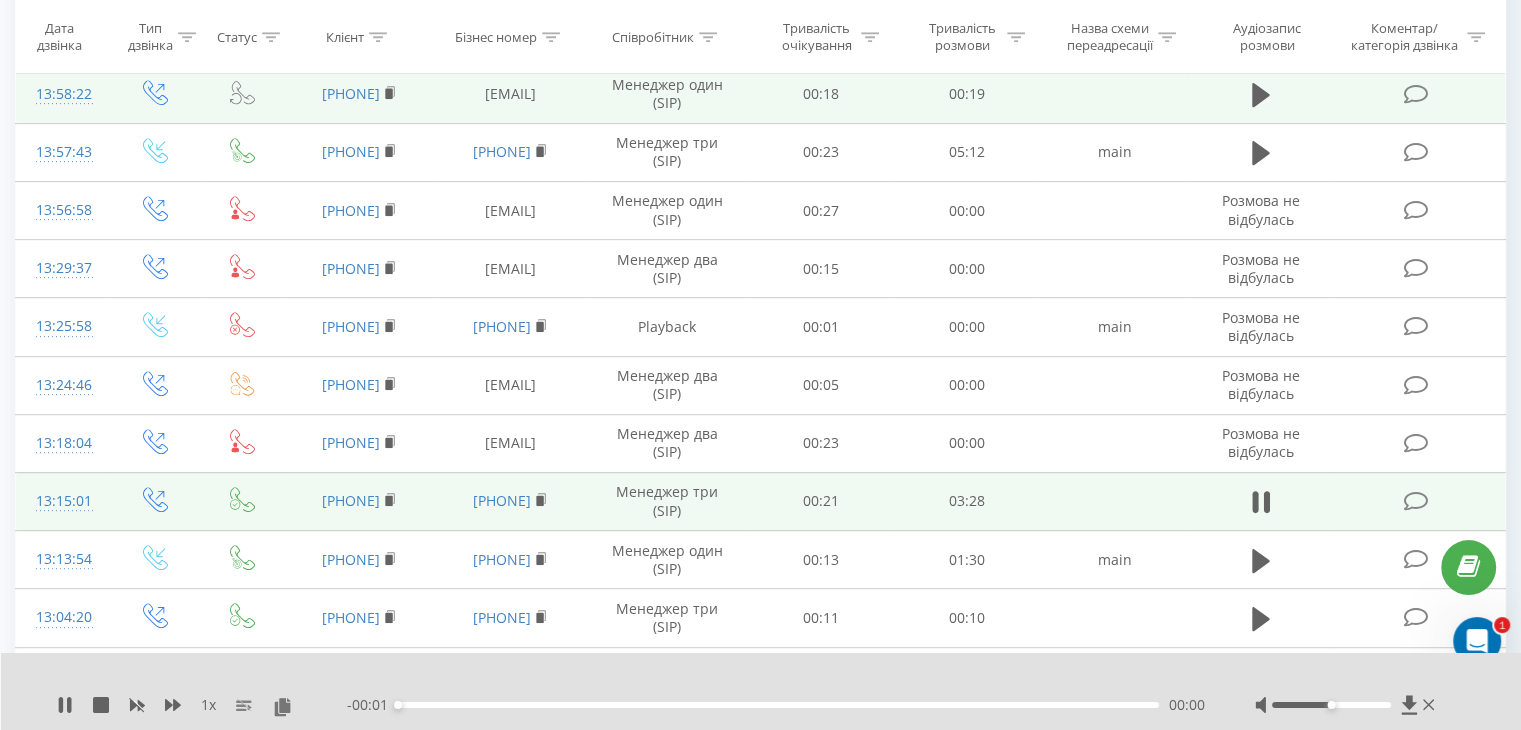drag, startPoint x: 289, startPoint y: 486, endPoint x: 408, endPoint y: 486, distance: 119 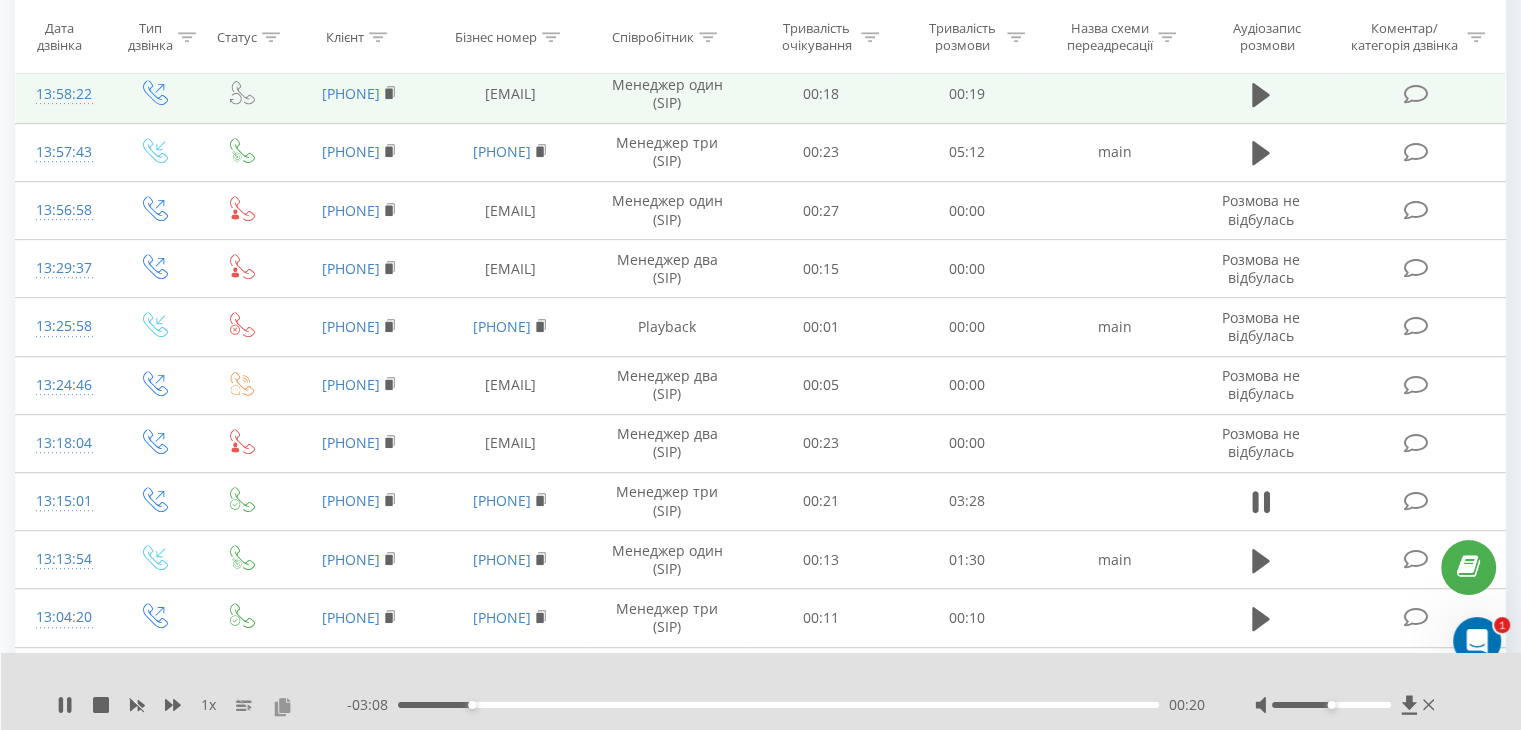 click at bounding box center (282, 706) 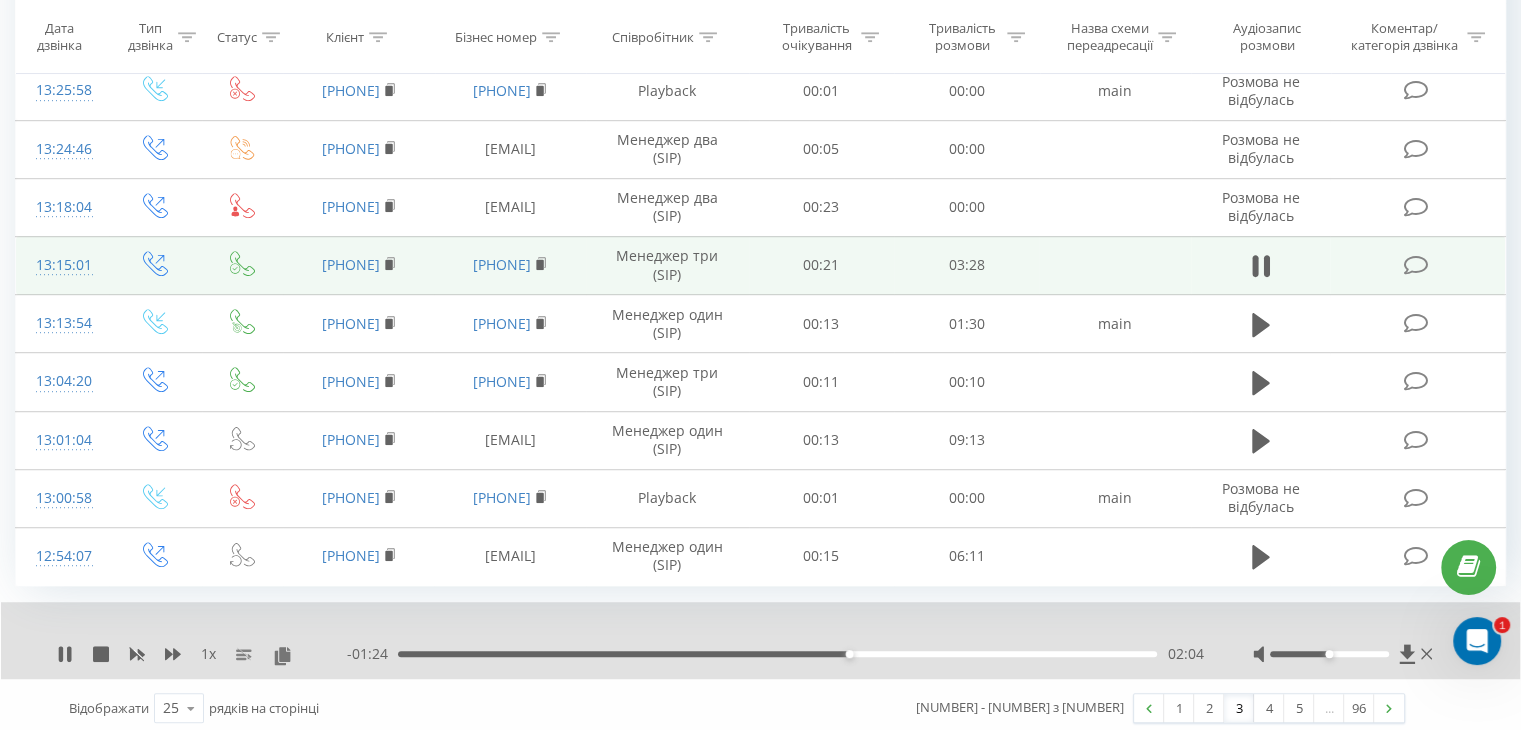 scroll, scrollTop: 1170, scrollLeft: 0, axis: vertical 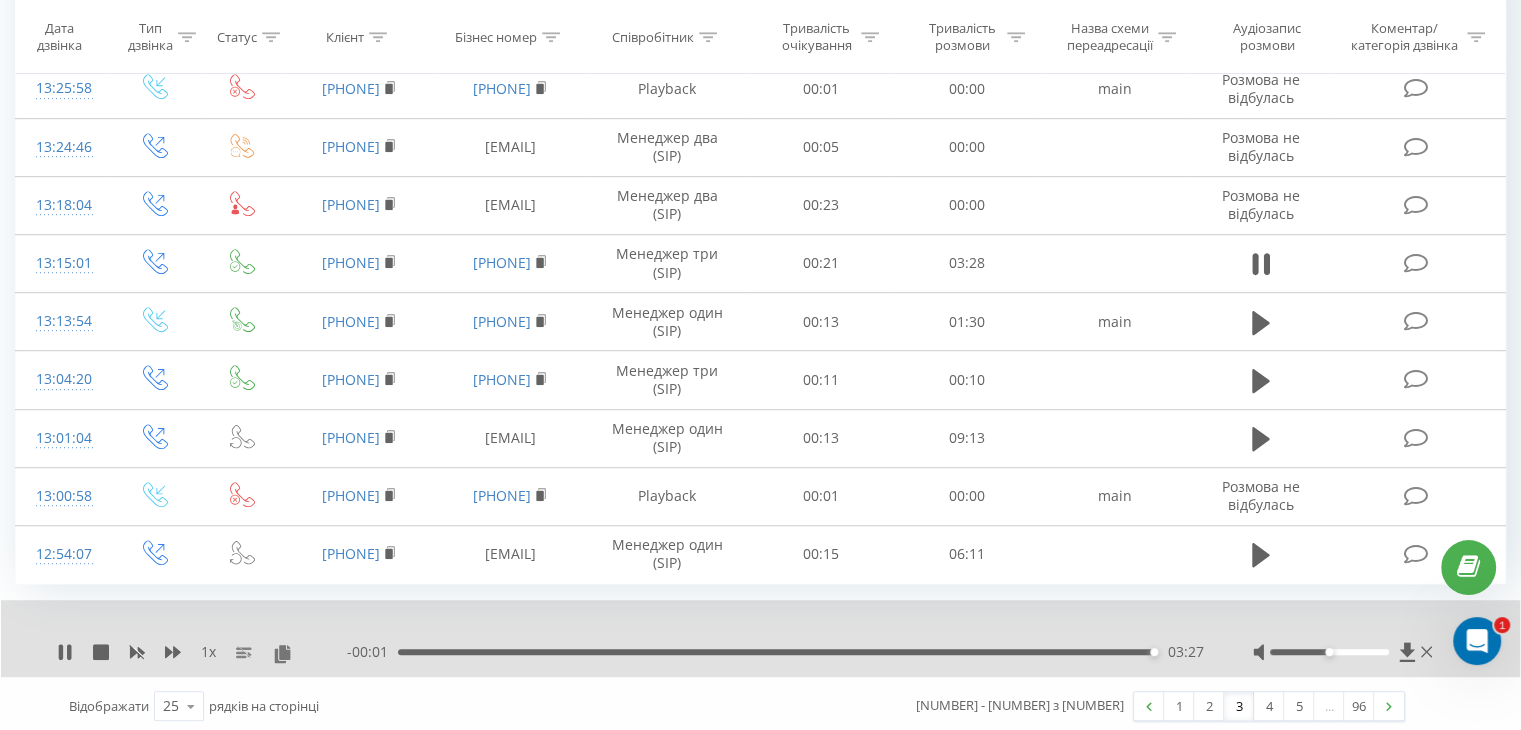 click on "03:27" at bounding box center [777, 652] 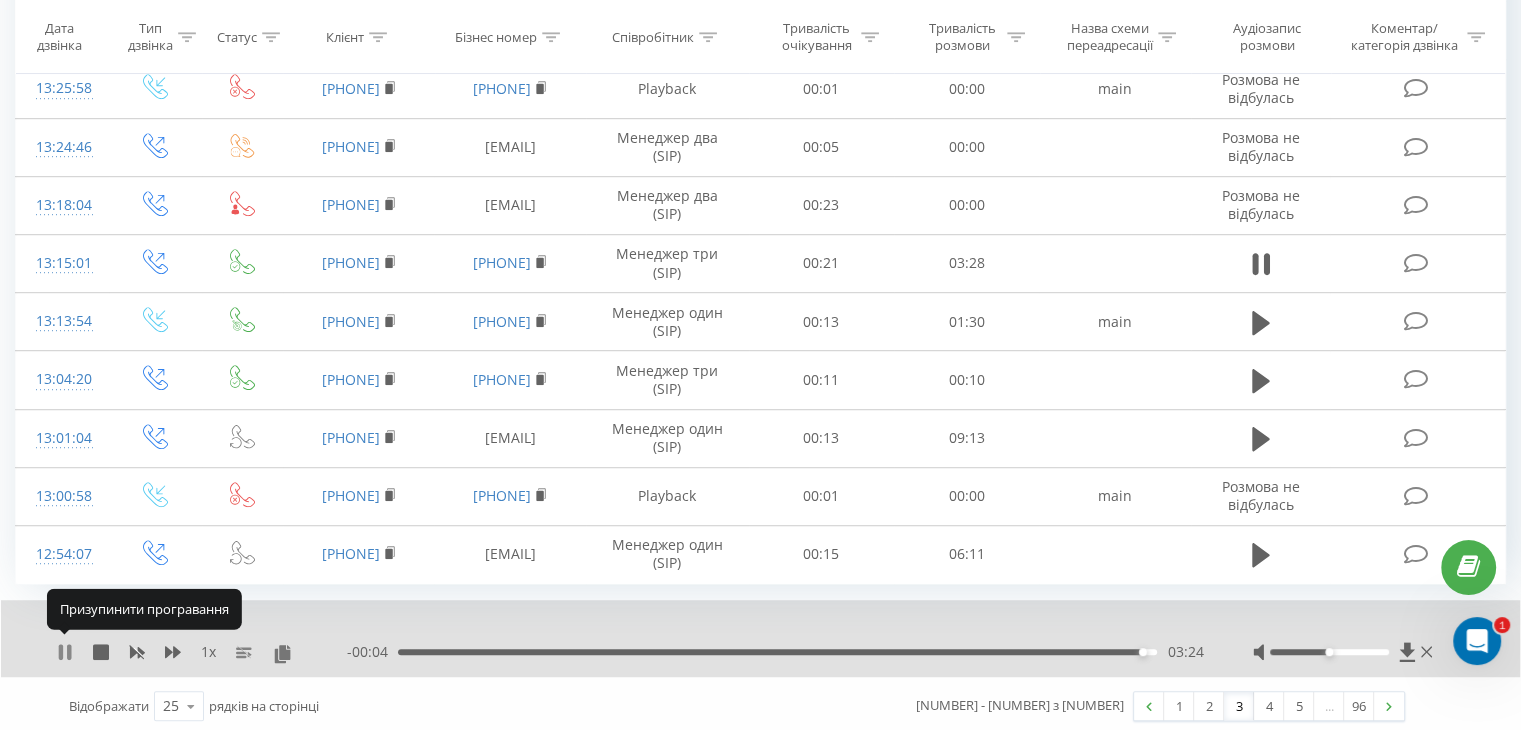 click 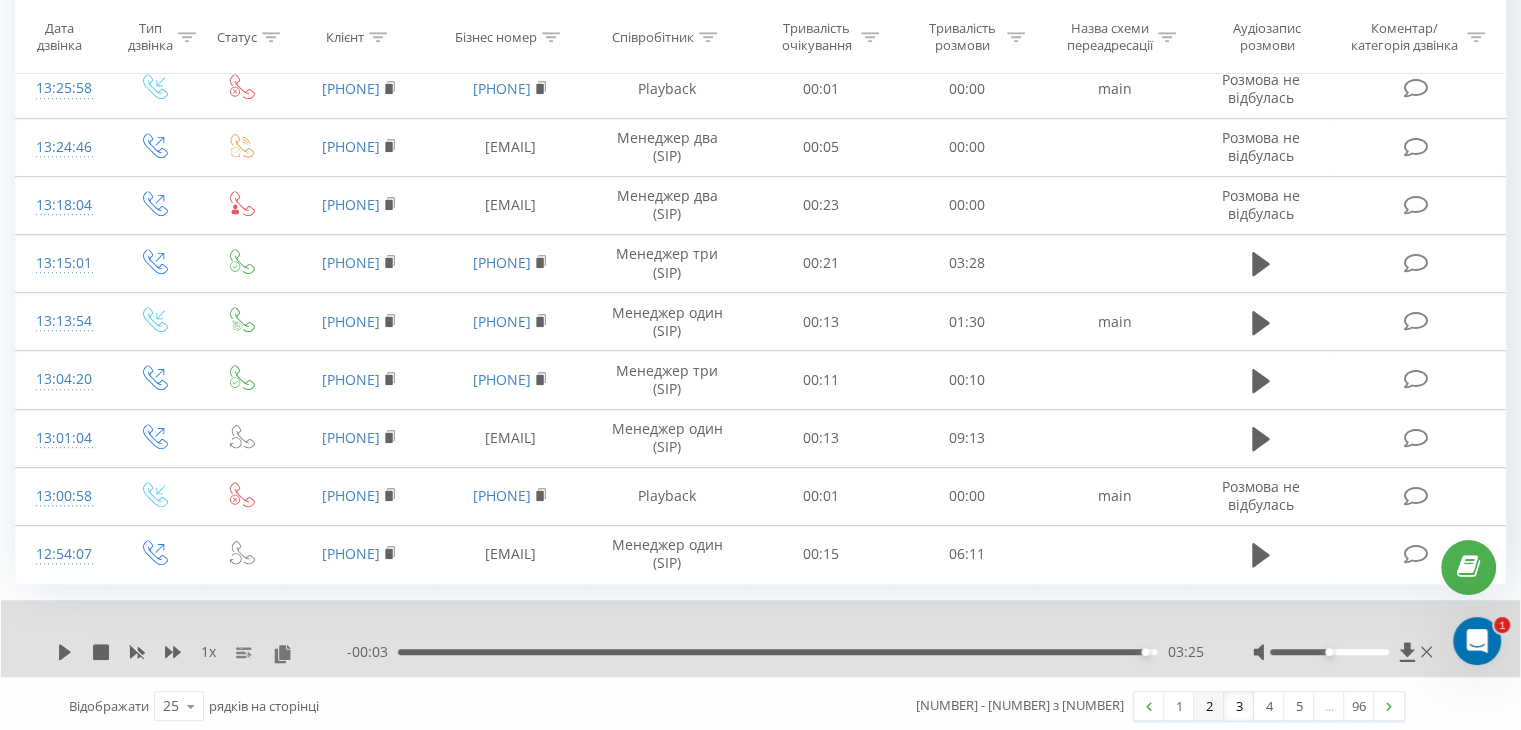 click on "2" at bounding box center (1209, 706) 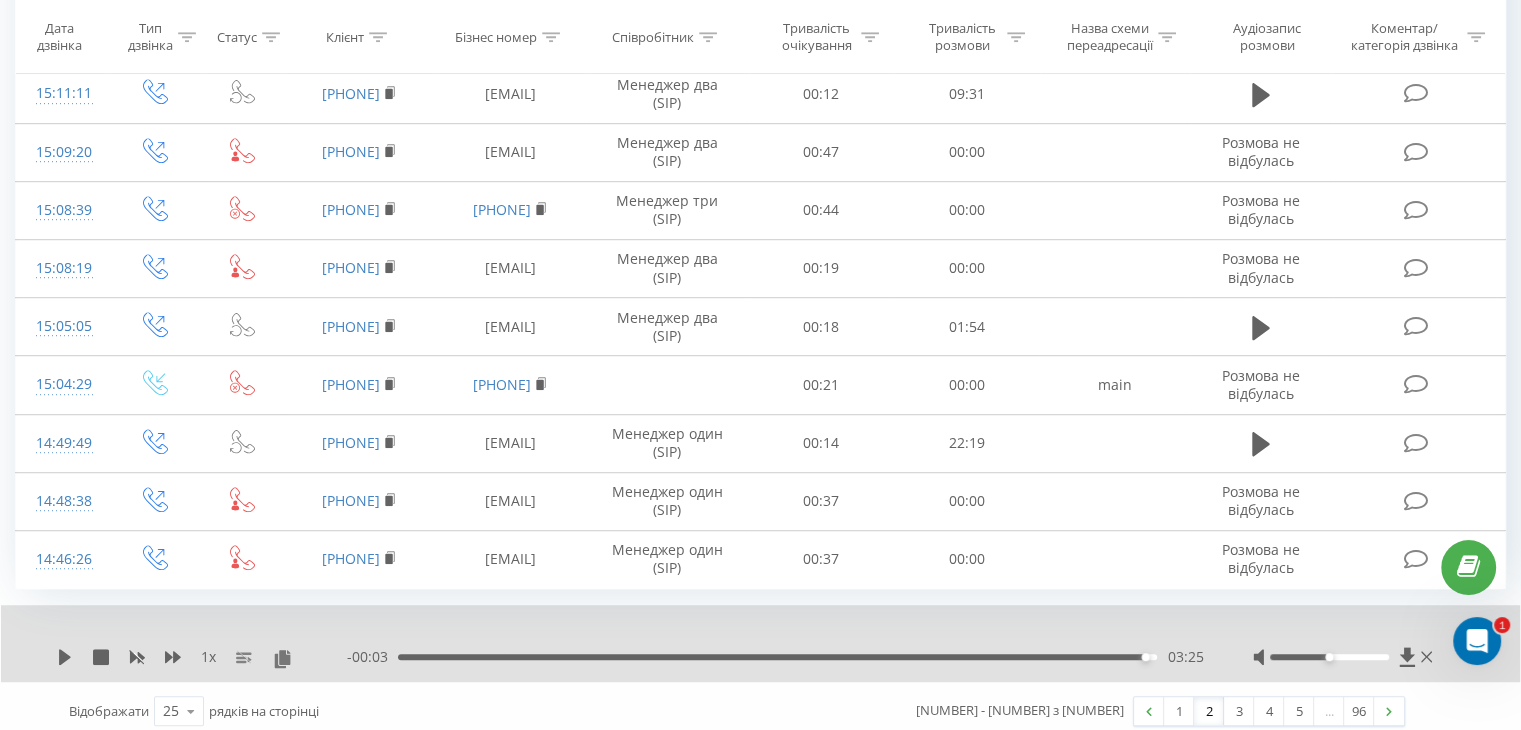 scroll, scrollTop: 1170, scrollLeft: 0, axis: vertical 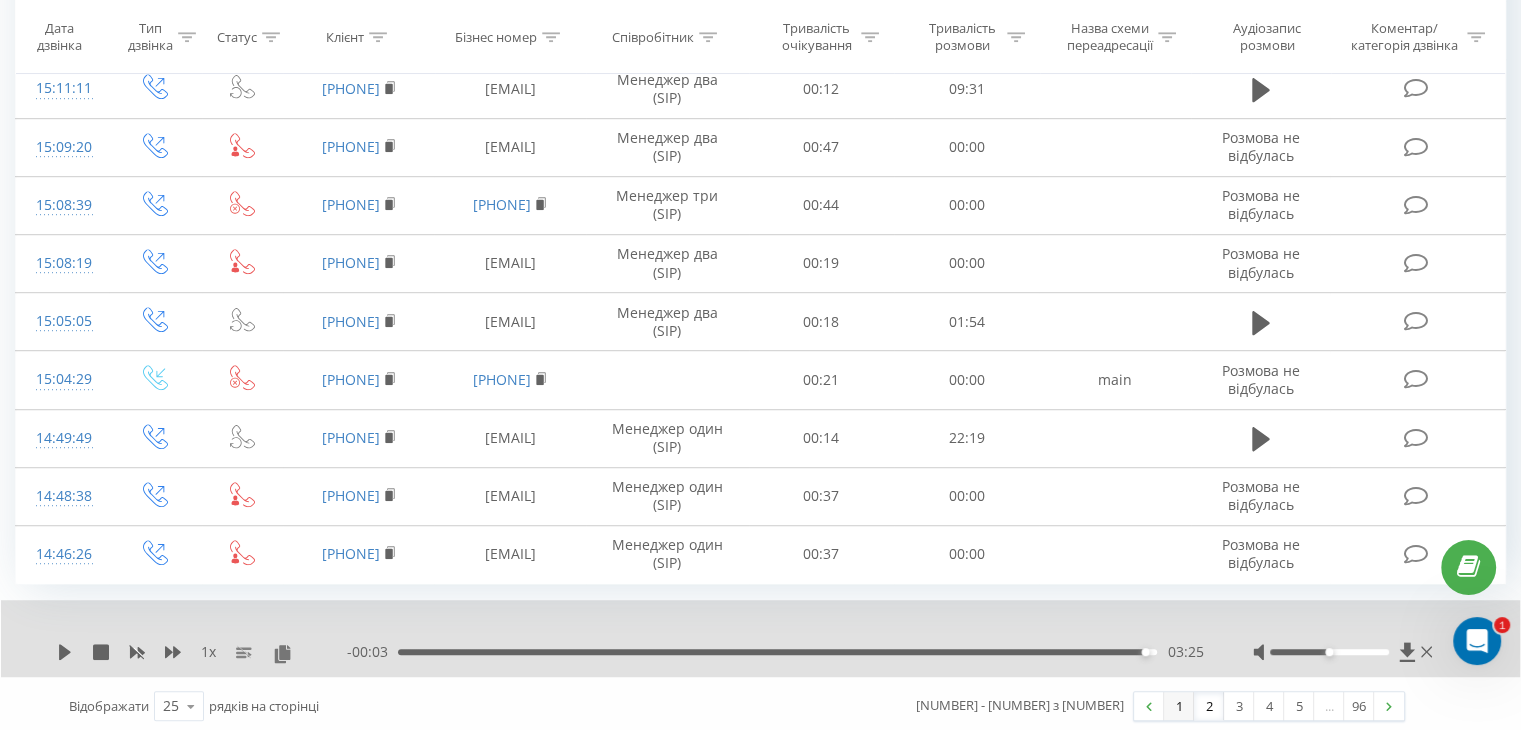 click on "1" at bounding box center (1179, 706) 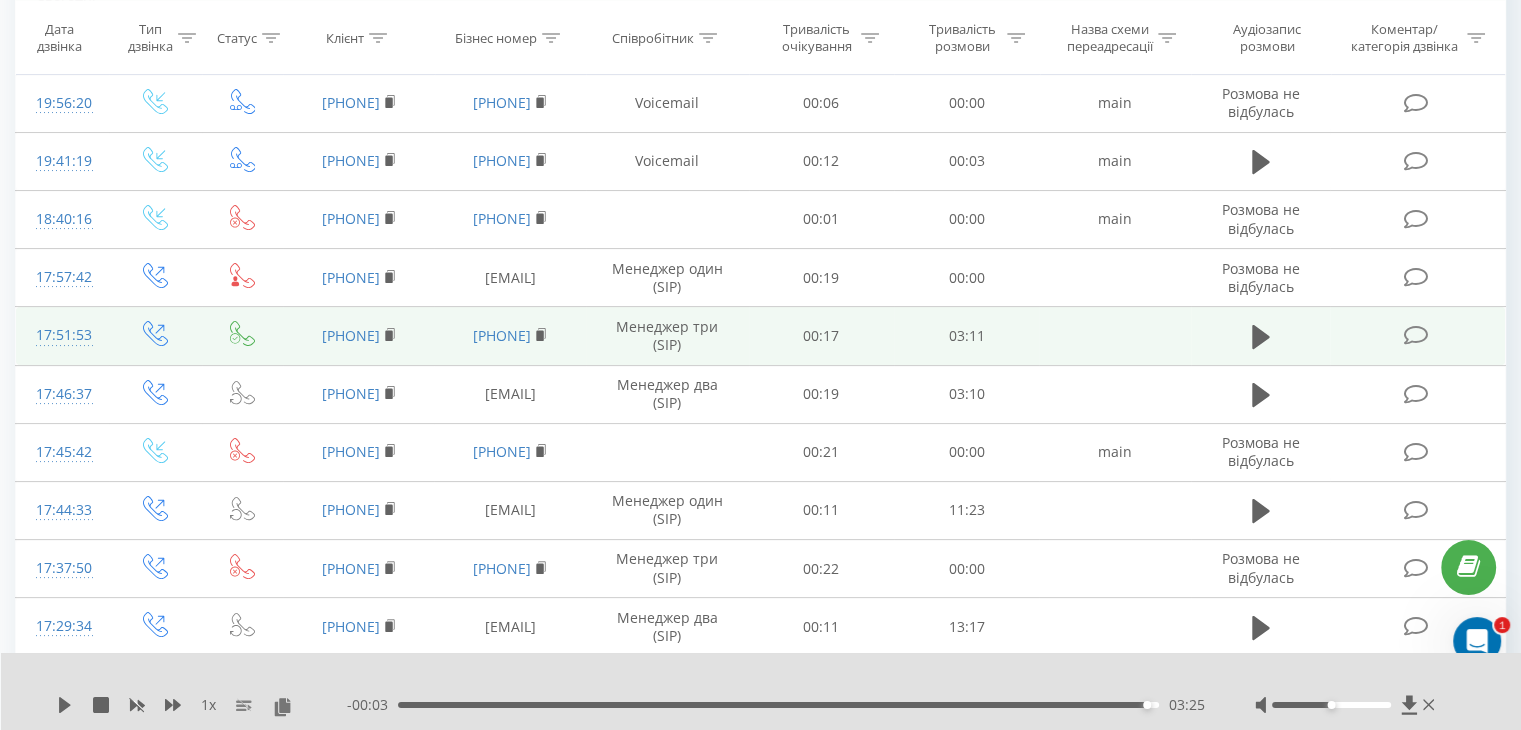 scroll, scrollTop: 332, scrollLeft: 0, axis: vertical 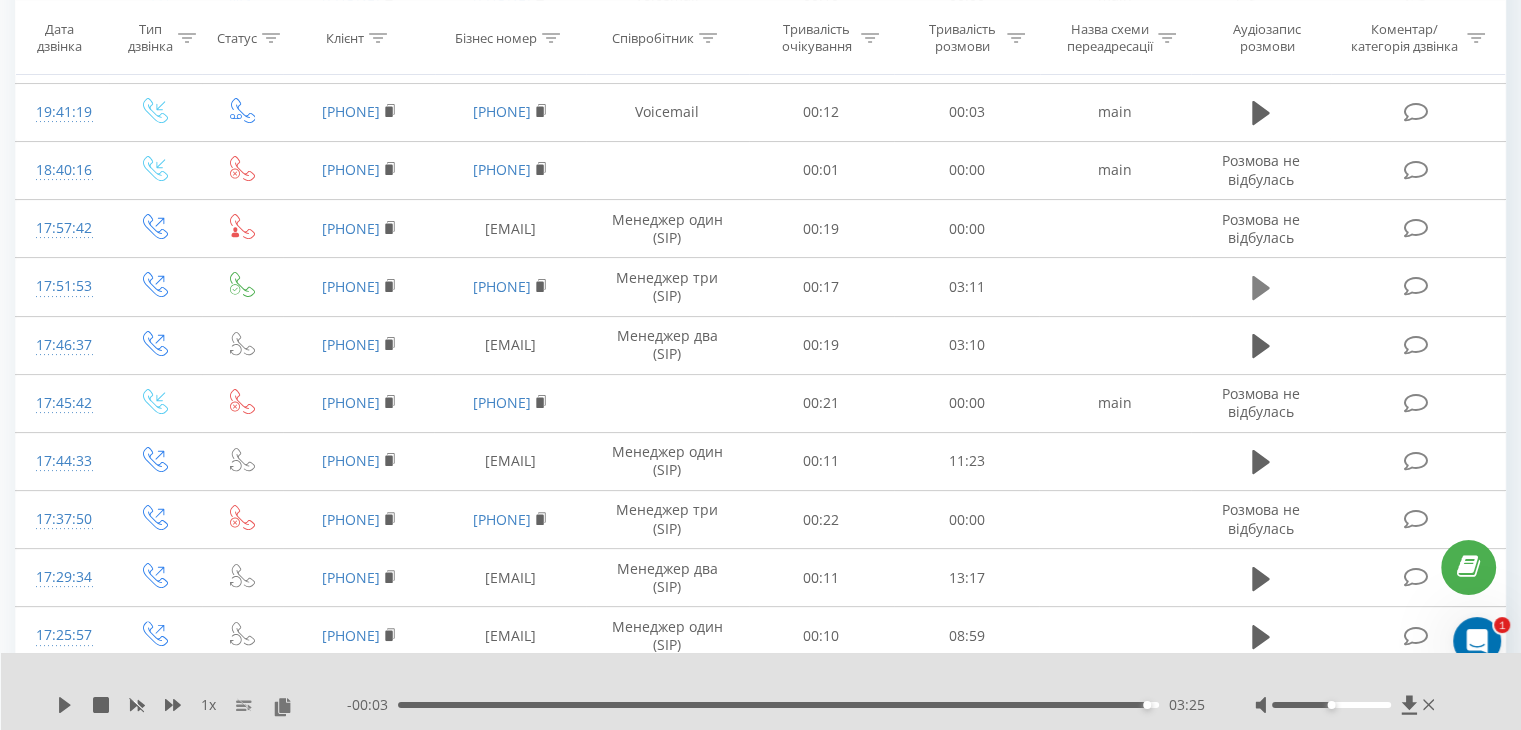 click 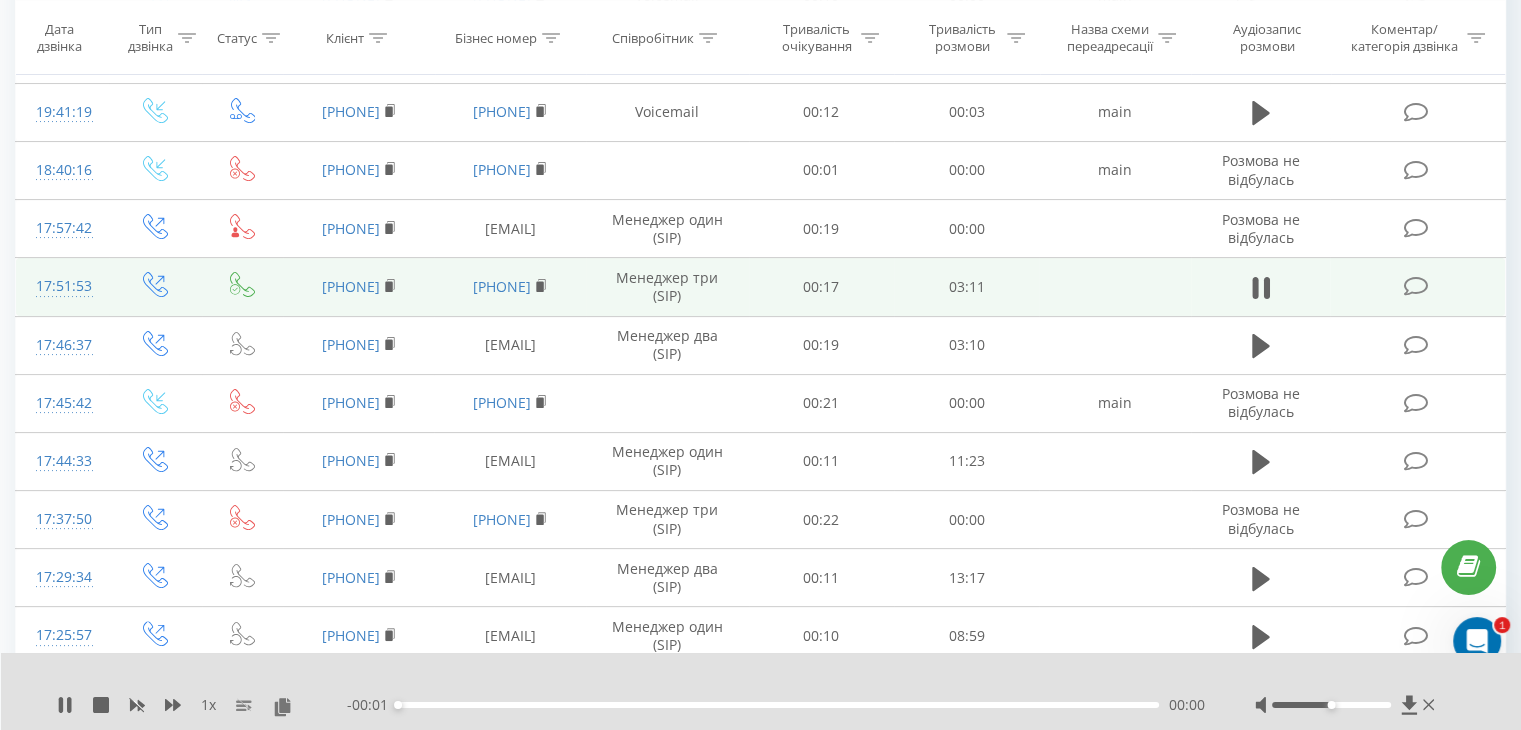 drag, startPoint x: 292, startPoint y: 278, endPoint x: 417, endPoint y: 281, distance: 125.035995 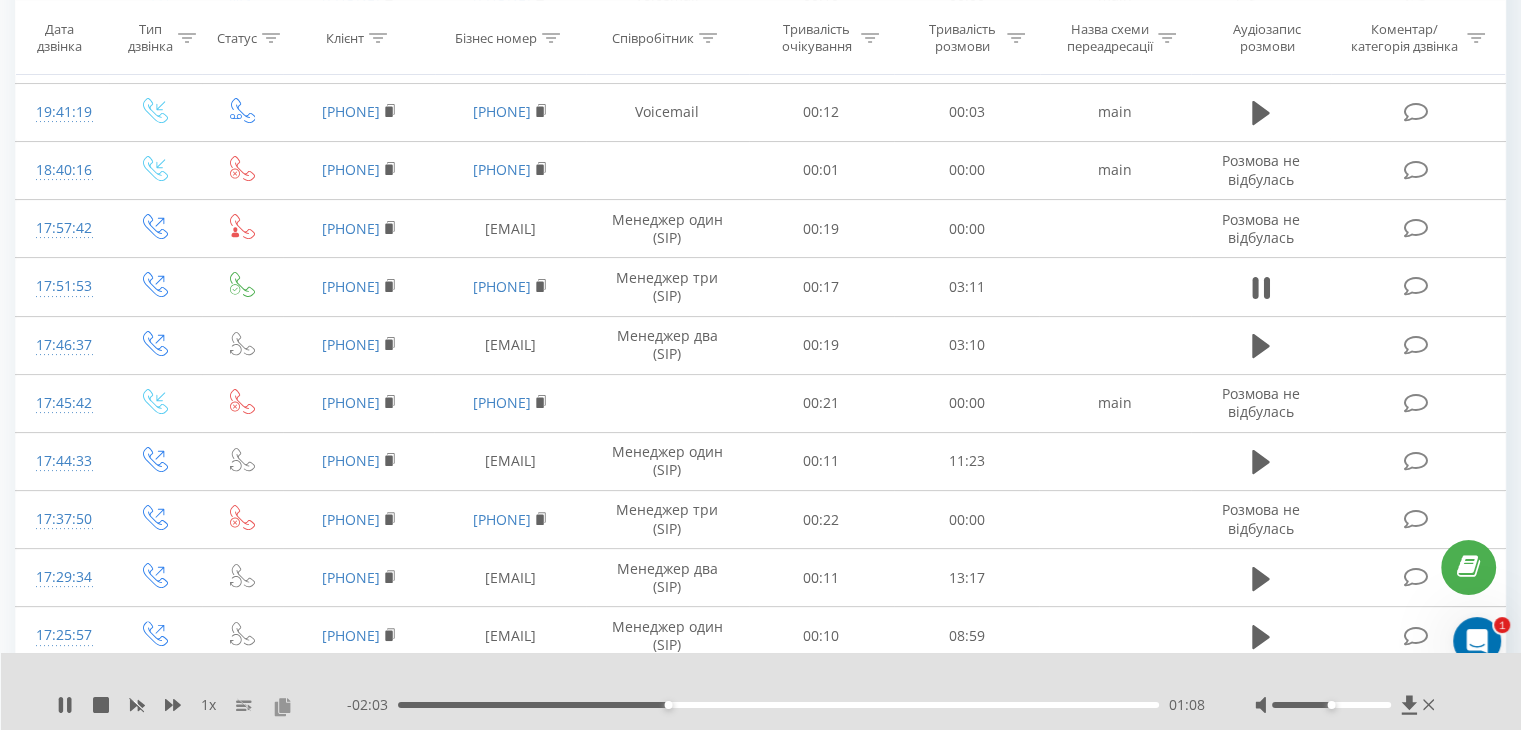 click at bounding box center (282, 706) 